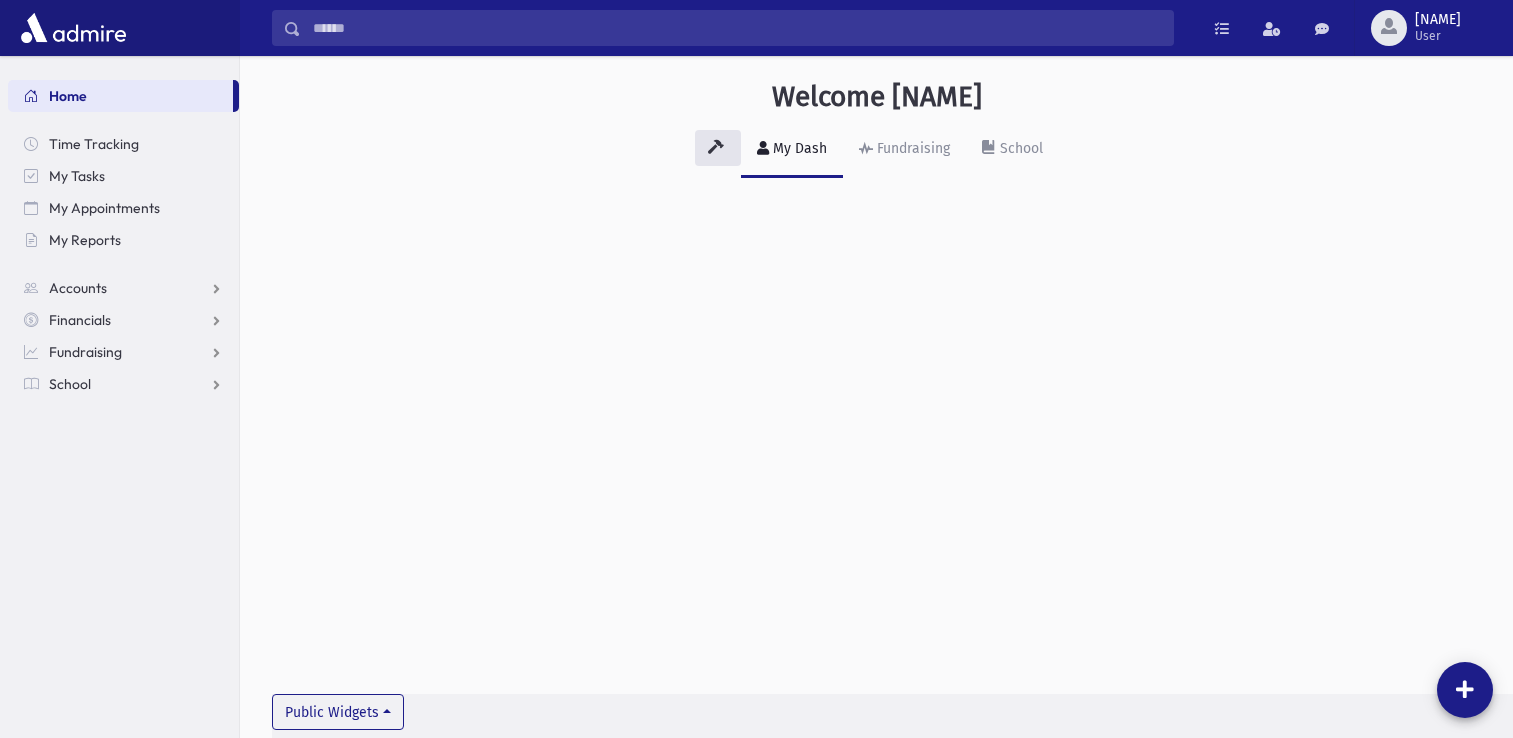 scroll, scrollTop: 0, scrollLeft: 0, axis: both 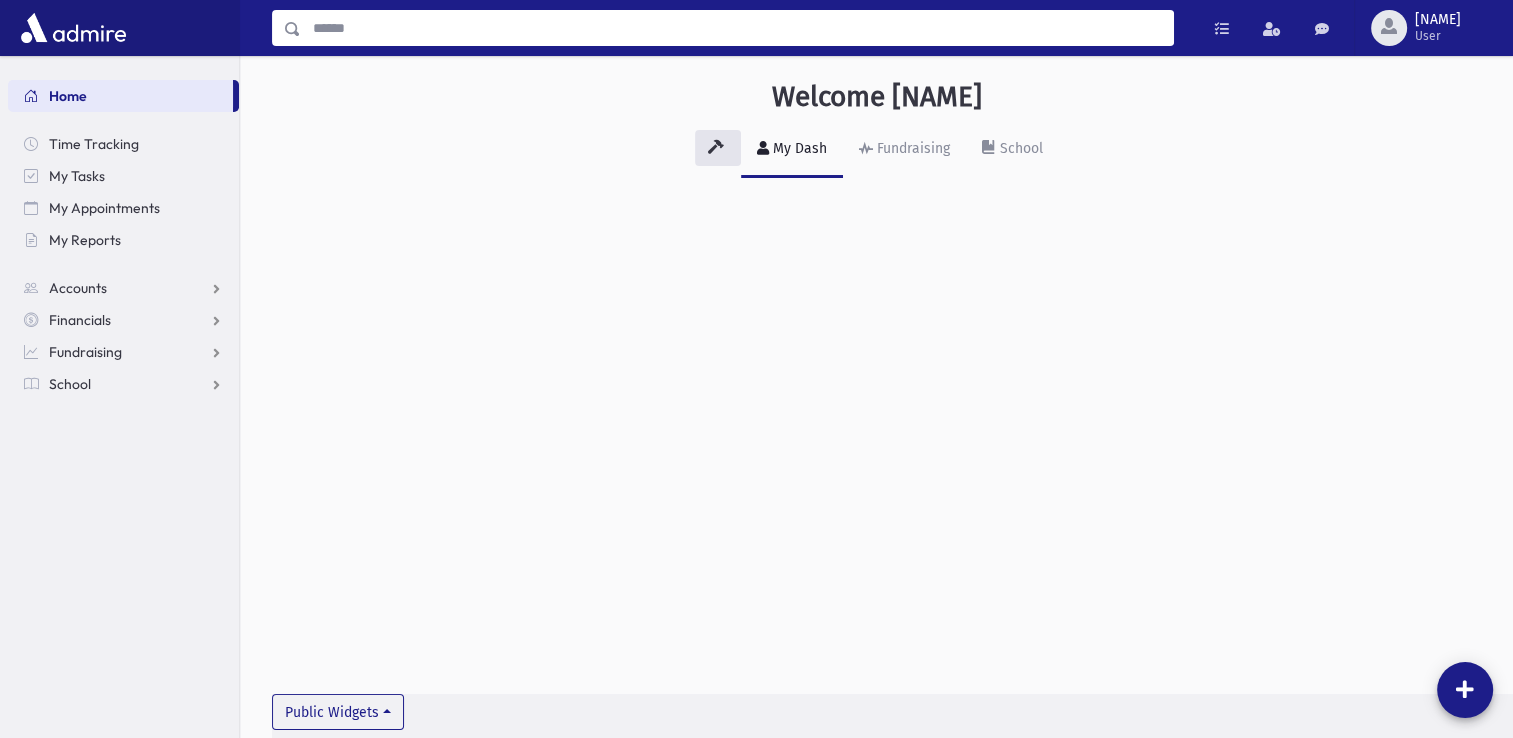click at bounding box center [737, 28] 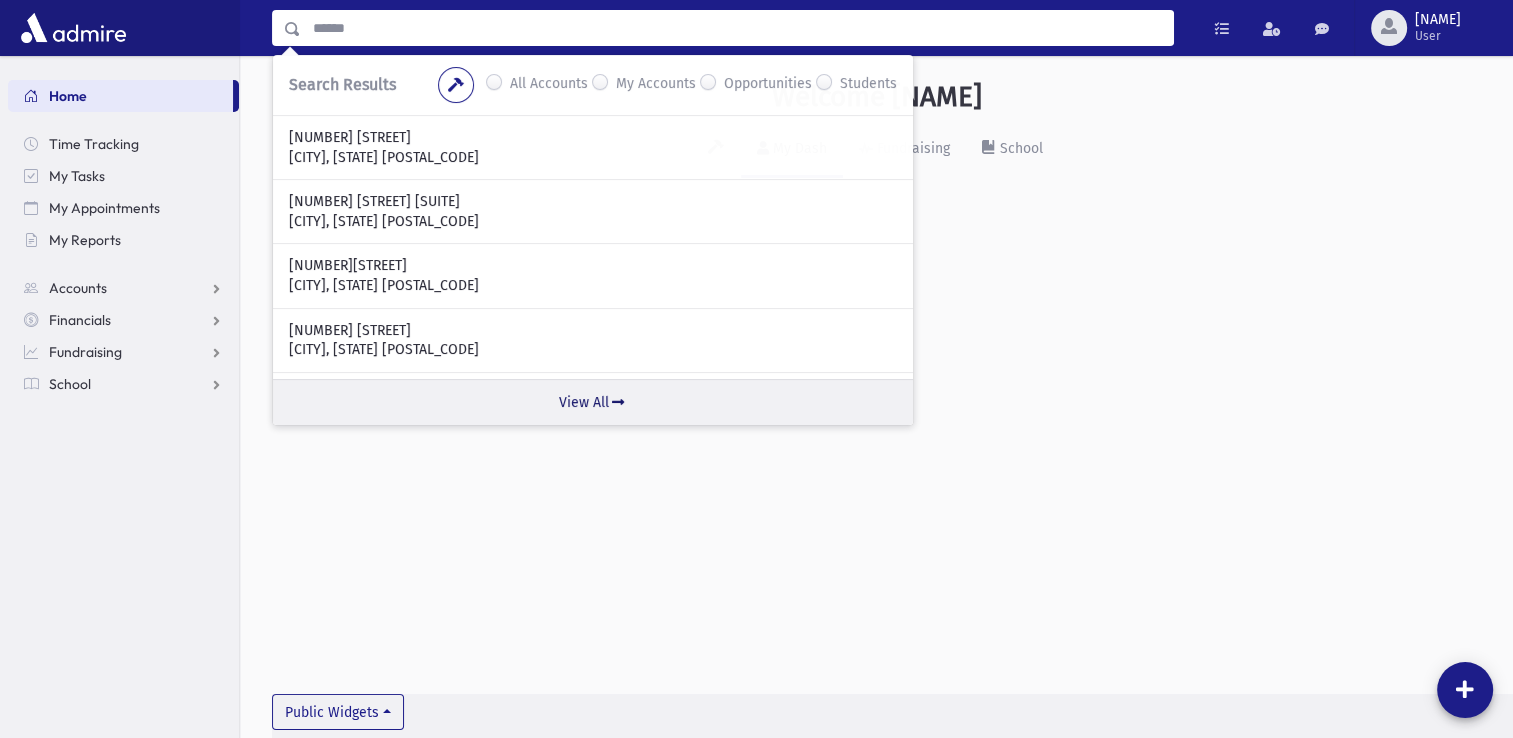 click on "View All" at bounding box center [593, 402] 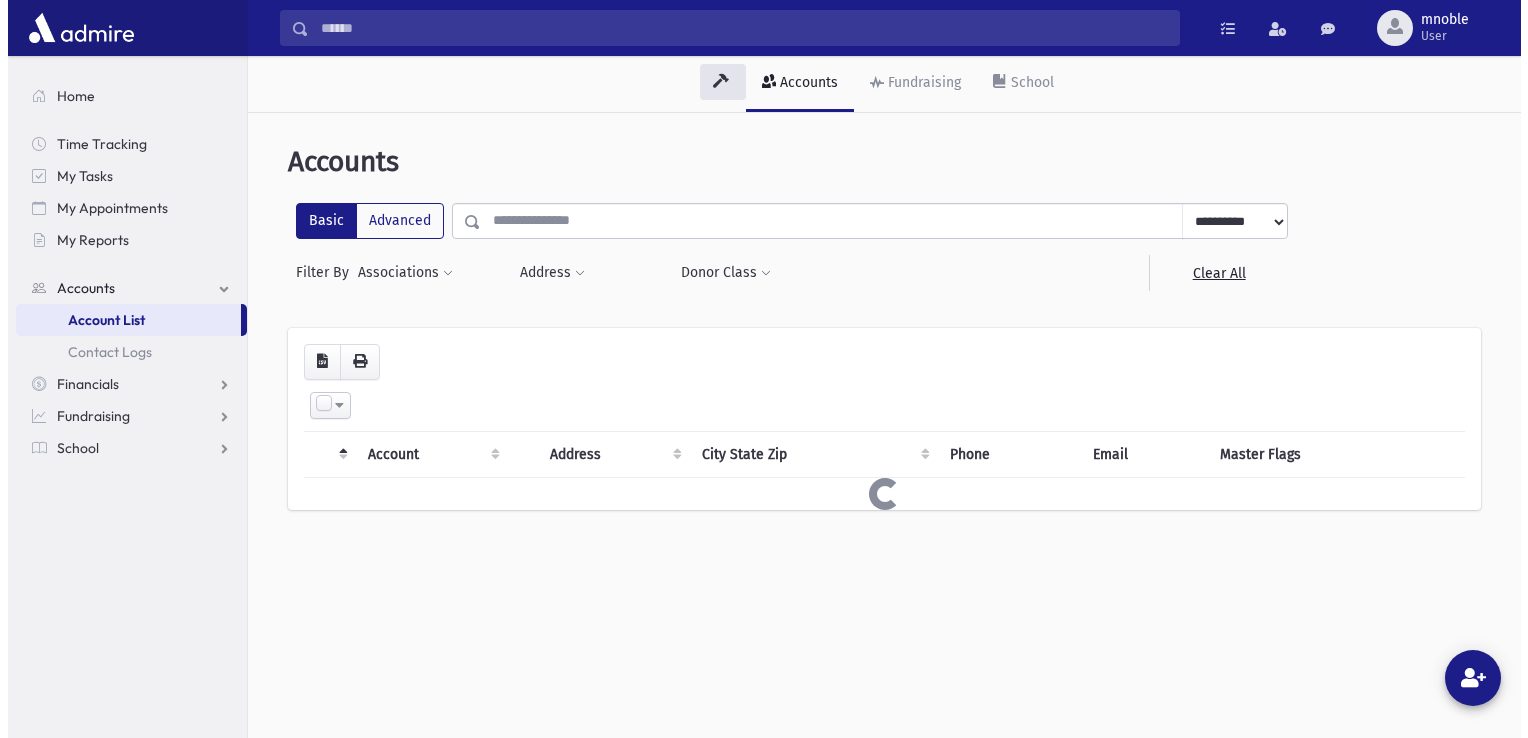 scroll, scrollTop: 0, scrollLeft: 0, axis: both 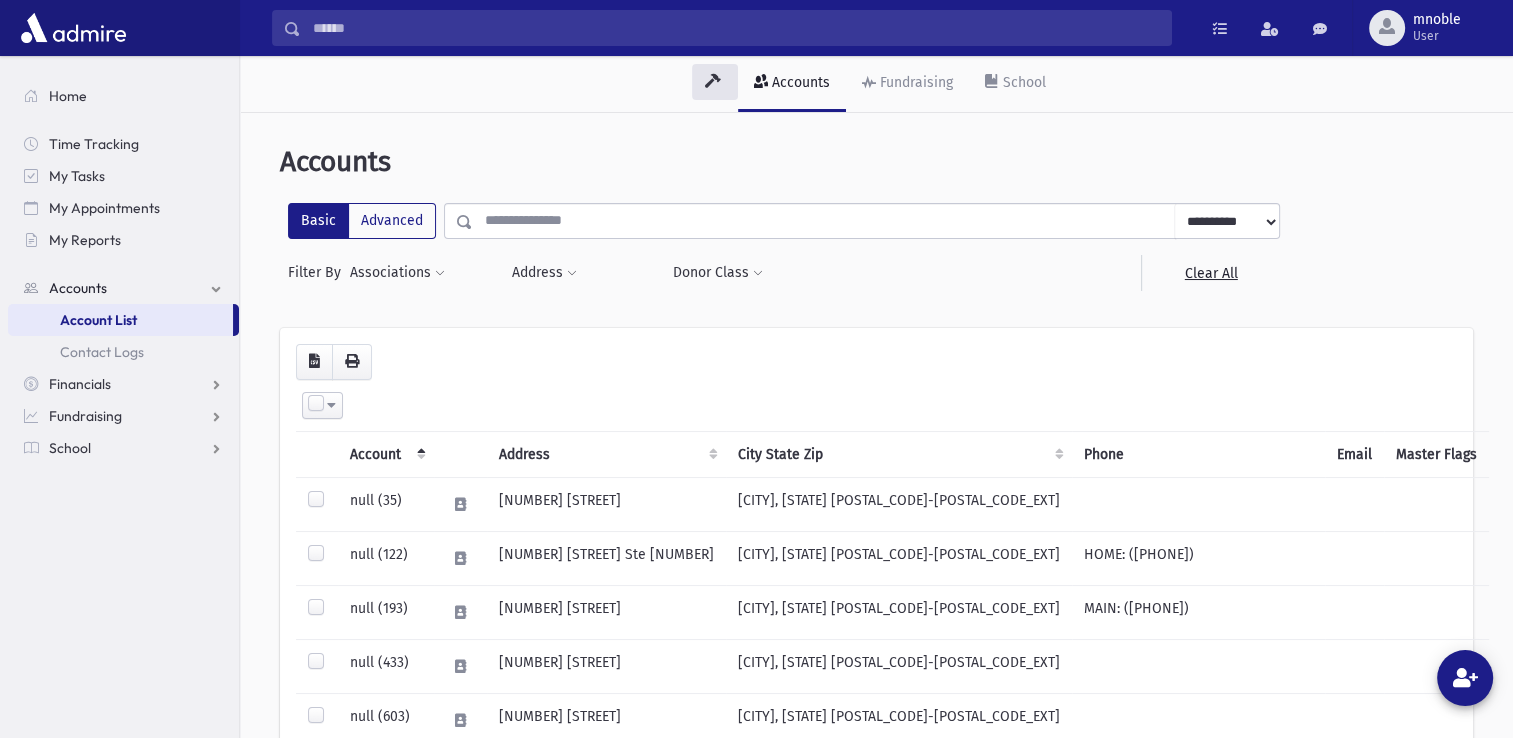 click on "Account" at bounding box center (386, 454) 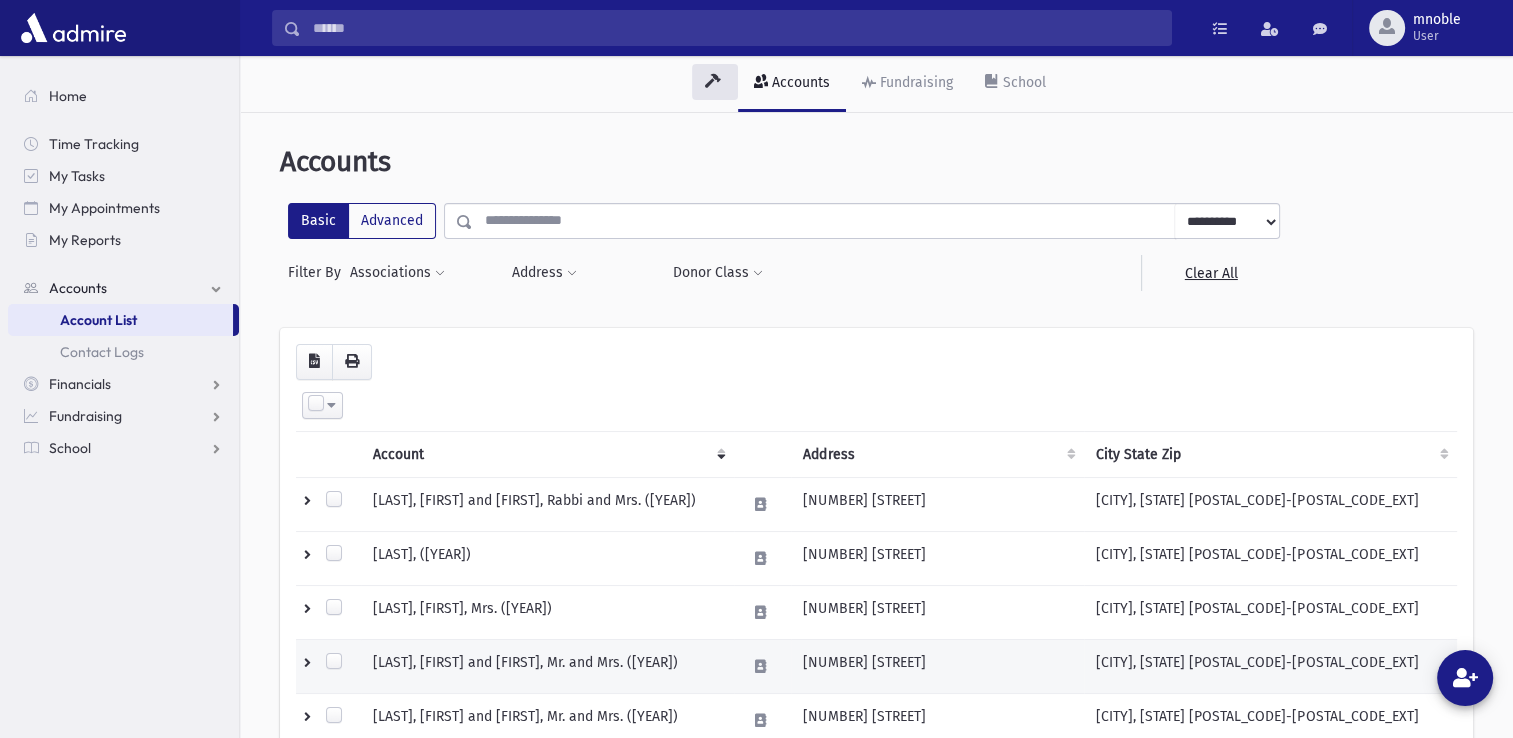click on "[LAST], [FIRST] and [FIRST], Mr. and Mrs. ([YEAR])" at bounding box center [548, 666] 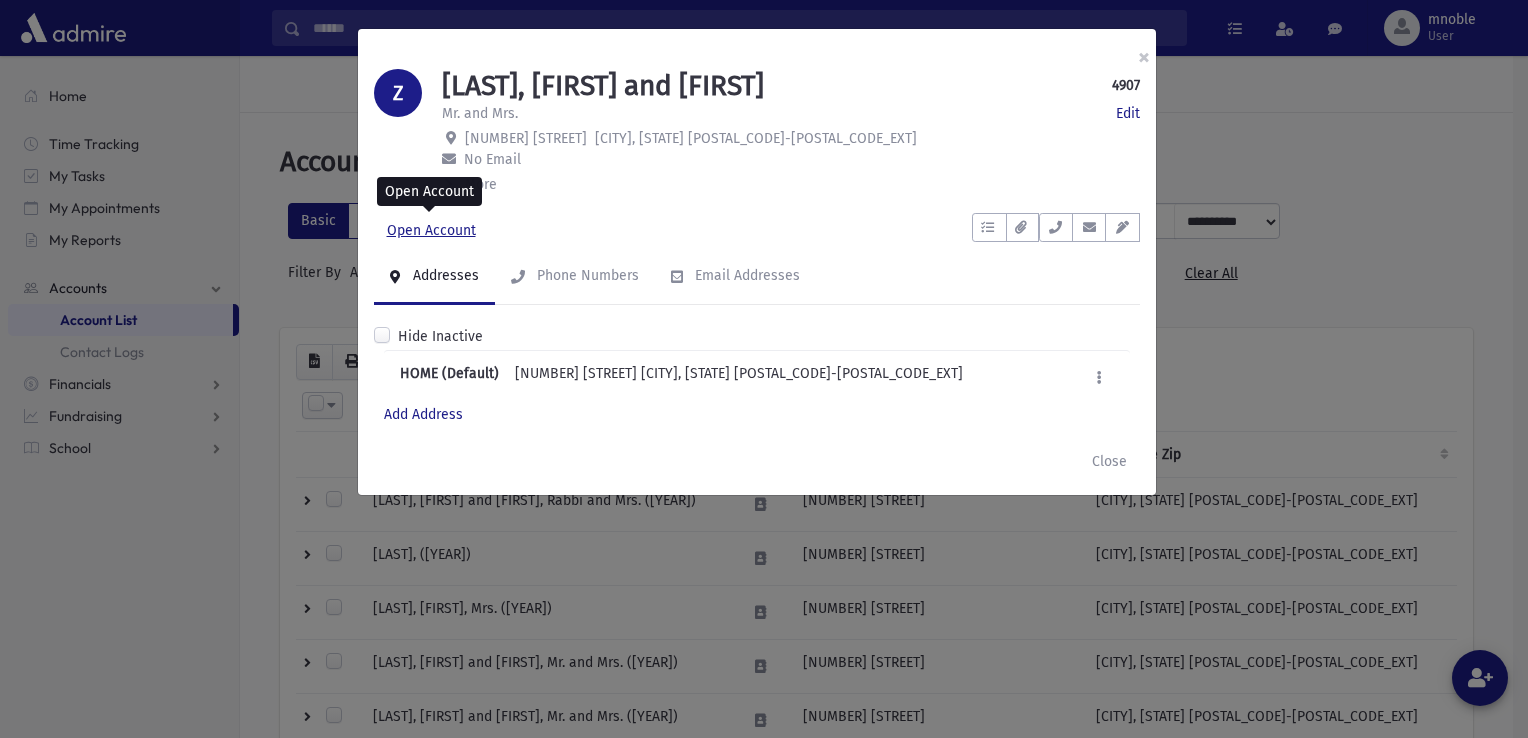 click on "Open Account" at bounding box center [431, 231] 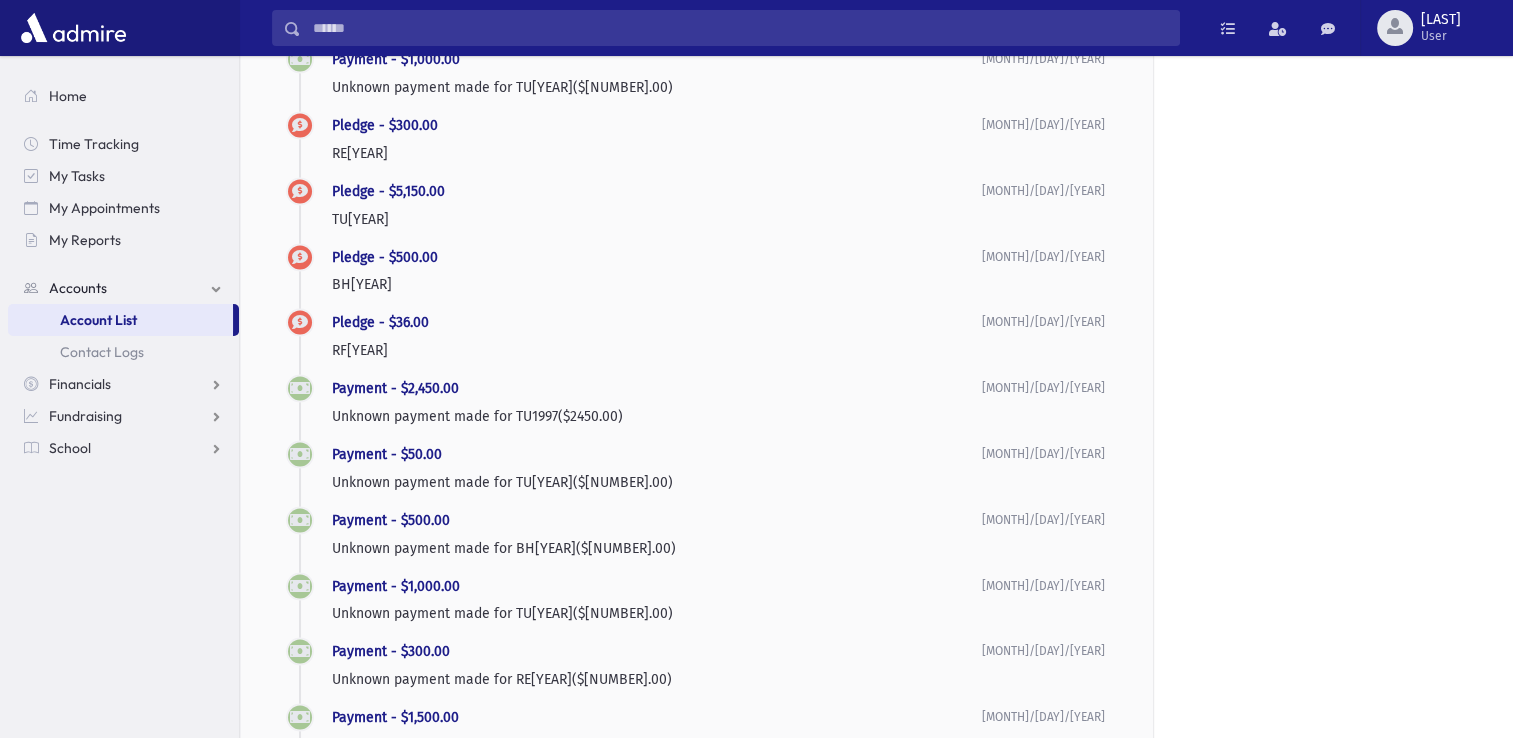 scroll, scrollTop: 4100, scrollLeft: 0, axis: vertical 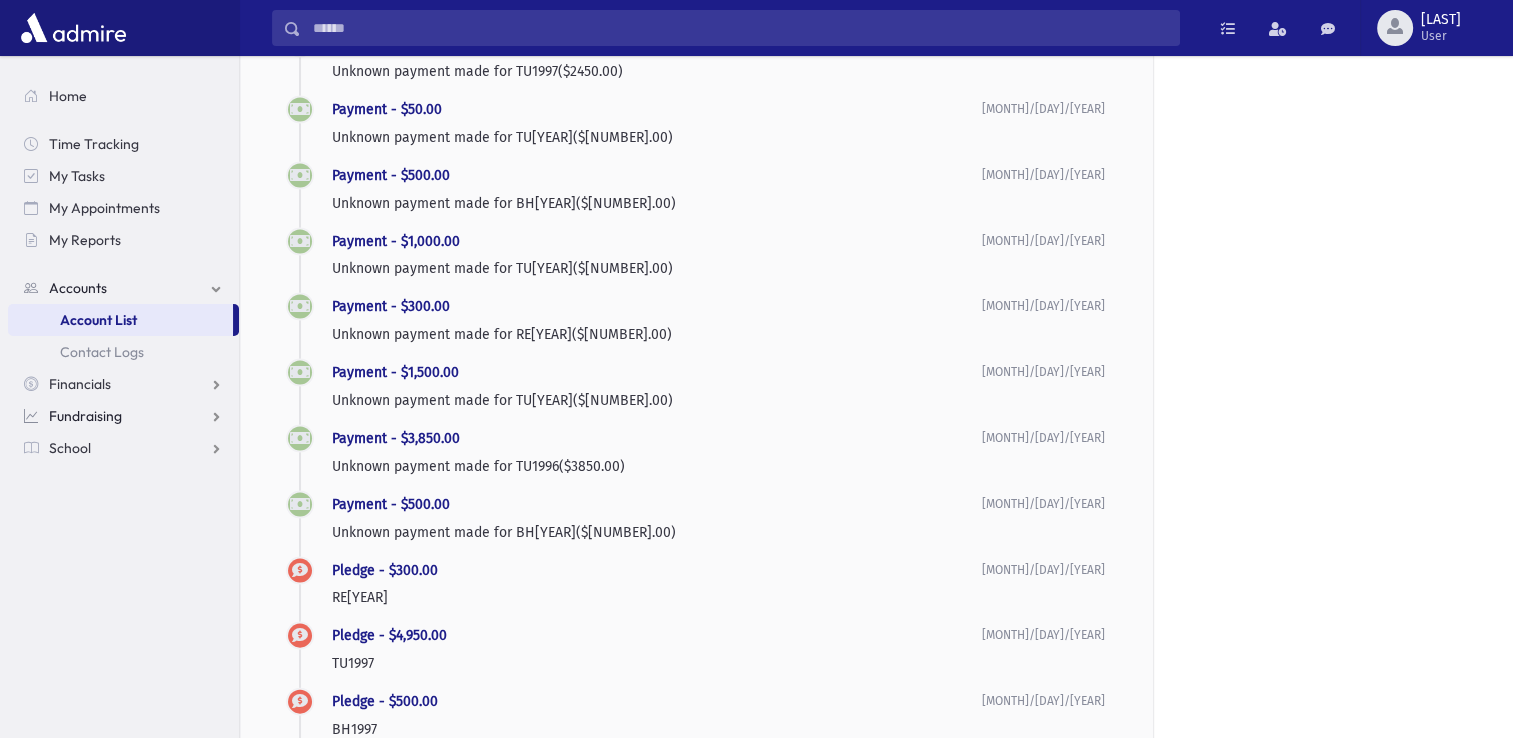 click on "Fundraising" at bounding box center (123, 416) 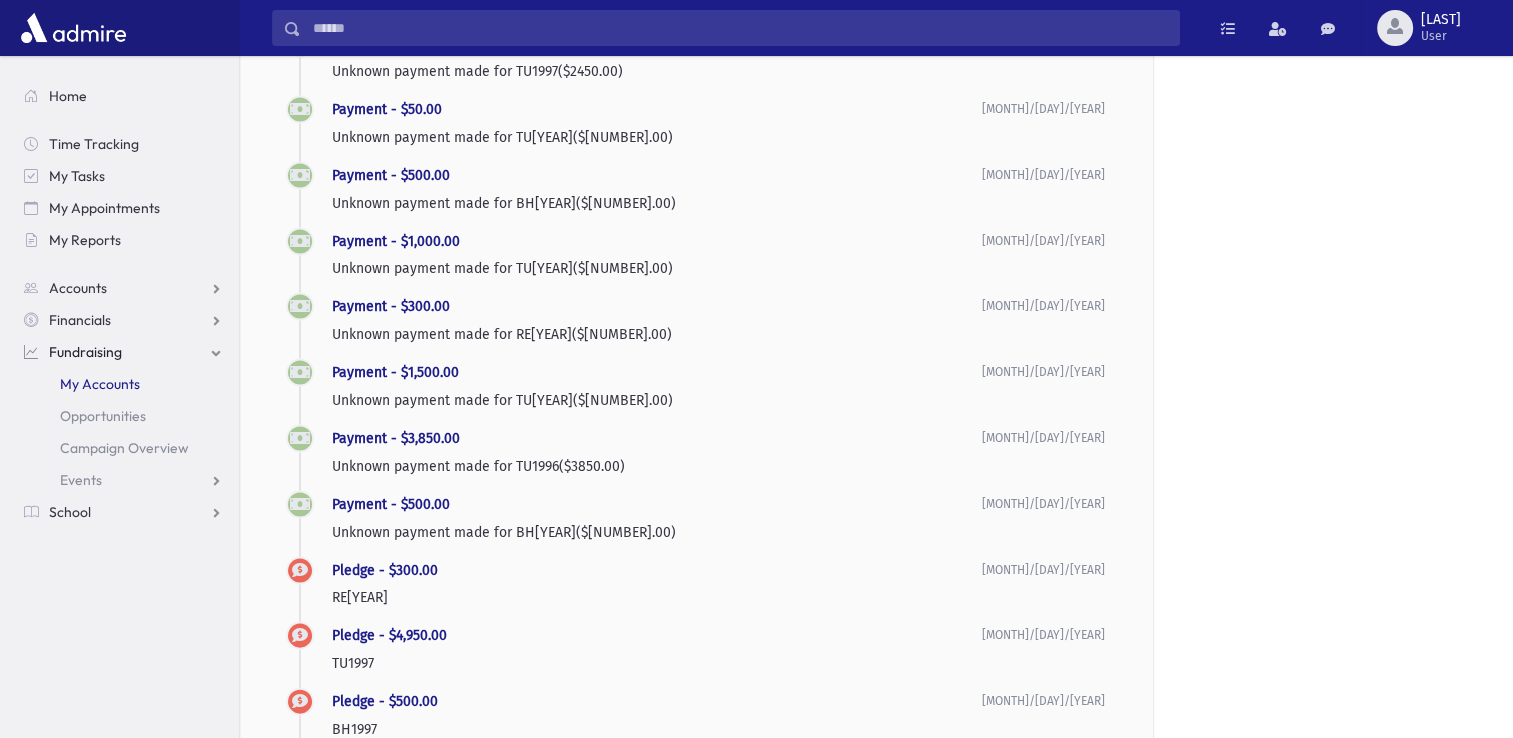 click on "My Accounts" at bounding box center [100, 384] 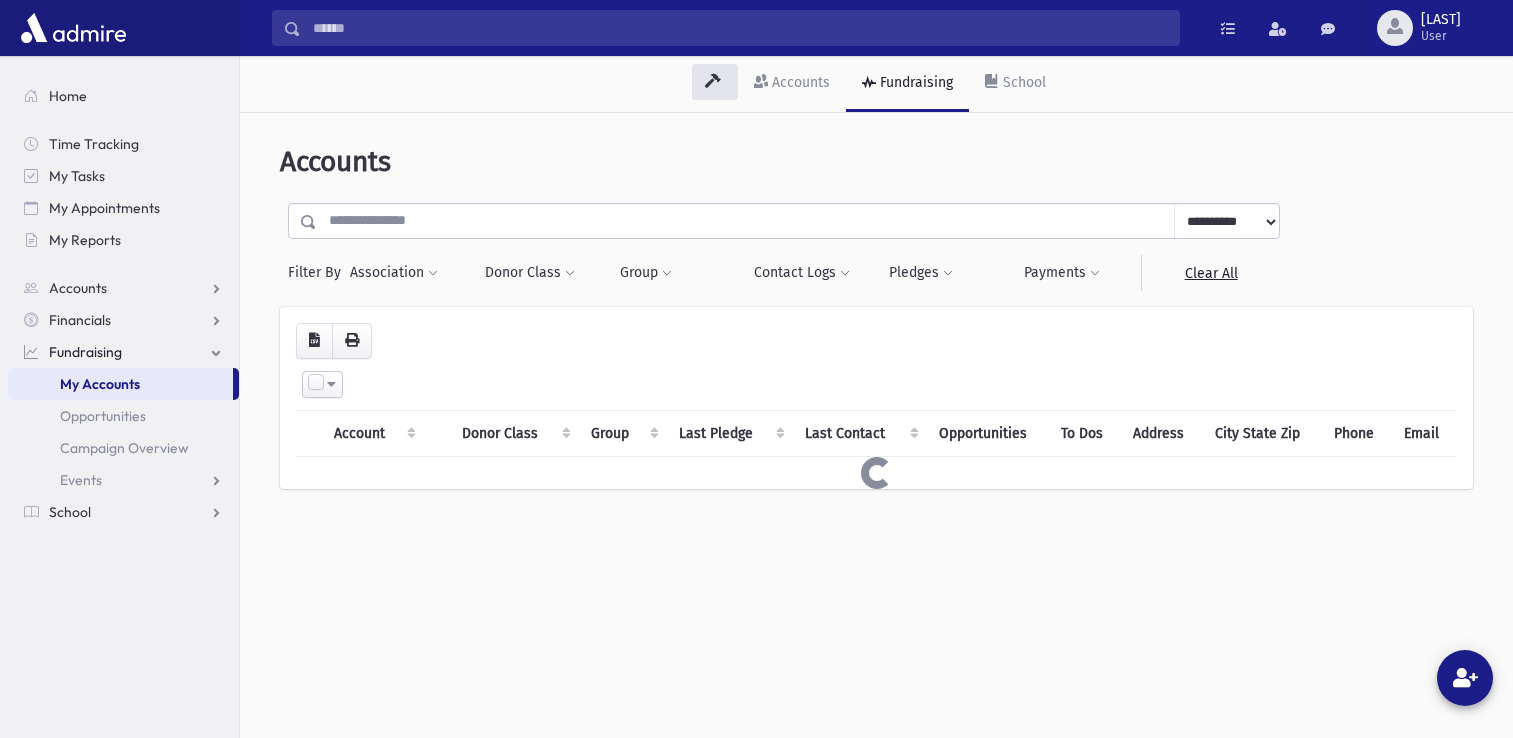 scroll, scrollTop: 0, scrollLeft: 0, axis: both 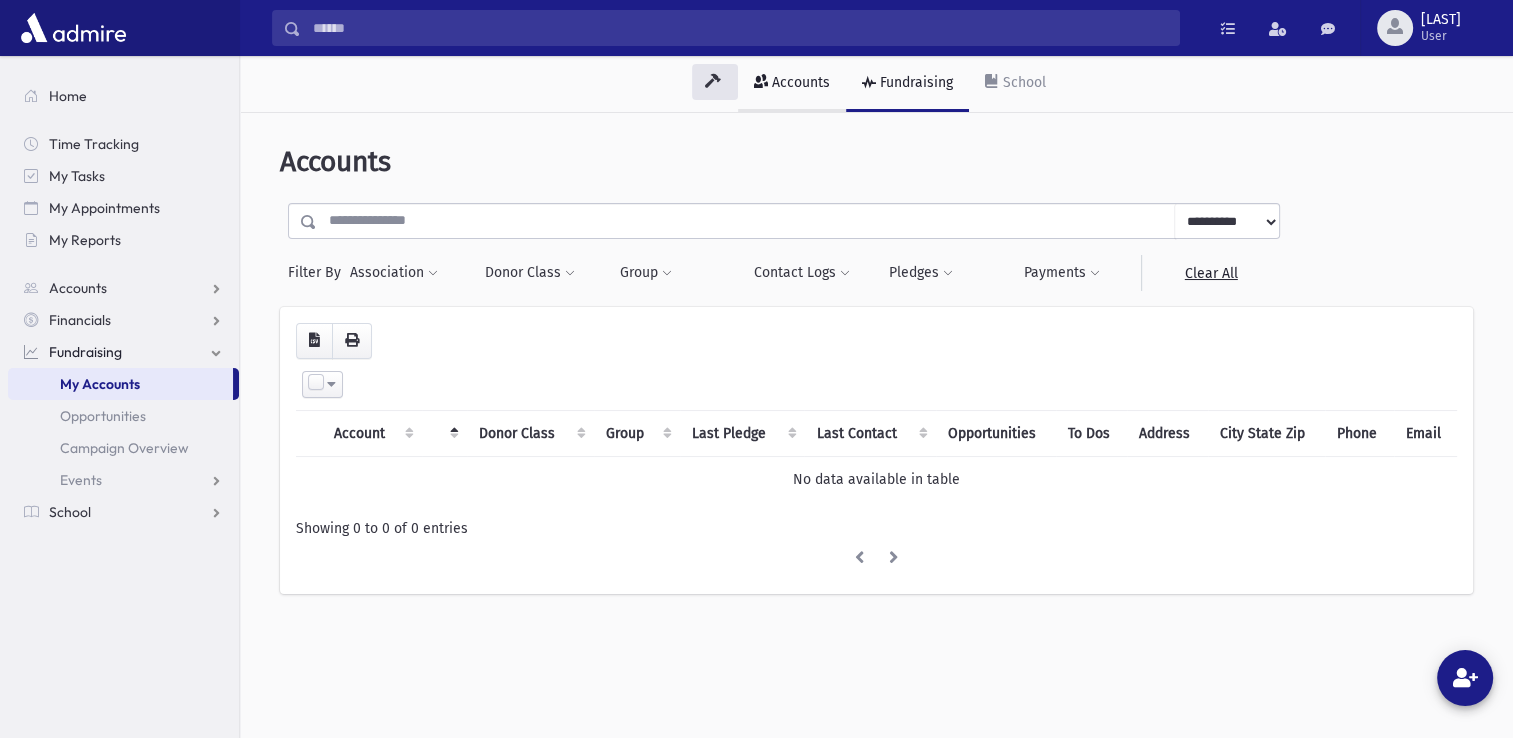click on "Accounts" at bounding box center (799, 82) 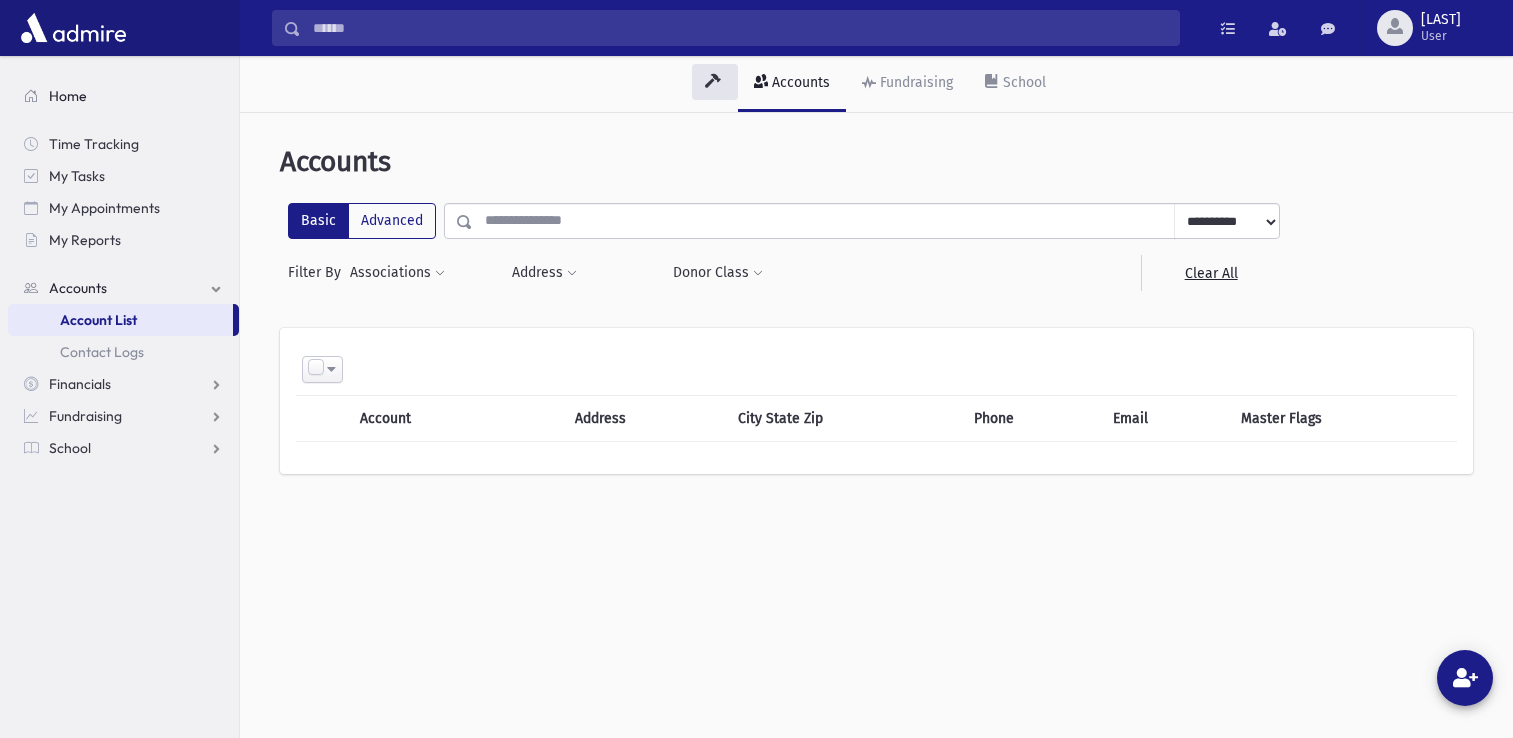 scroll, scrollTop: 0, scrollLeft: 0, axis: both 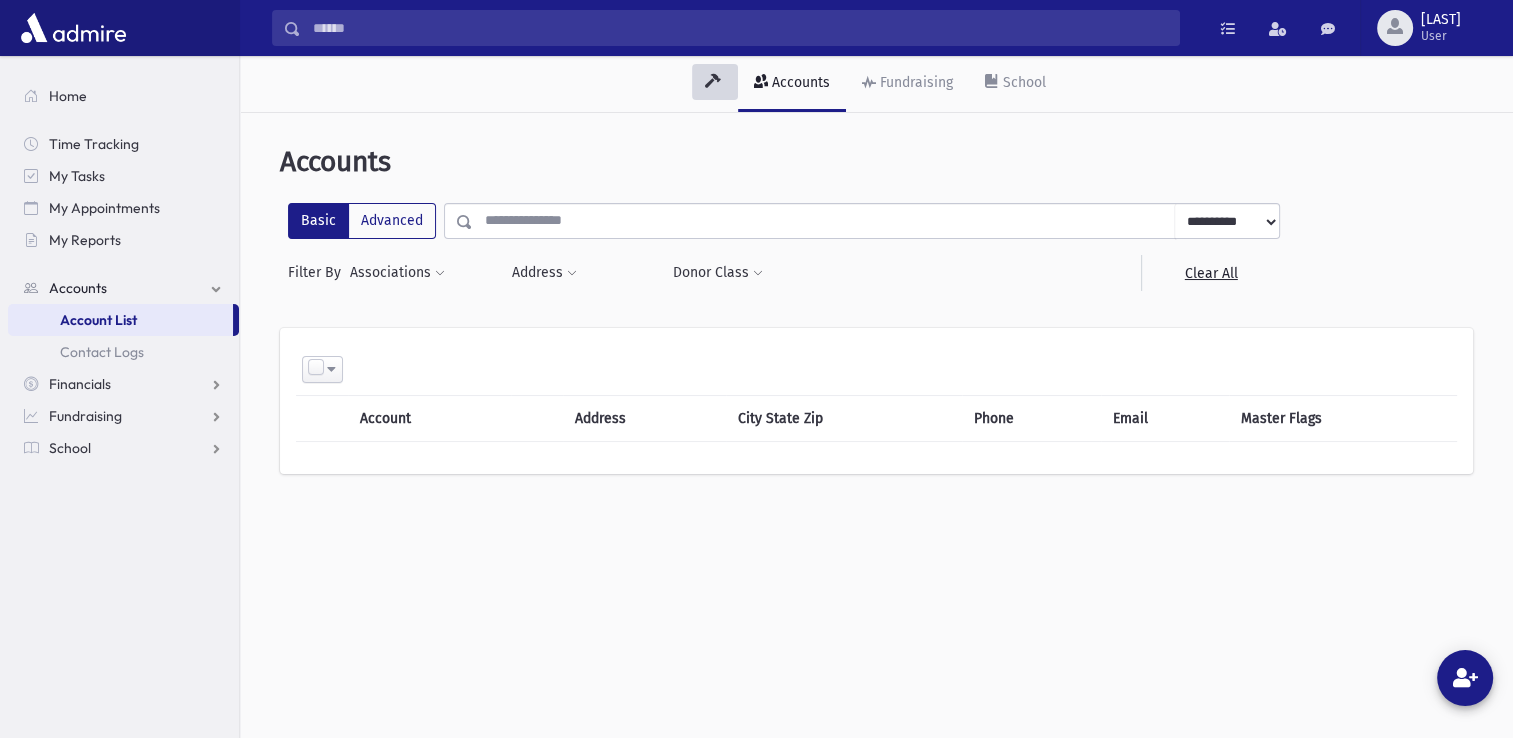 click at bounding box center [713, 81] 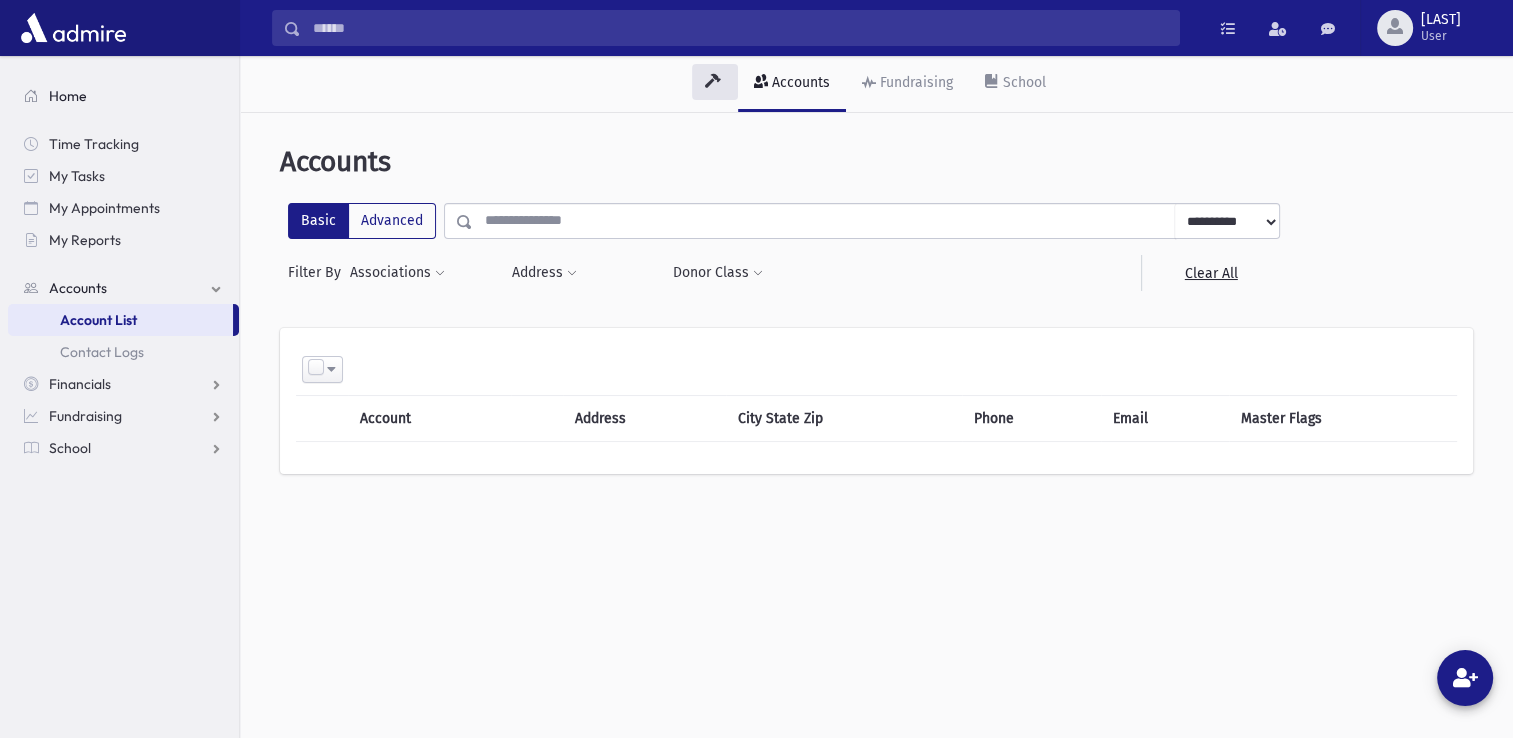 click on "Home" at bounding box center [68, 96] 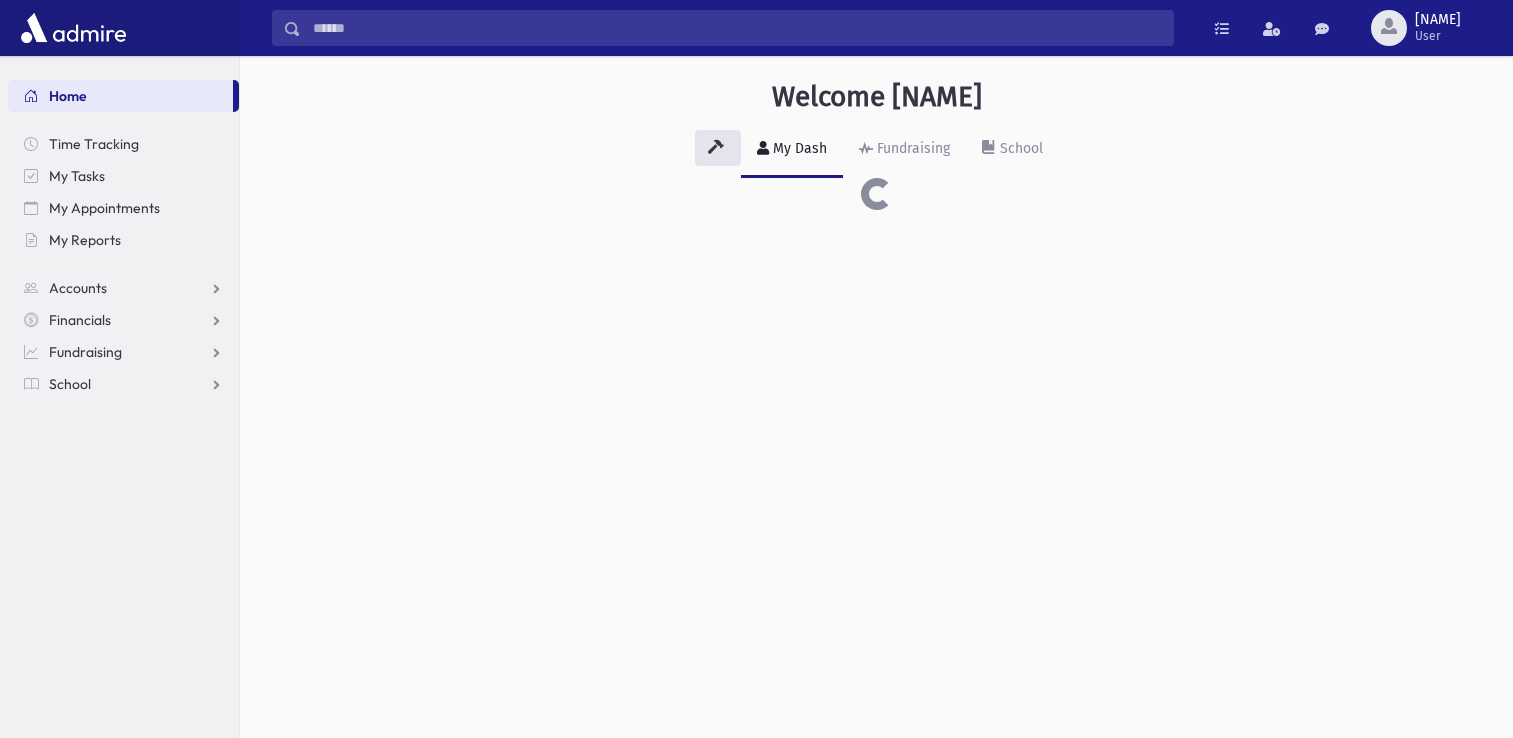 scroll, scrollTop: 0, scrollLeft: 0, axis: both 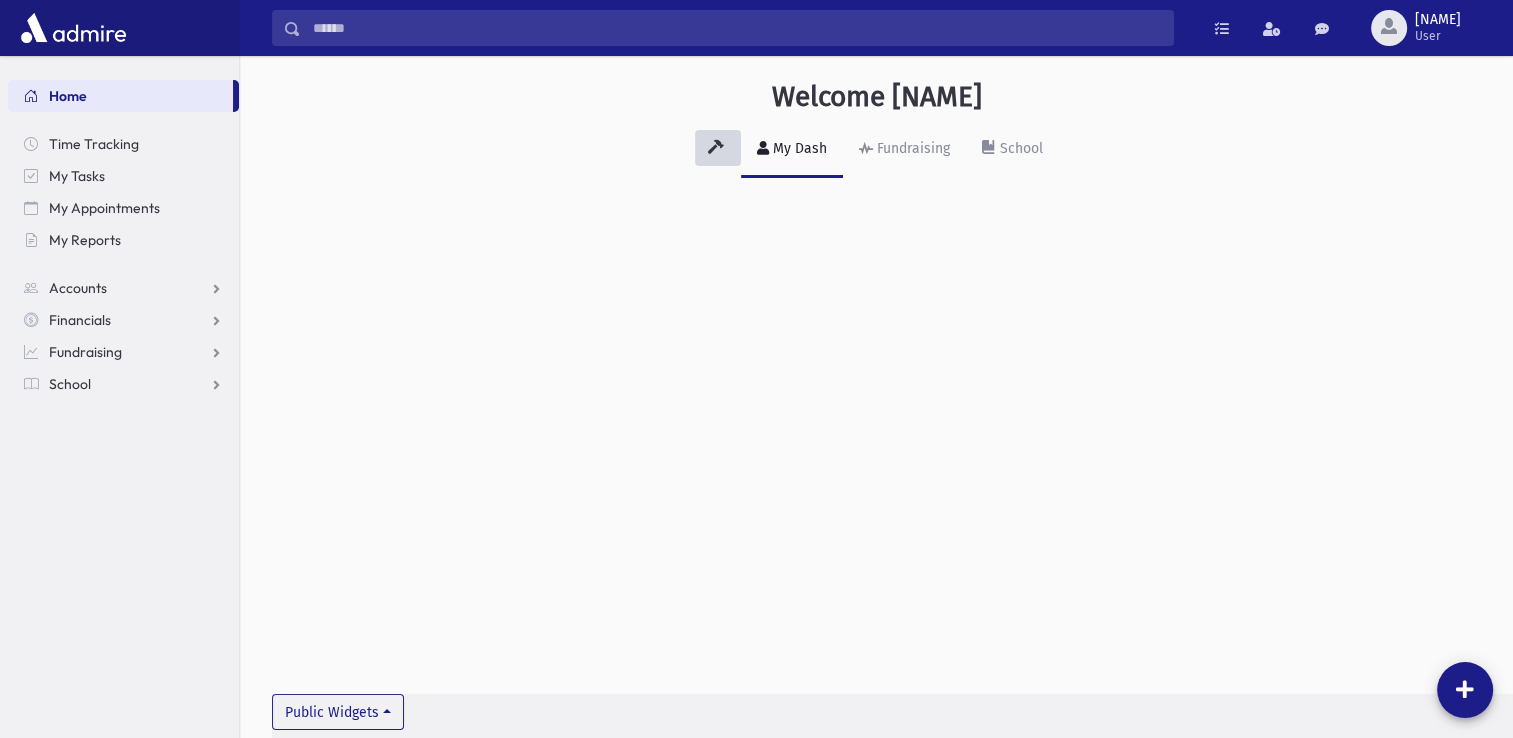 click at bounding box center [716, 147] 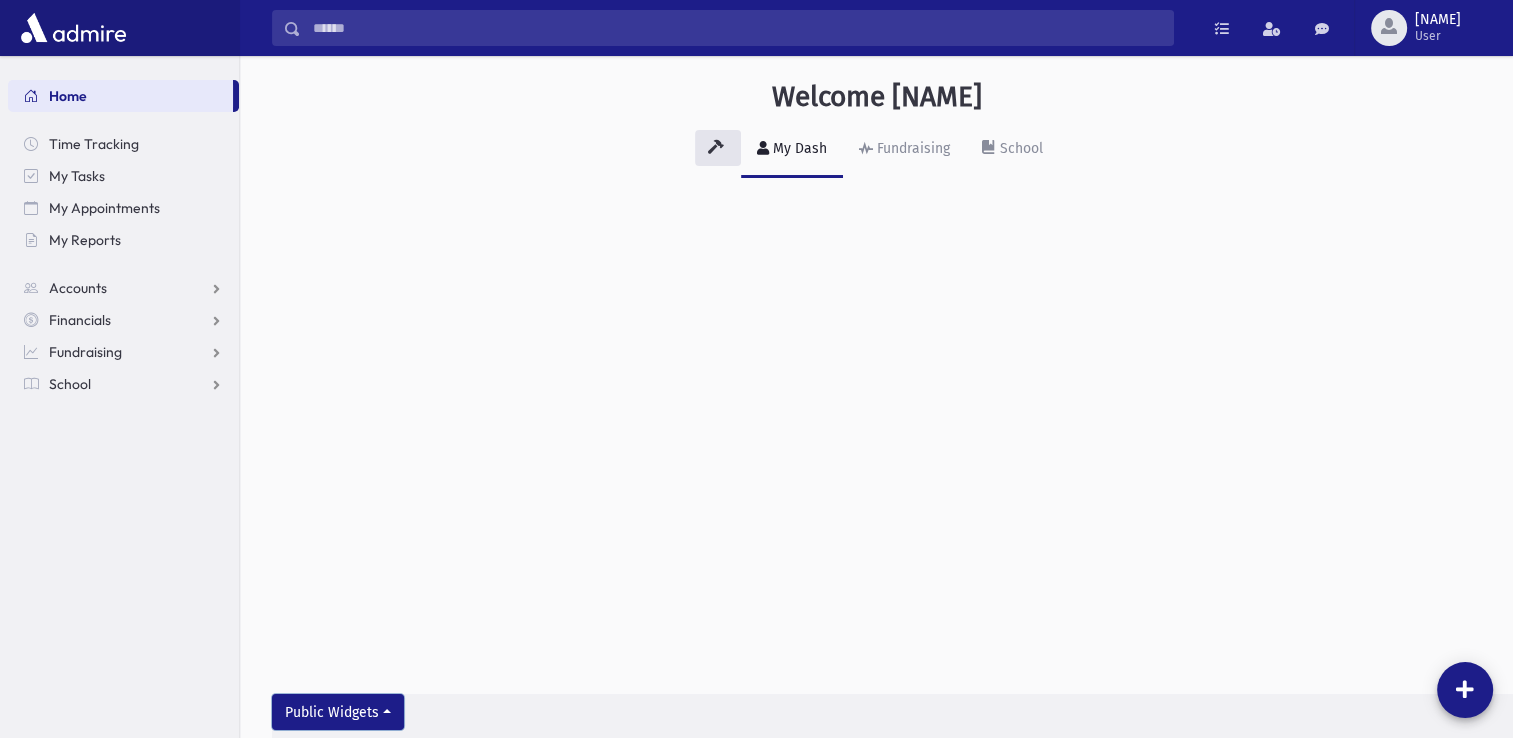 click on "Public Widgets" at bounding box center (338, 712) 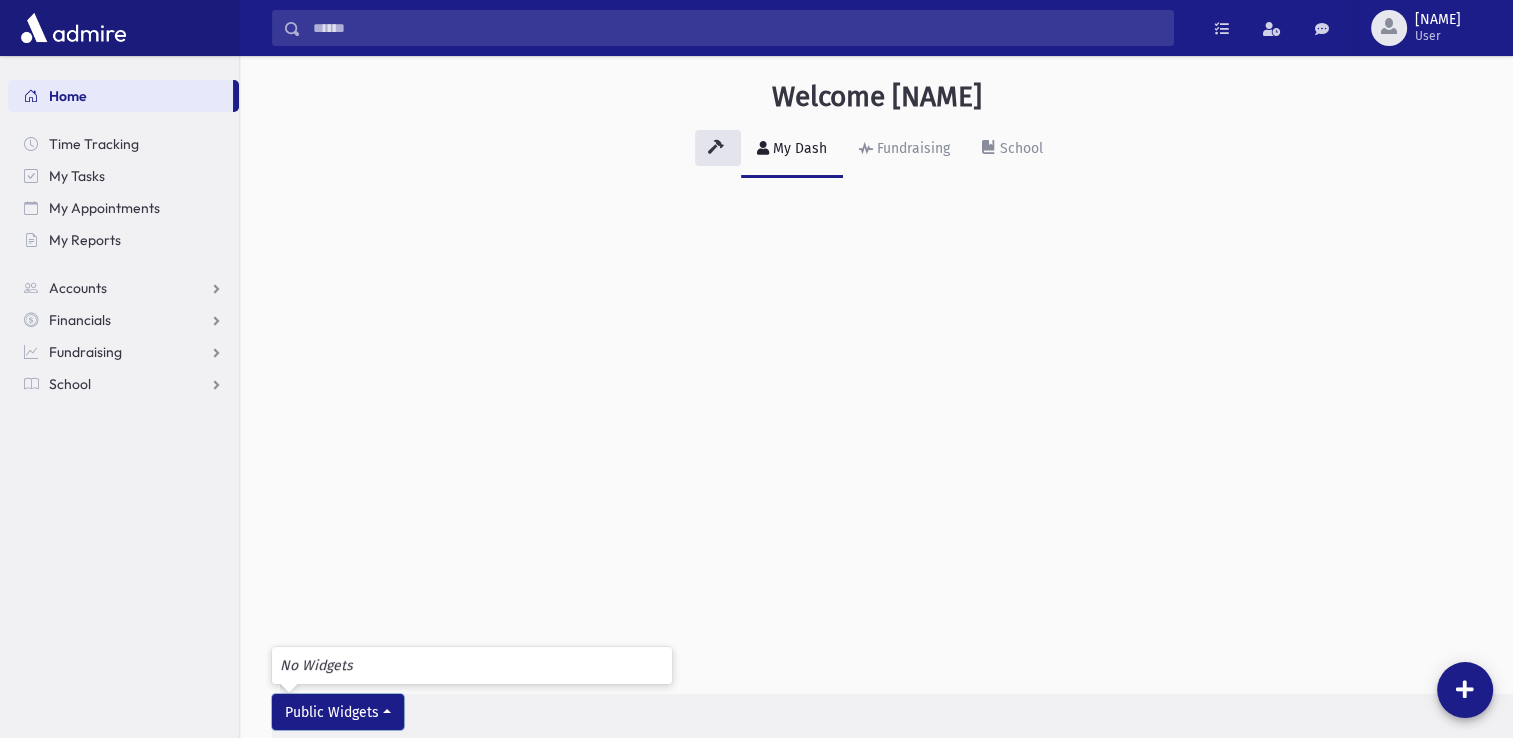 scroll, scrollTop: 0, scrollLeft: 0, axis: both 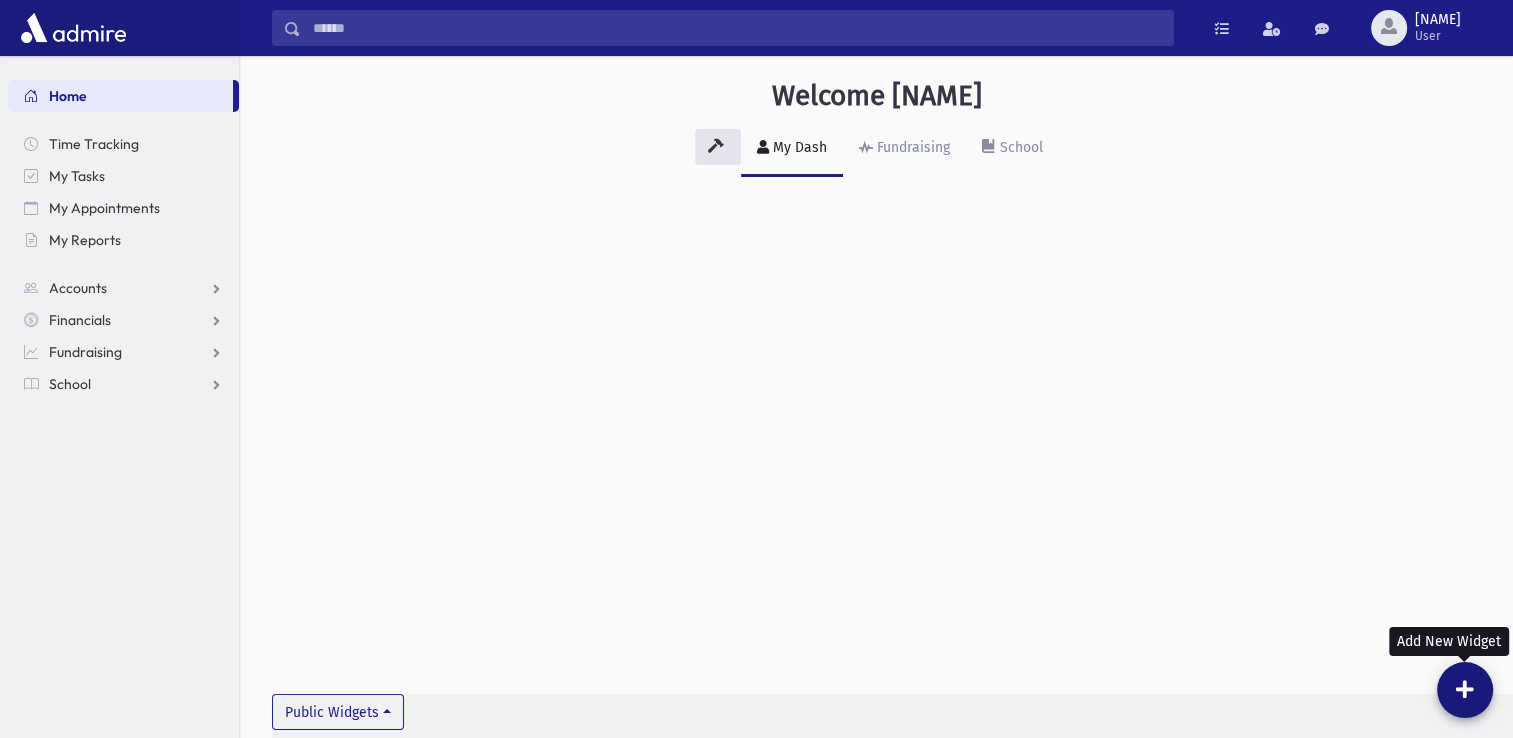 click at bounding box center (1465, 690) 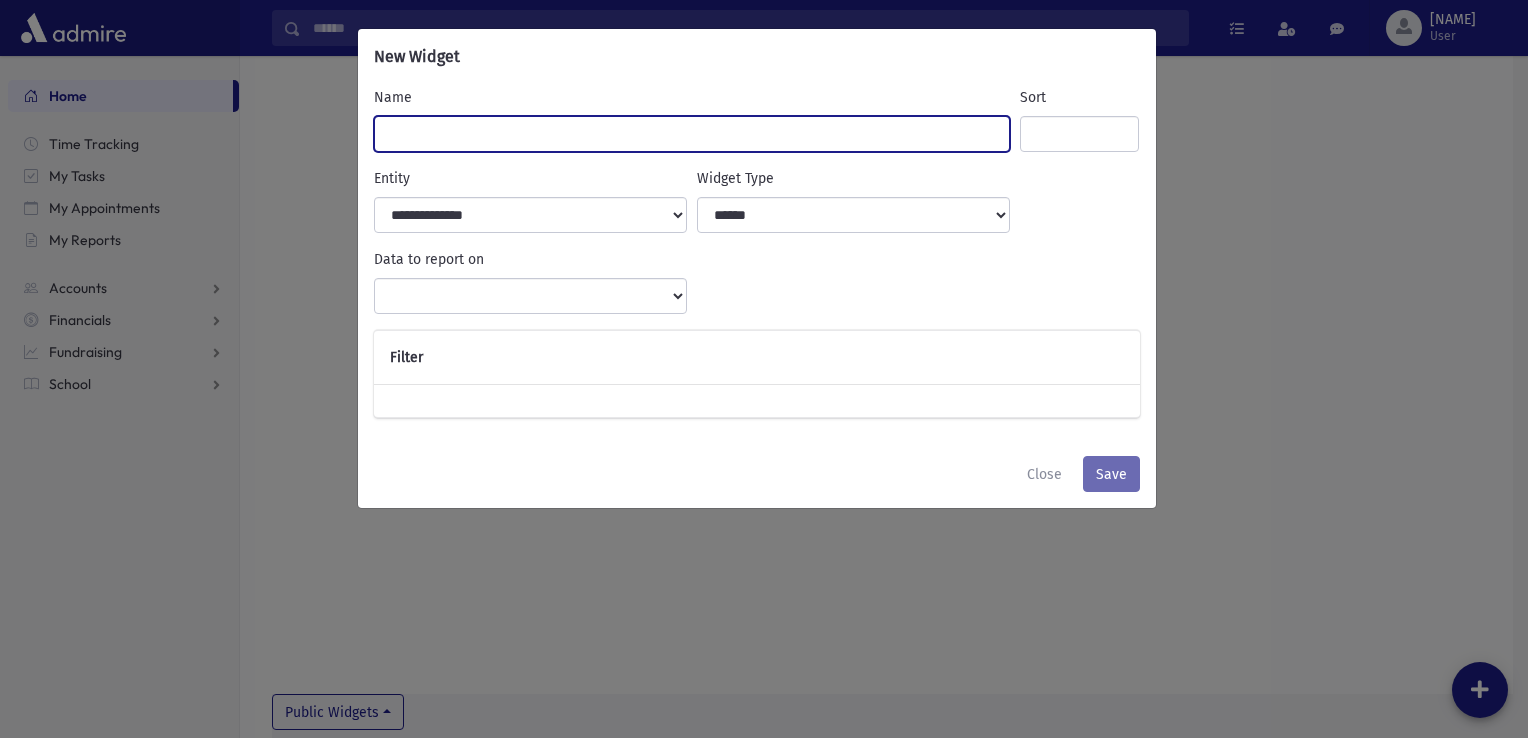 click on "Name" at bounding box center [692, 134] 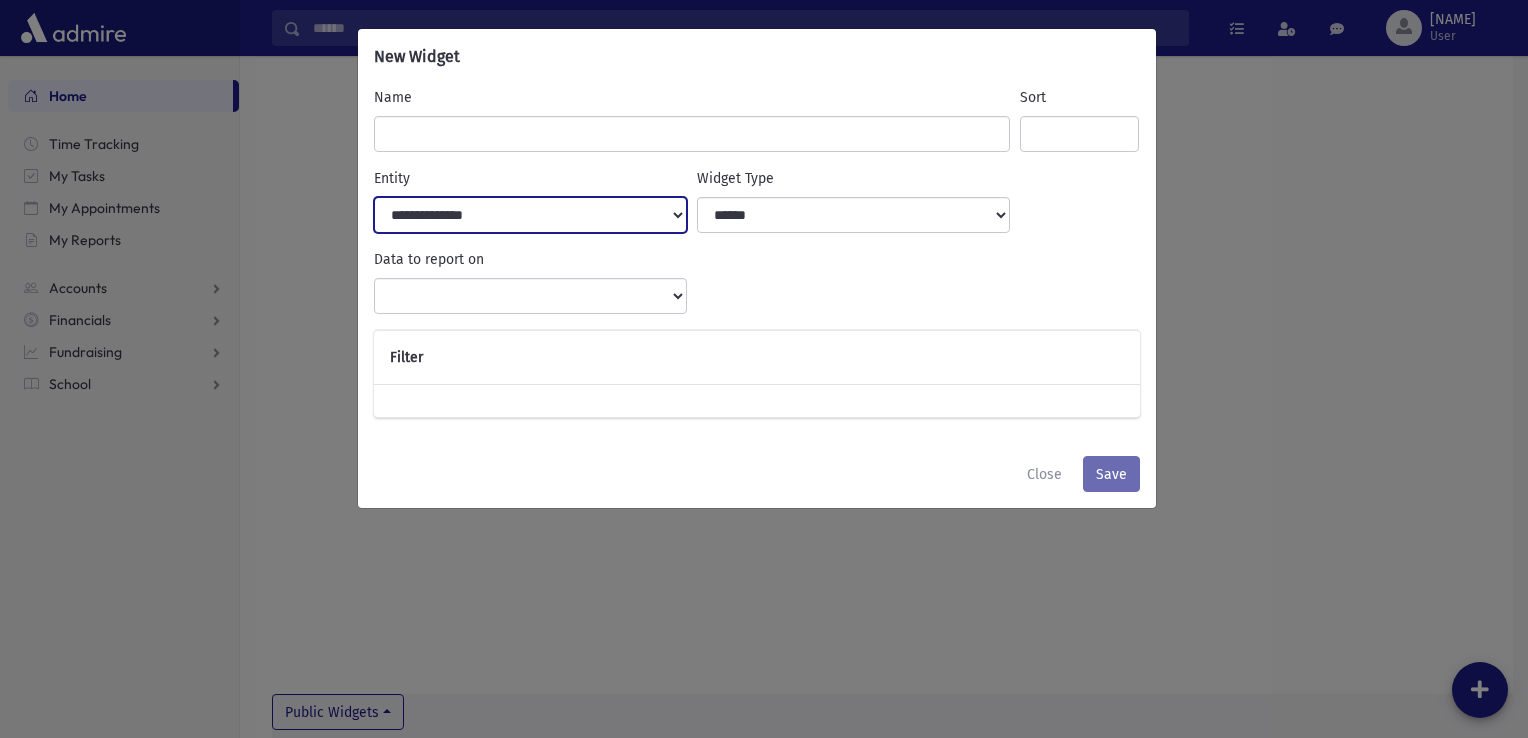 click on "**********" at bounding box center [531, 215] 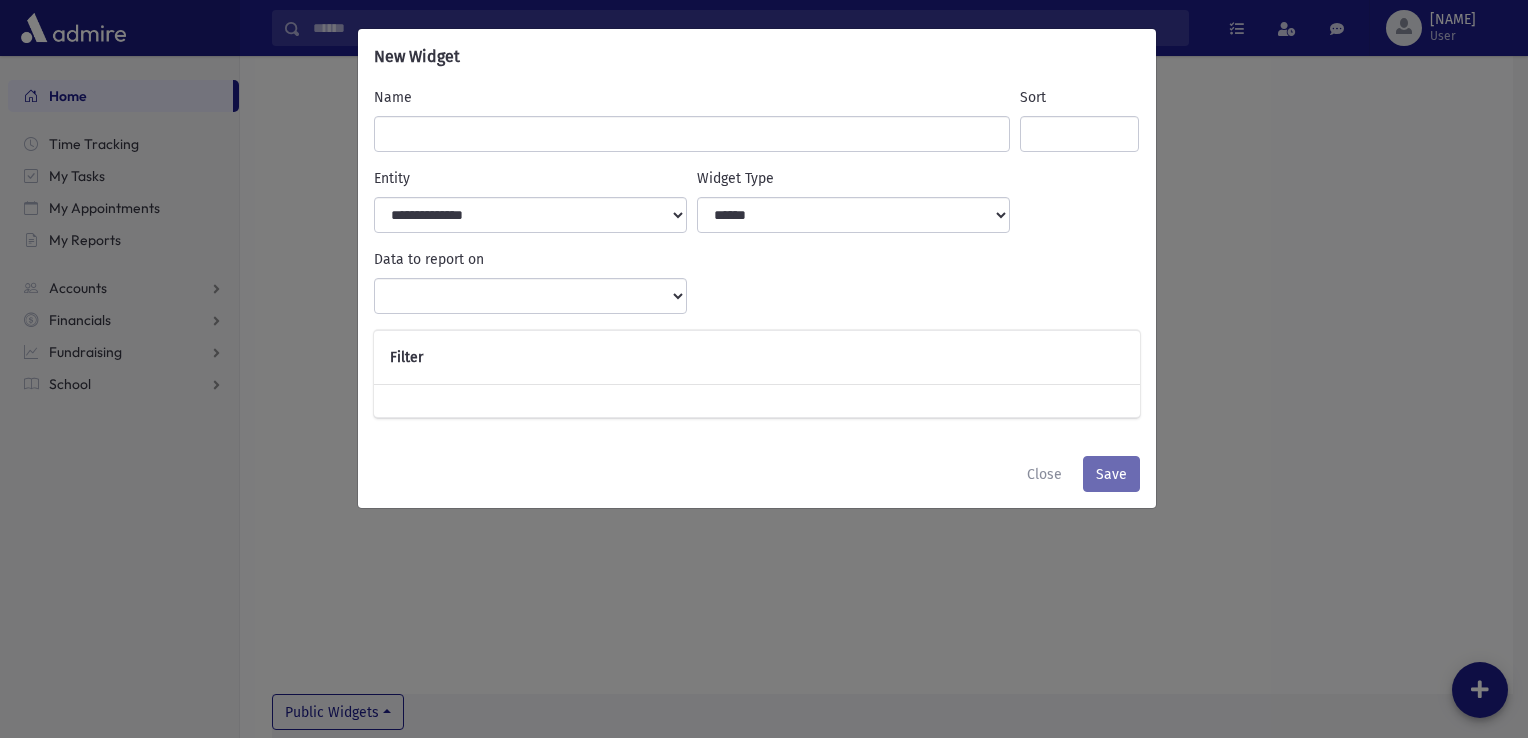 click on "New Widget" at bounding box center (757, 57) 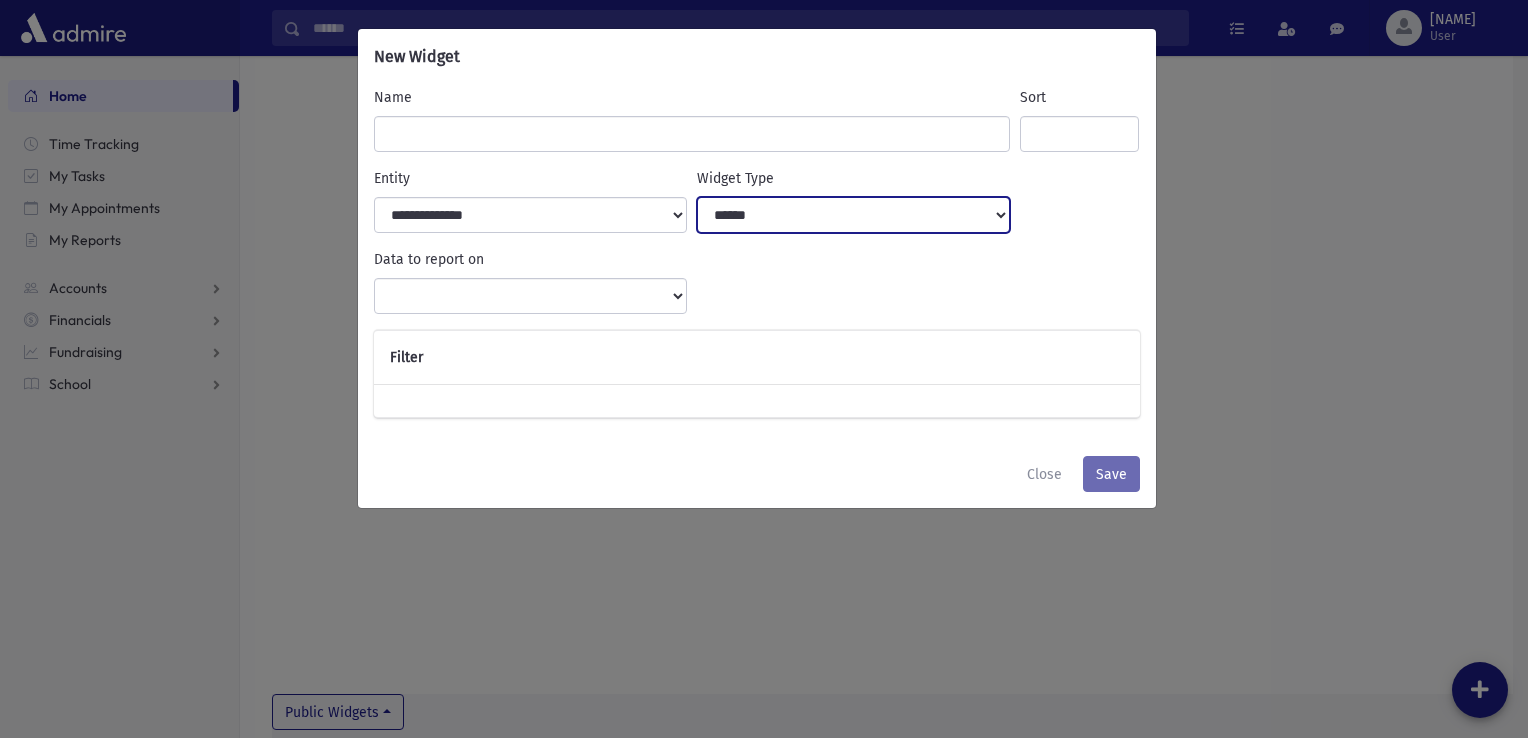 click on "**********" at bounding box center (854, 215) 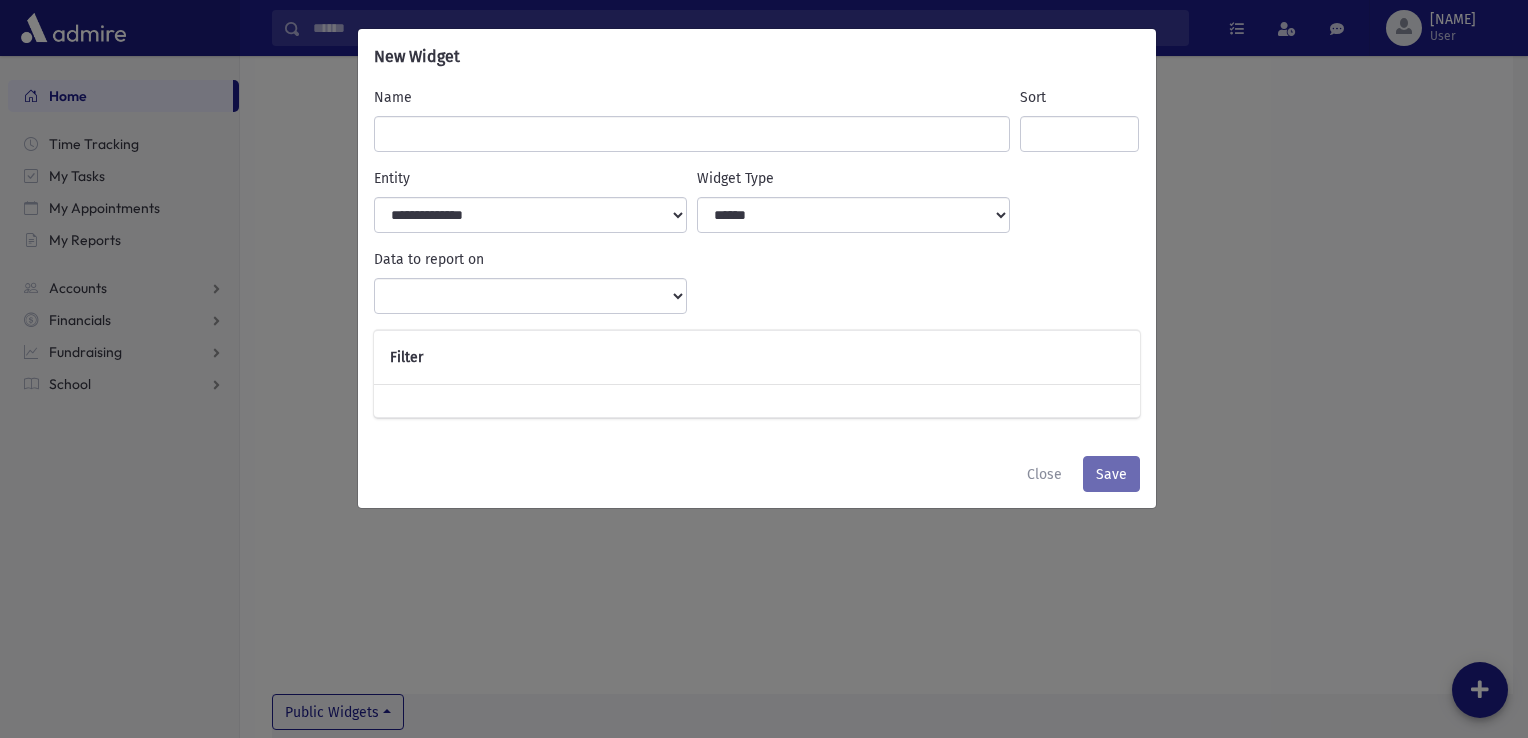 click on "New Widget" at bounding box center [757, 57] 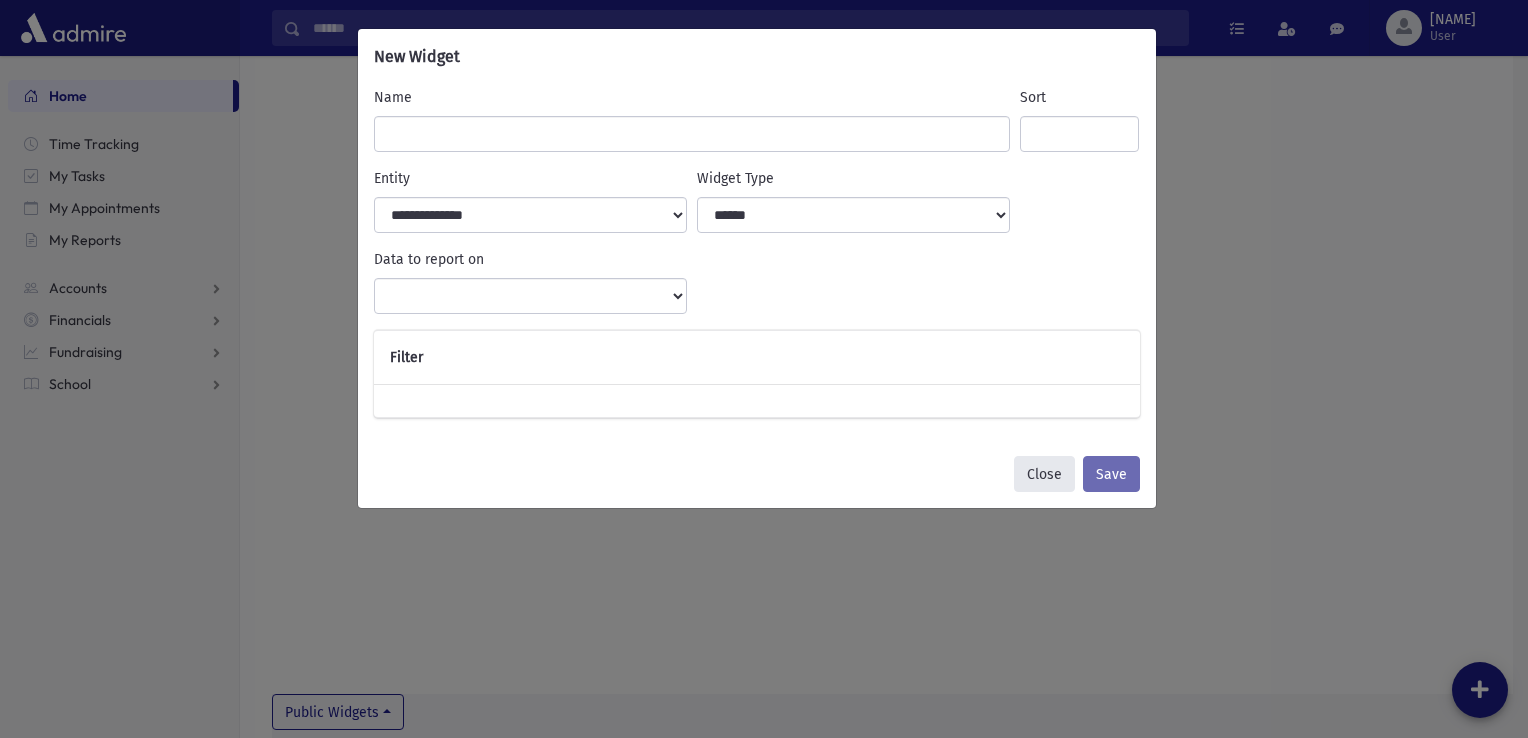 click on "Close" at bounding box center [1044, 474] 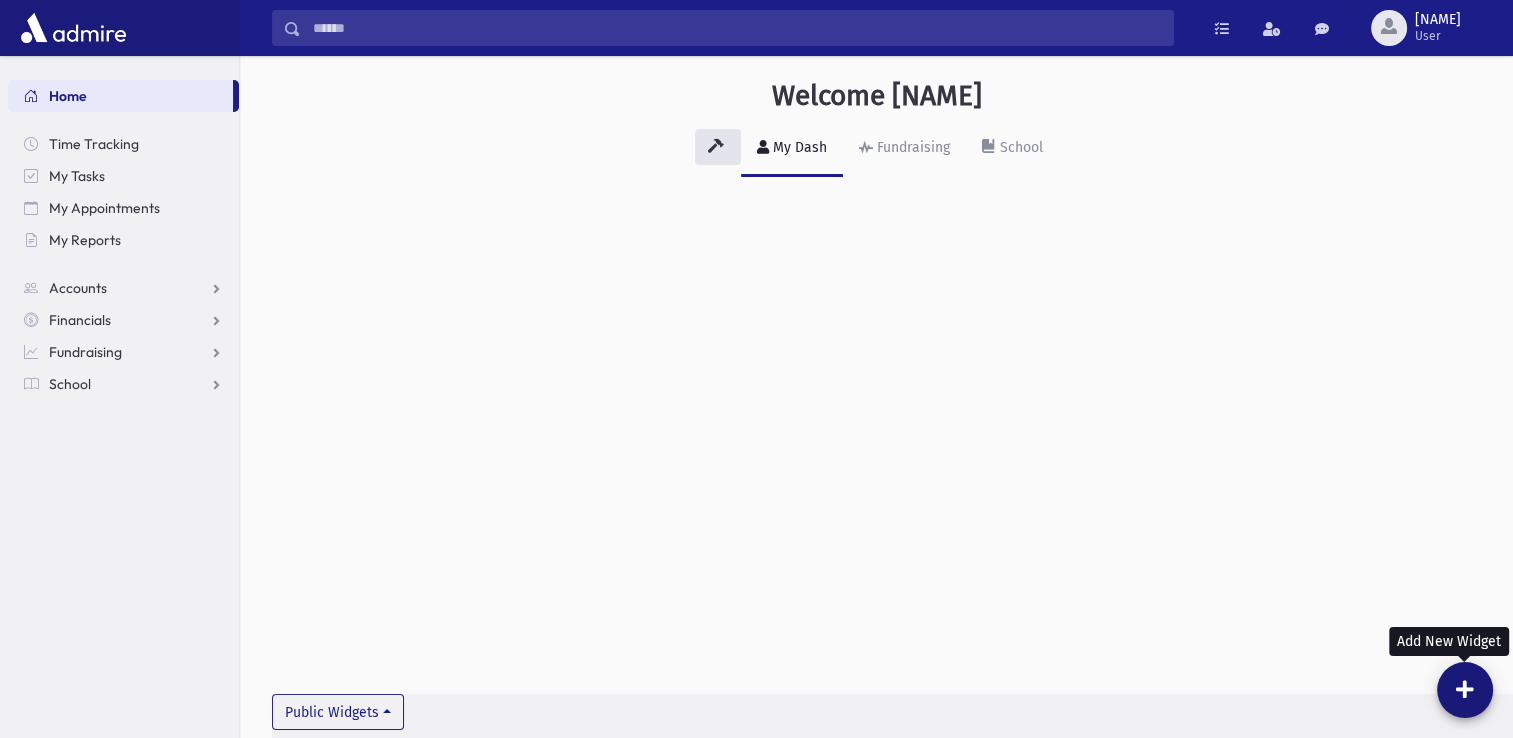 click at bounding box center (1465, 690) 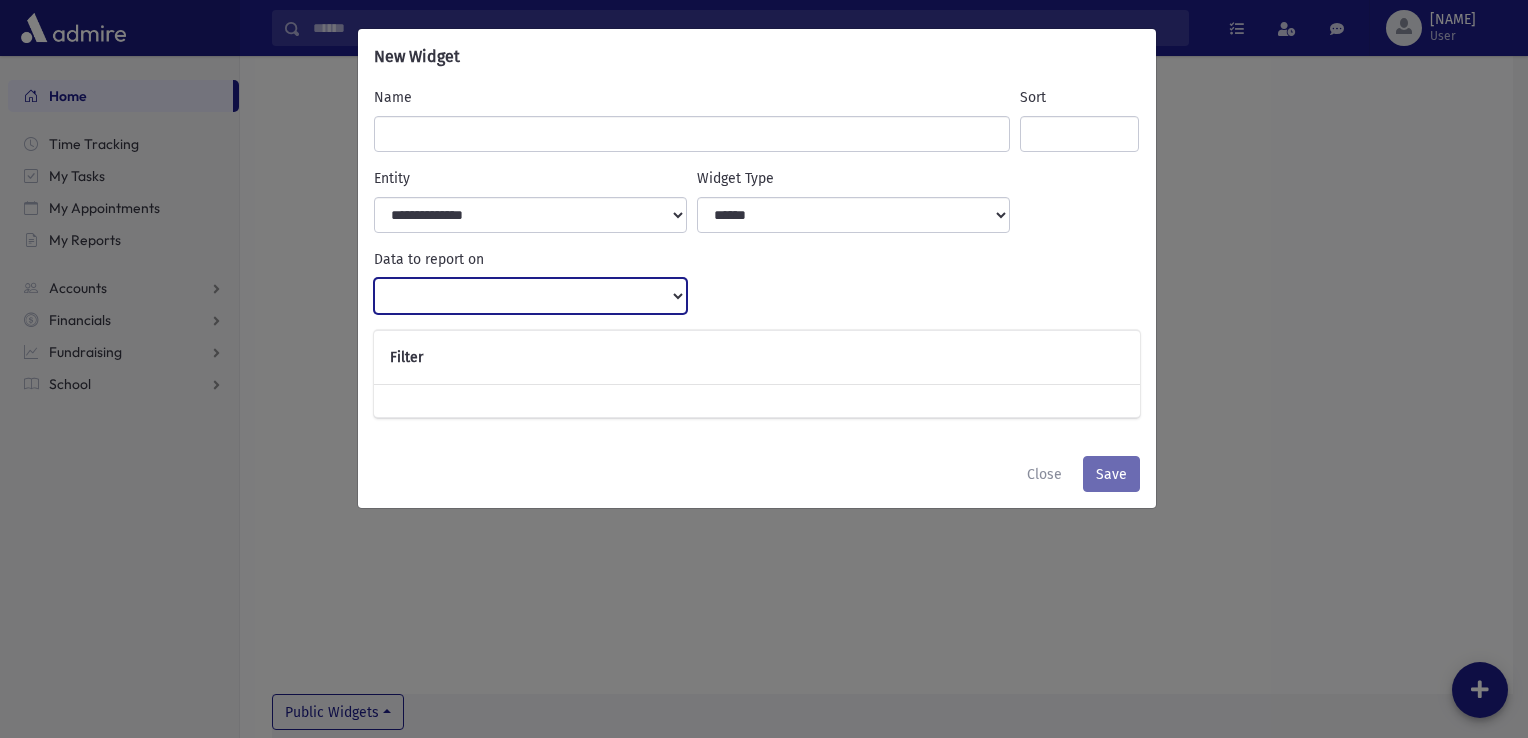 click at bounding box center [530, 296] 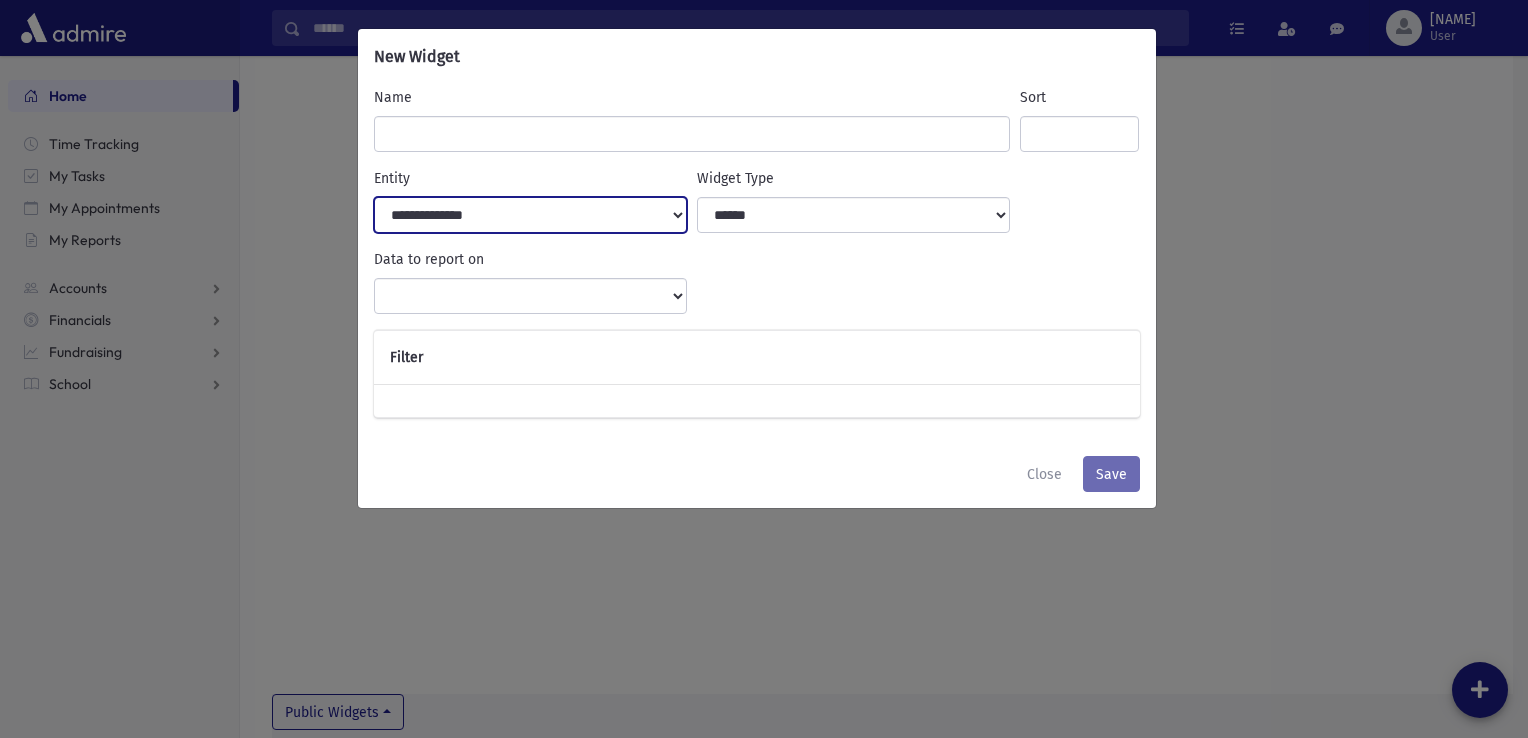 click on "**********" at bounding box center [531, 215] 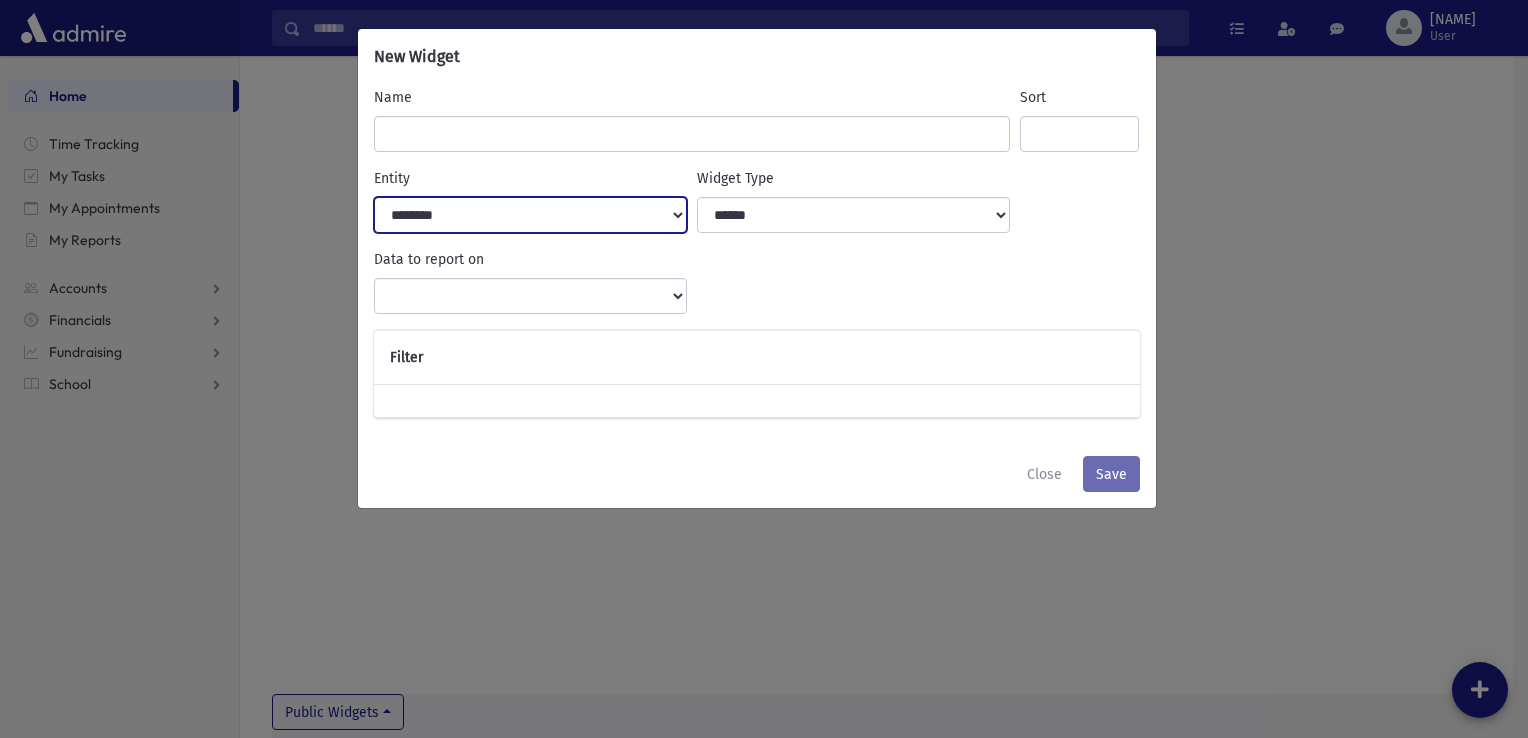click on "**********" at bounding box center (531, 215) 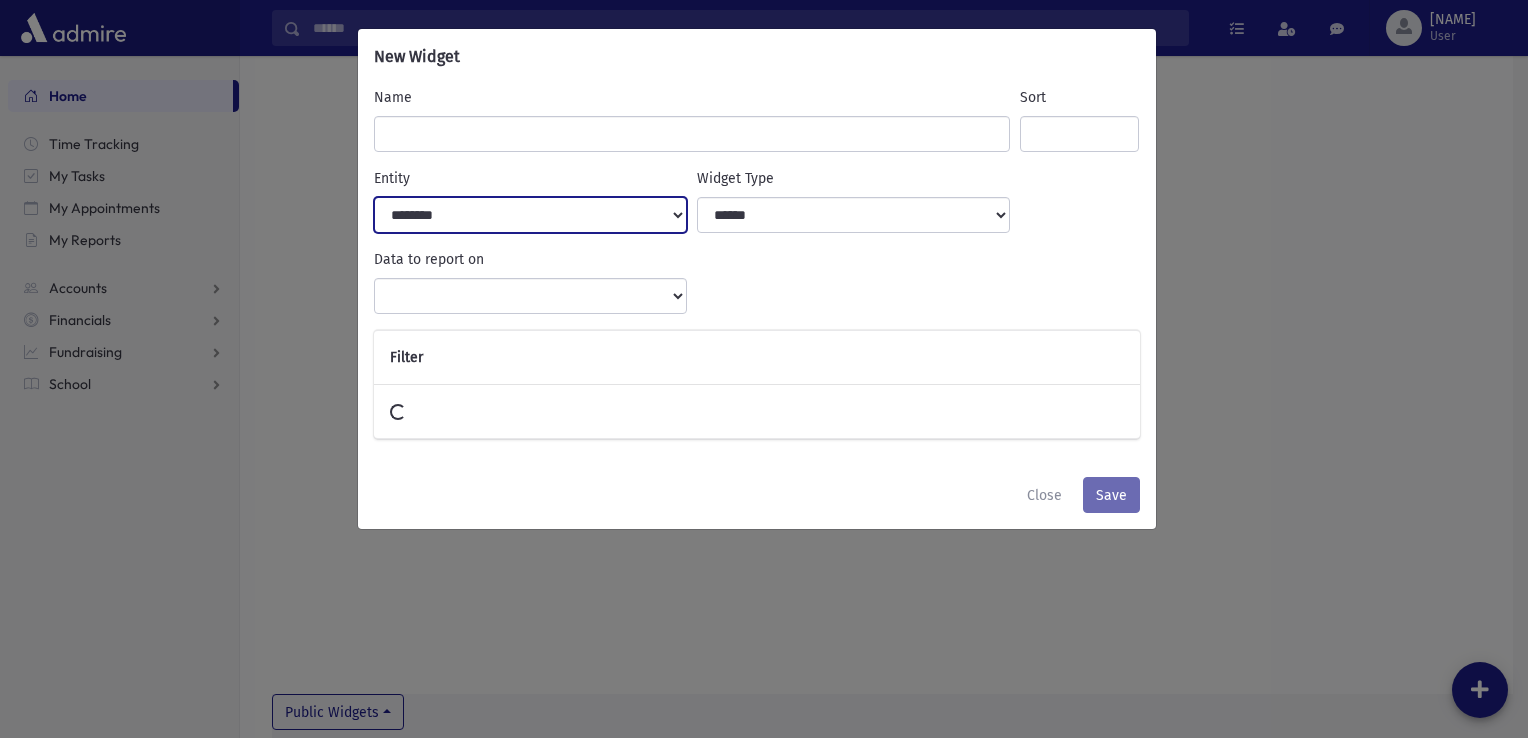 select 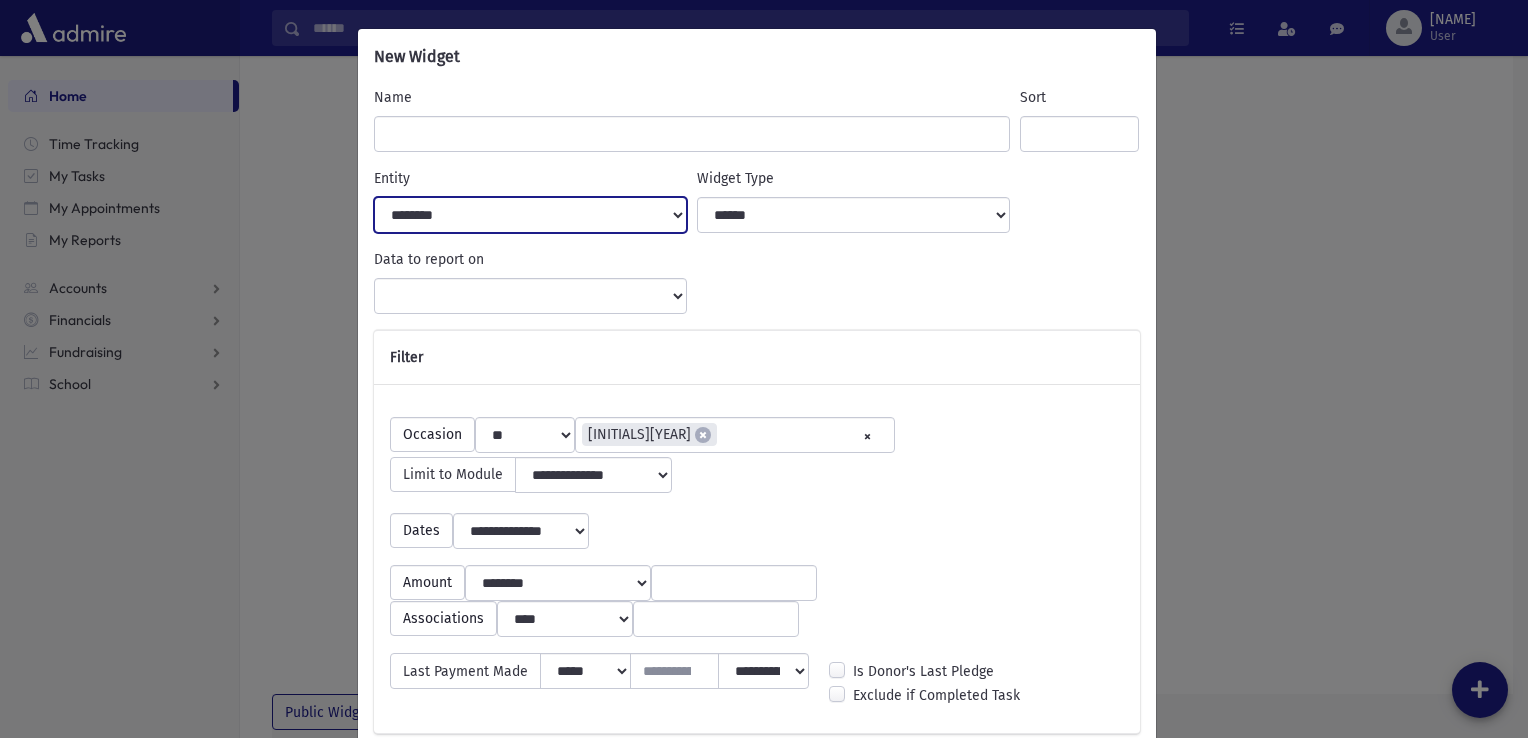 scroll, scrollTop: 5405, scrollLeft: 0, axis: vertical 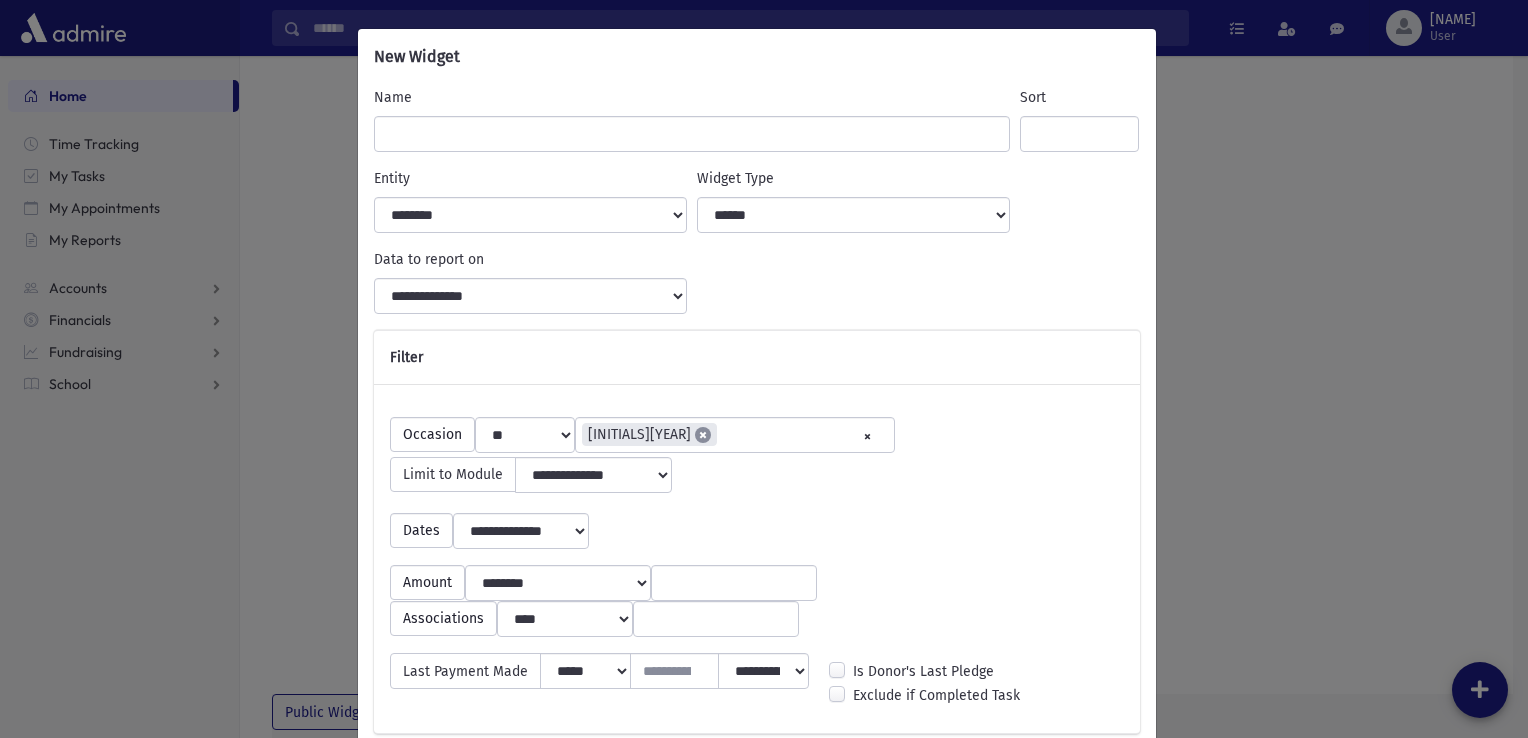 click on "×" at bounding box center [703, 435] 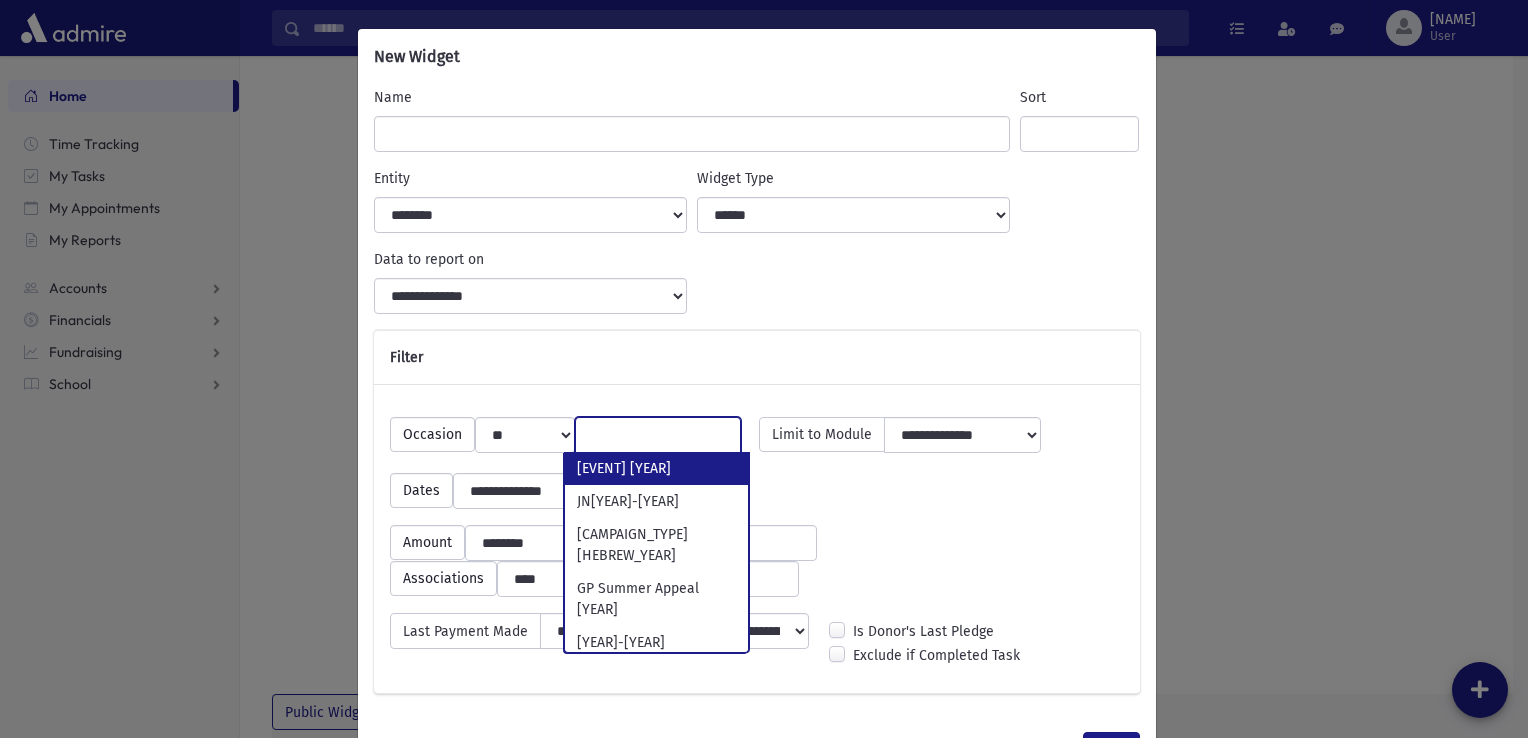 scroll, scrollTop: 5464, scrollLeft: 0, axis: vertical 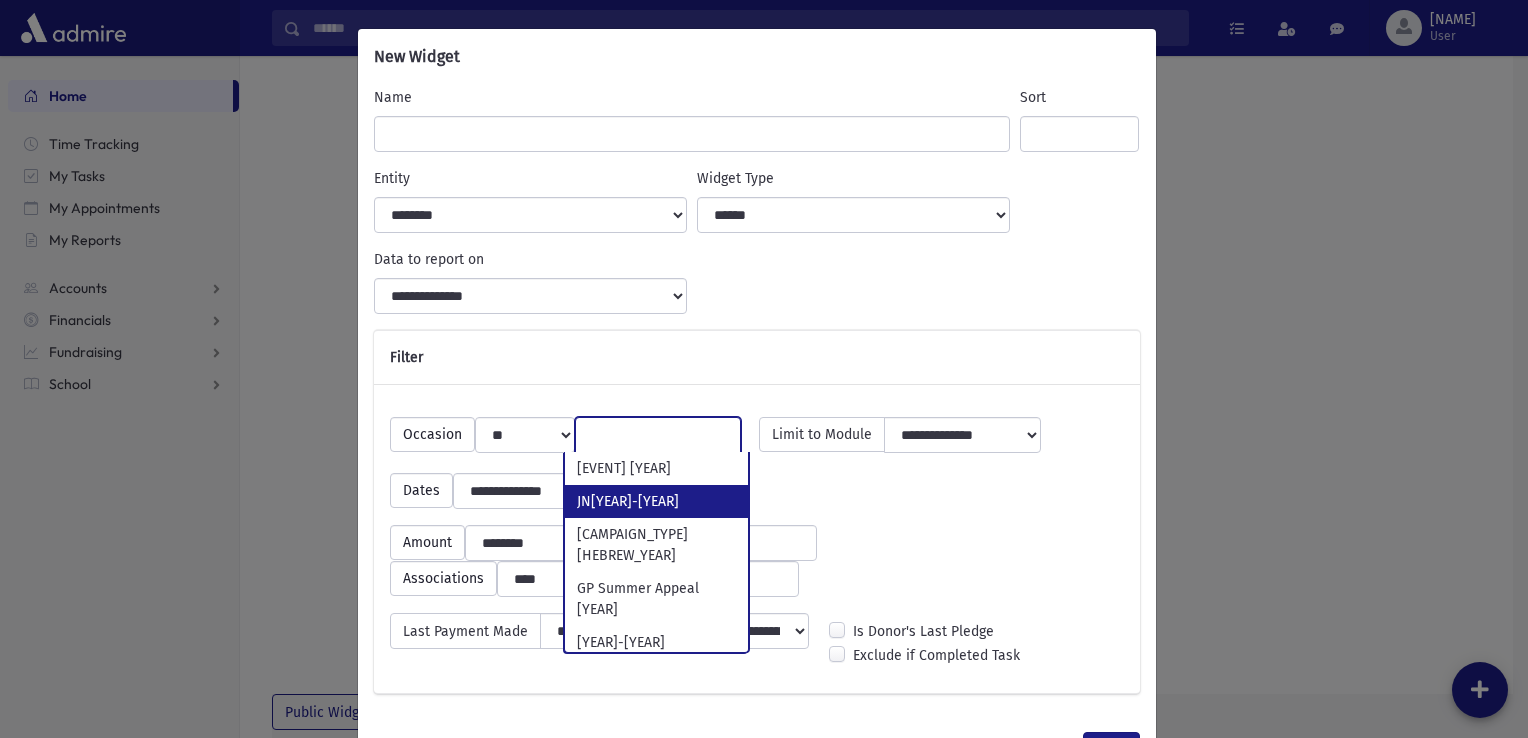 select on "****" 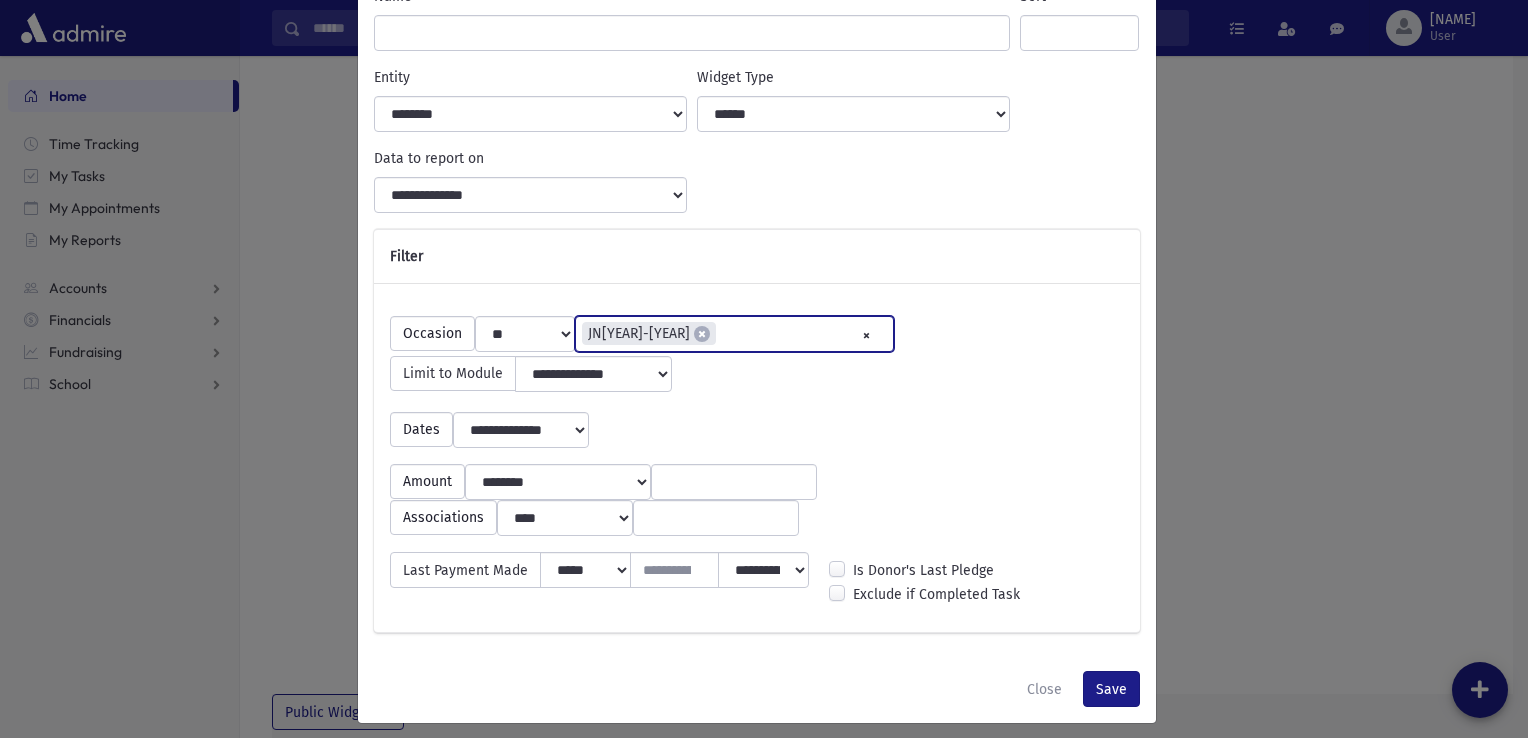 scroll, scrollTop: 113, scrollLeft: 0, axis: vertical 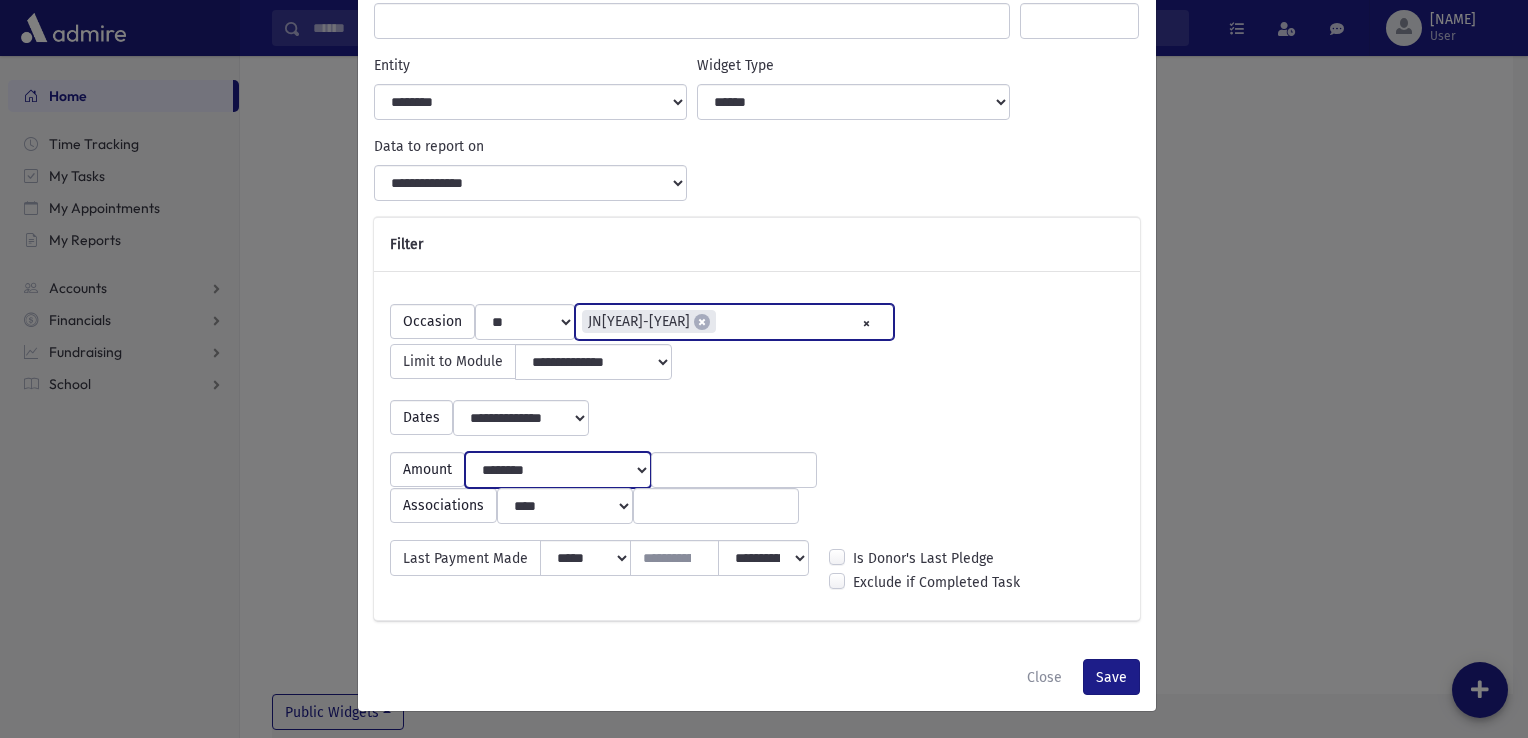 click on "**********" at bounding box center (558, 470) 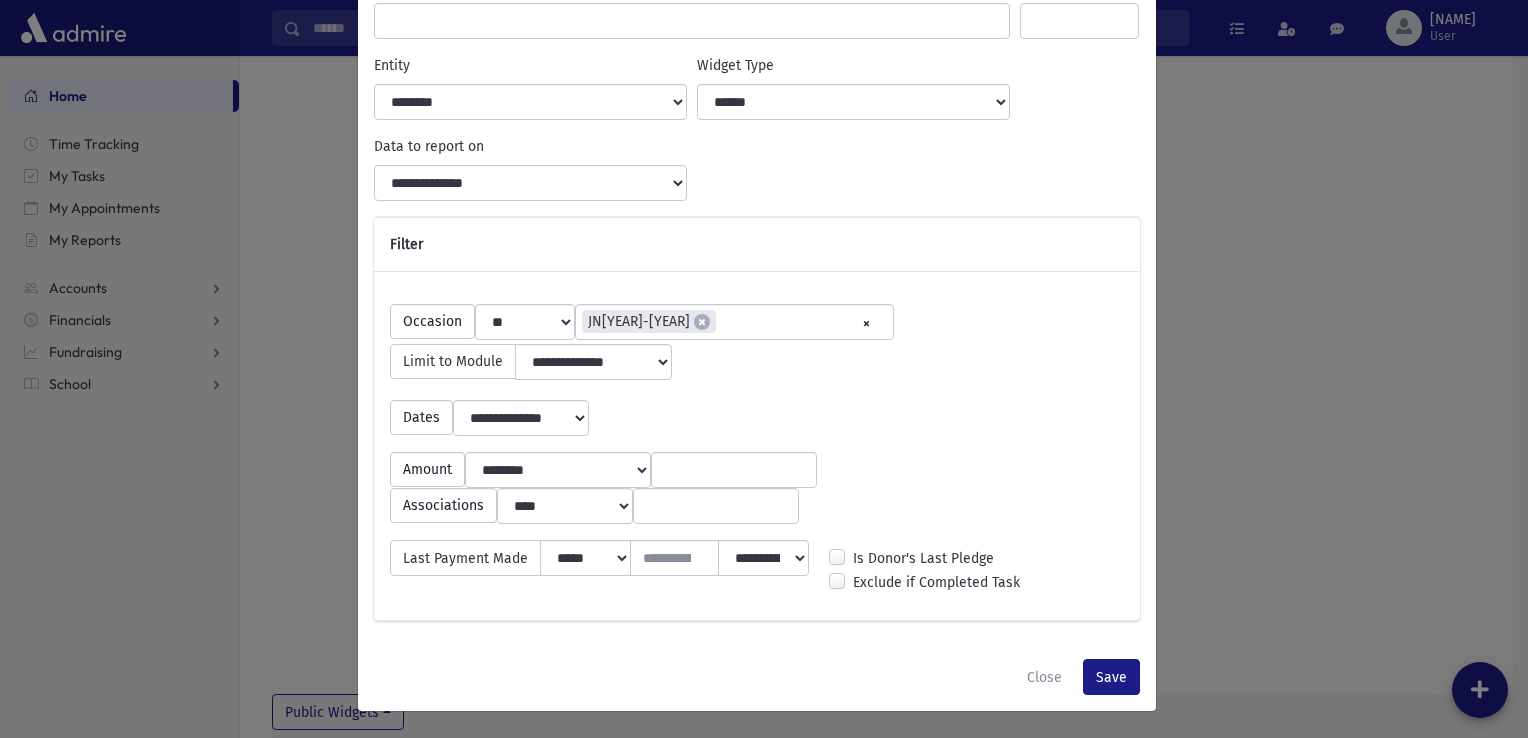 click on "**********" at bounding box center (757, 410) 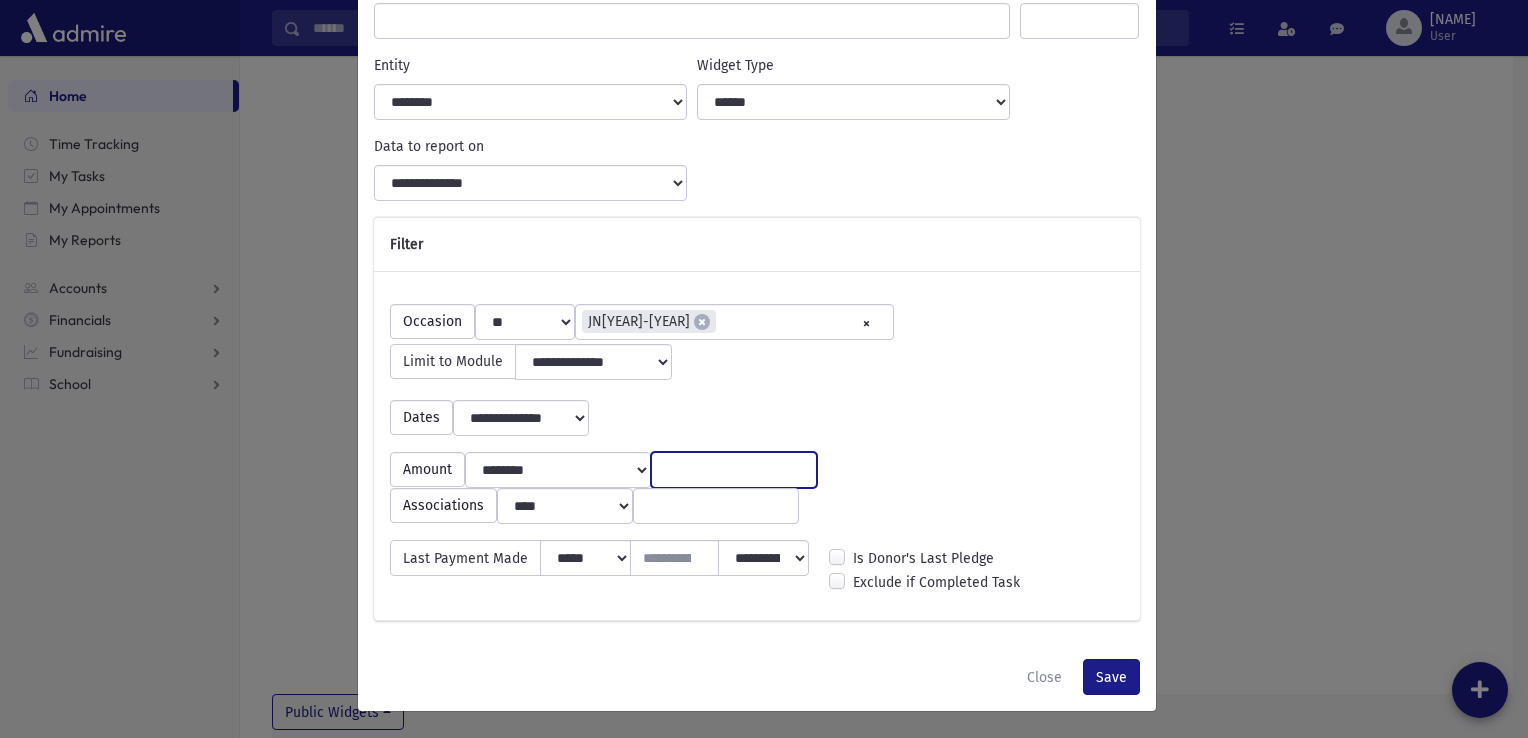 click at bounding box center [734, 470] 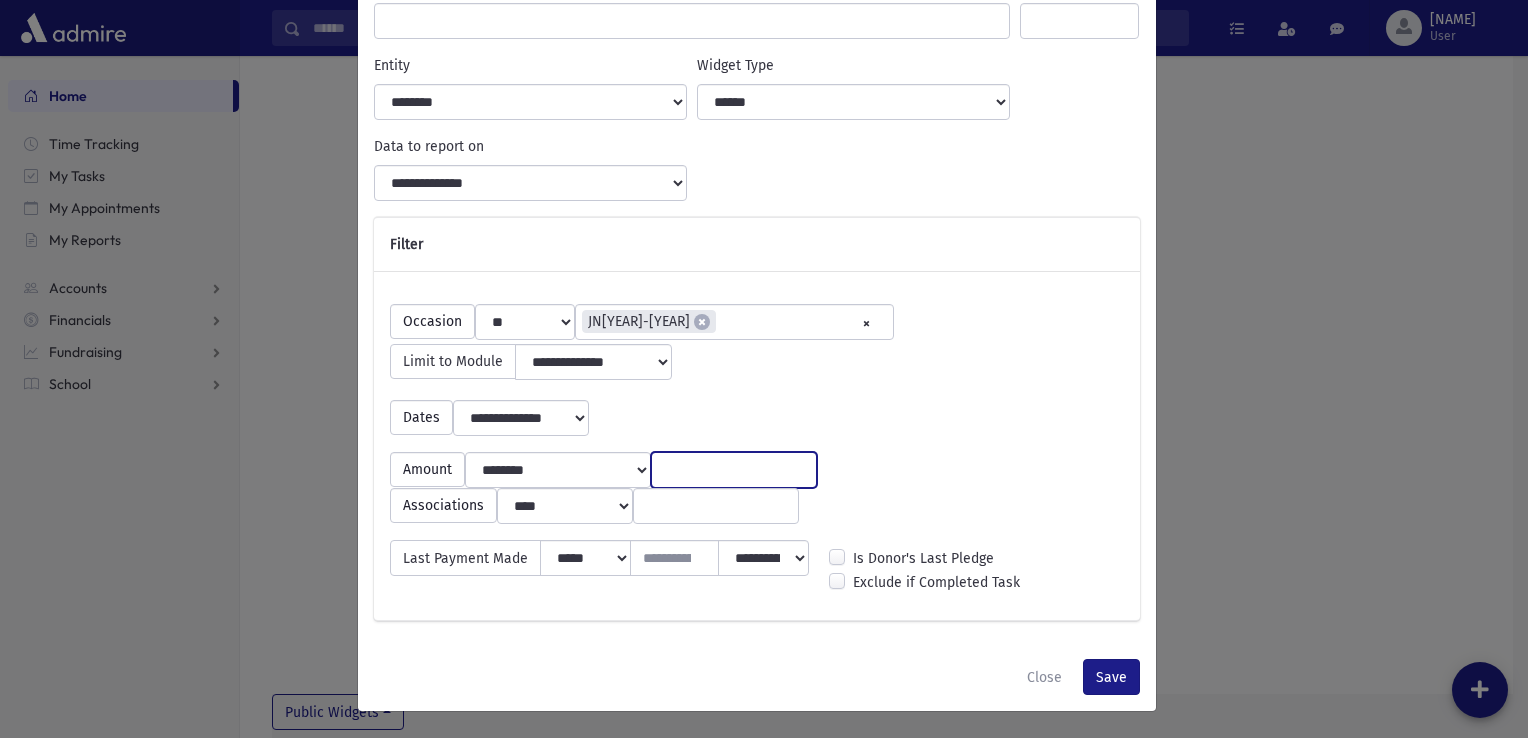 type on "****" 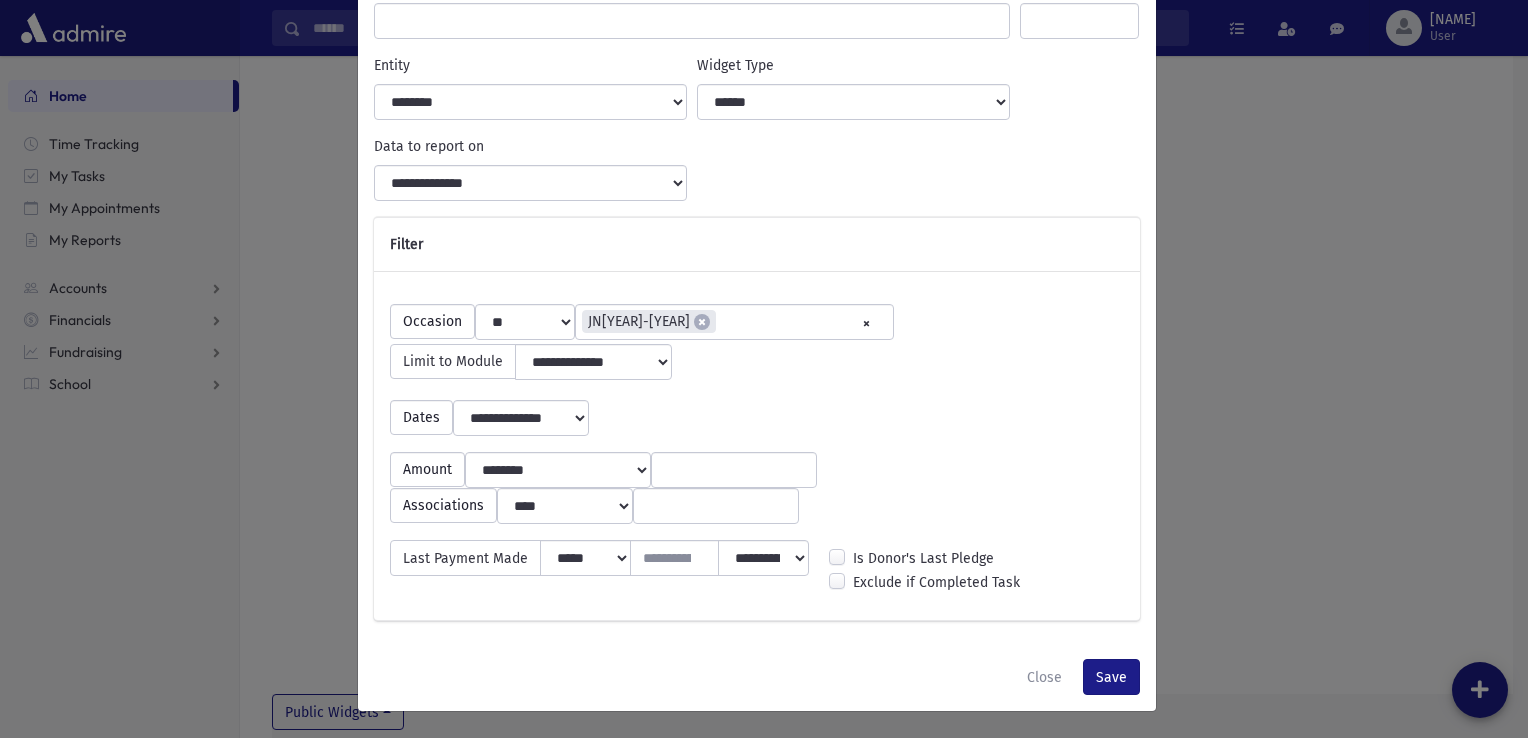 click on "**********" at bounding box center [757, 410] 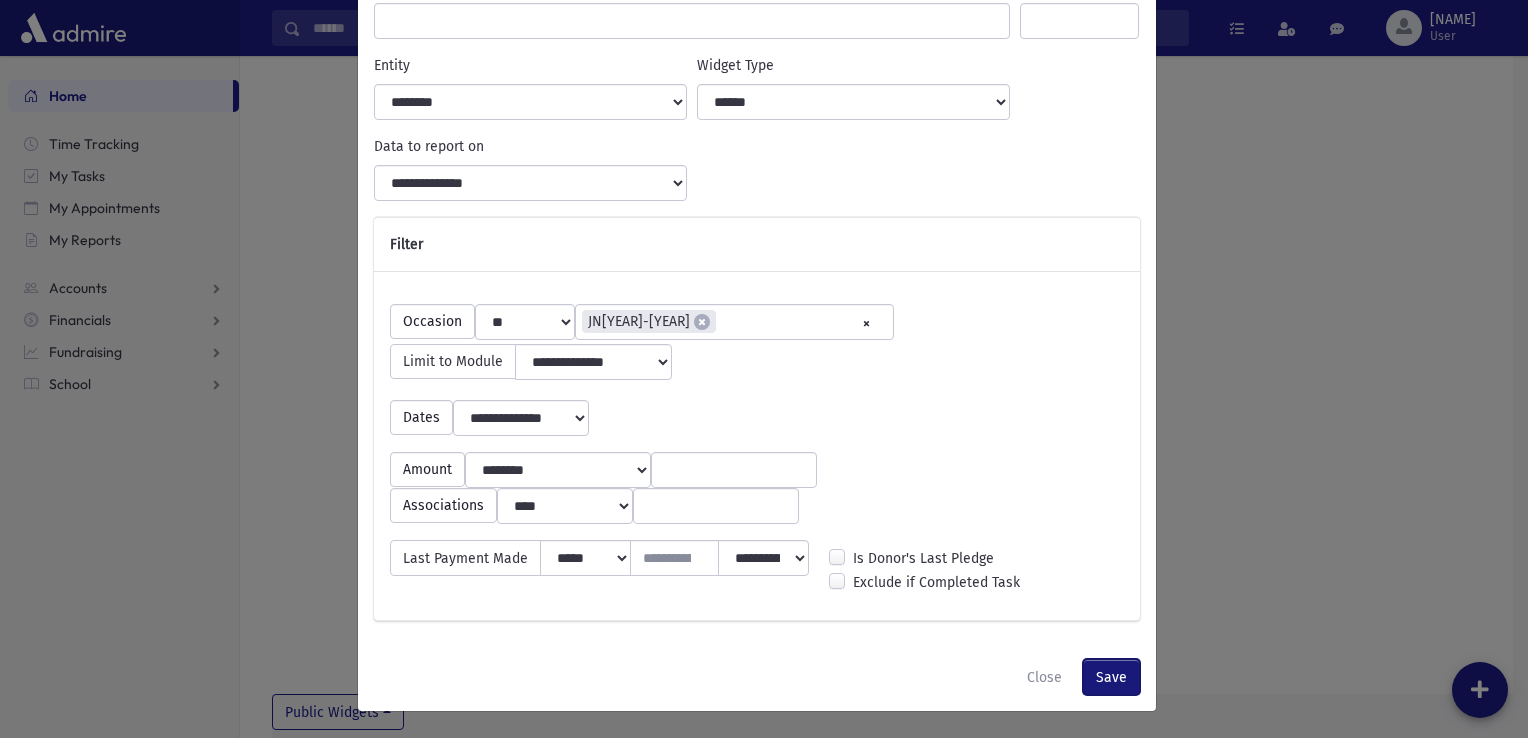 click on "Save" at bounding box center [1111, 677] 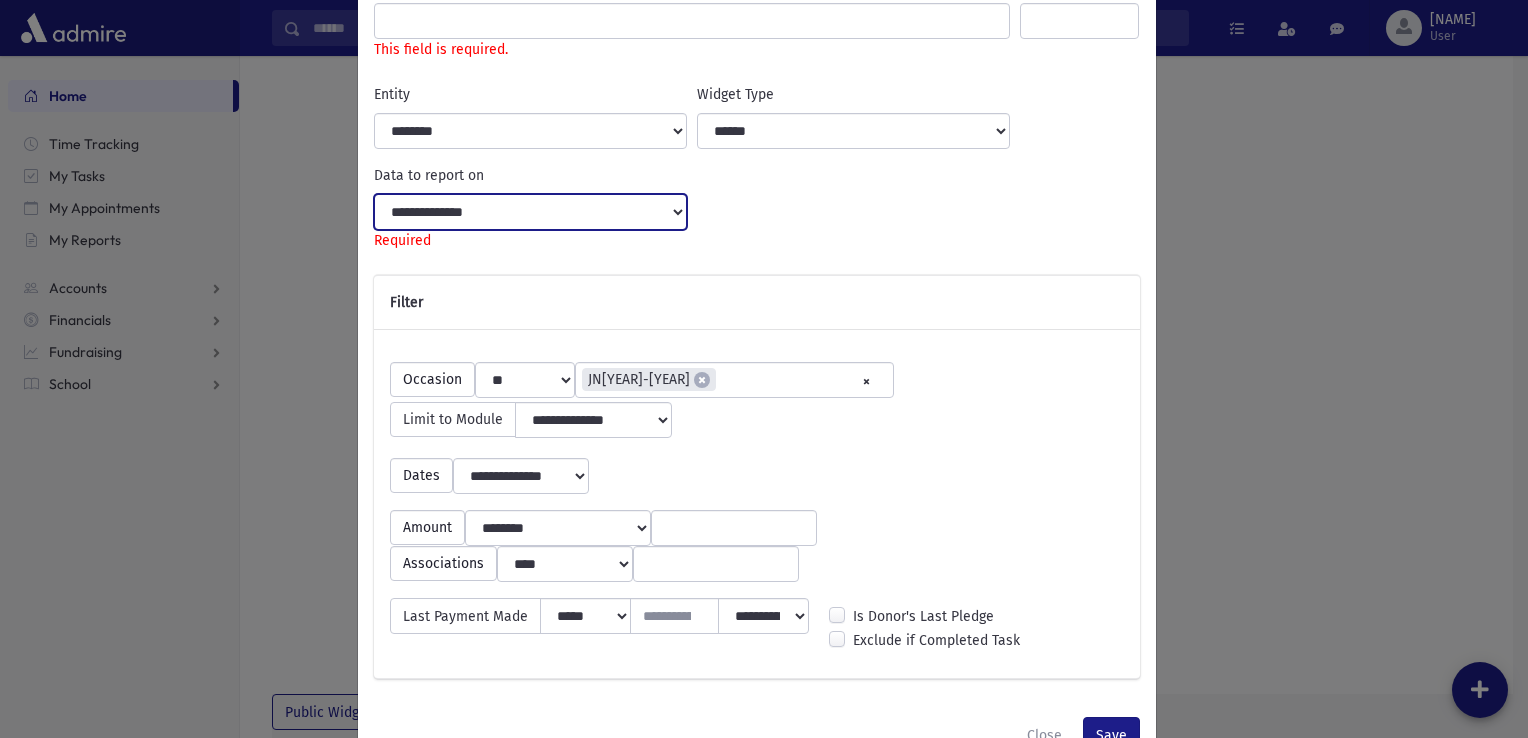 click on "**********" at bounding box center (530, 212) 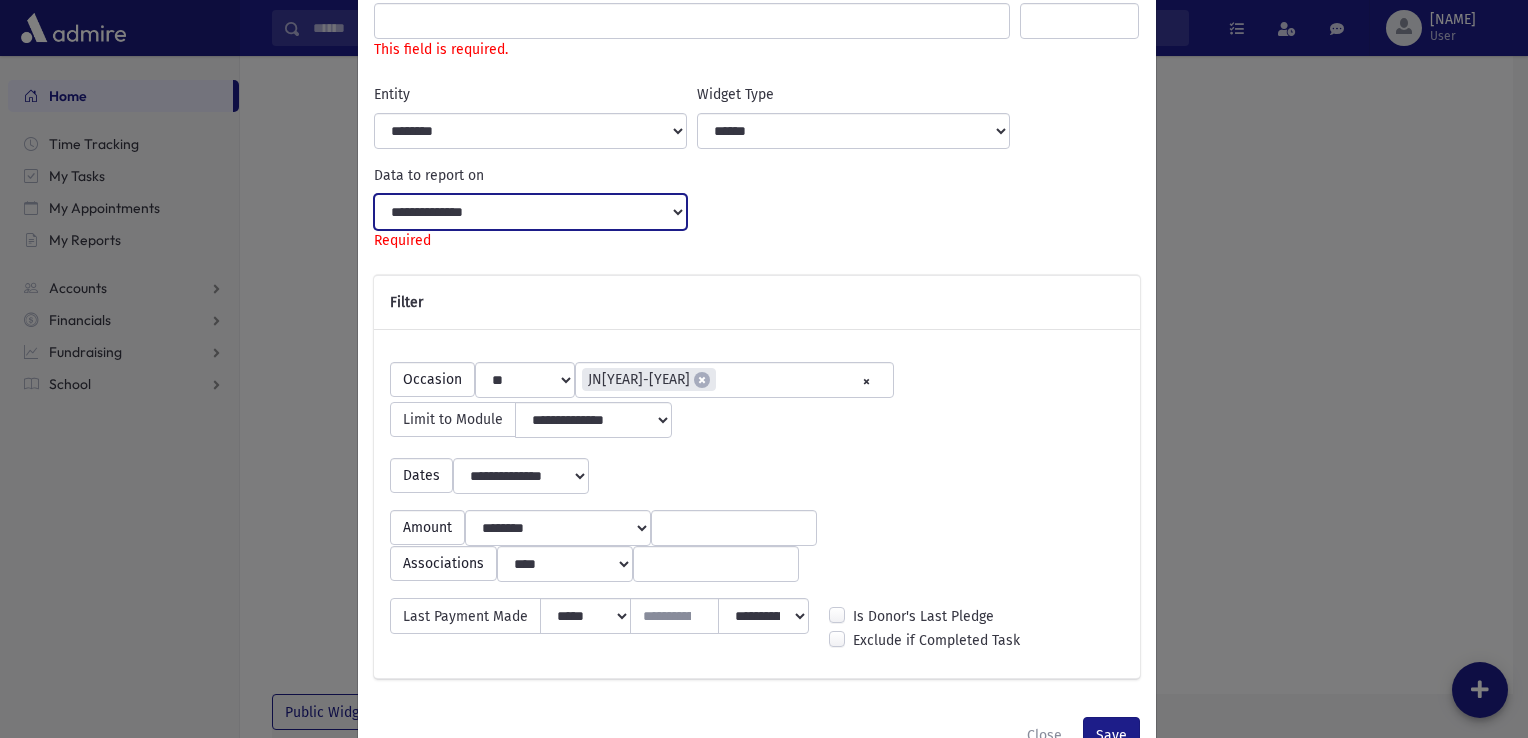 select on "**********" 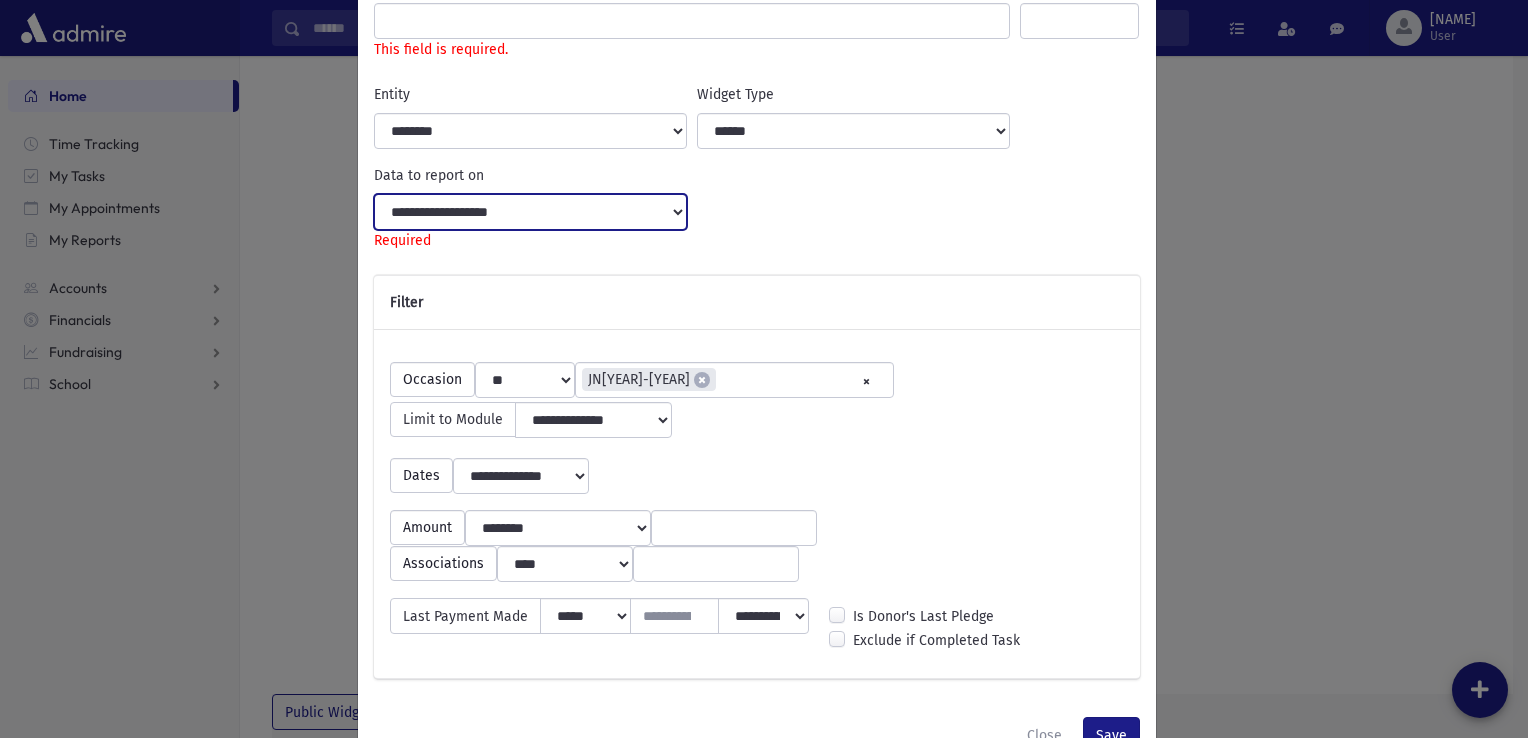 click on "**********" at bounding box center (530, 212) 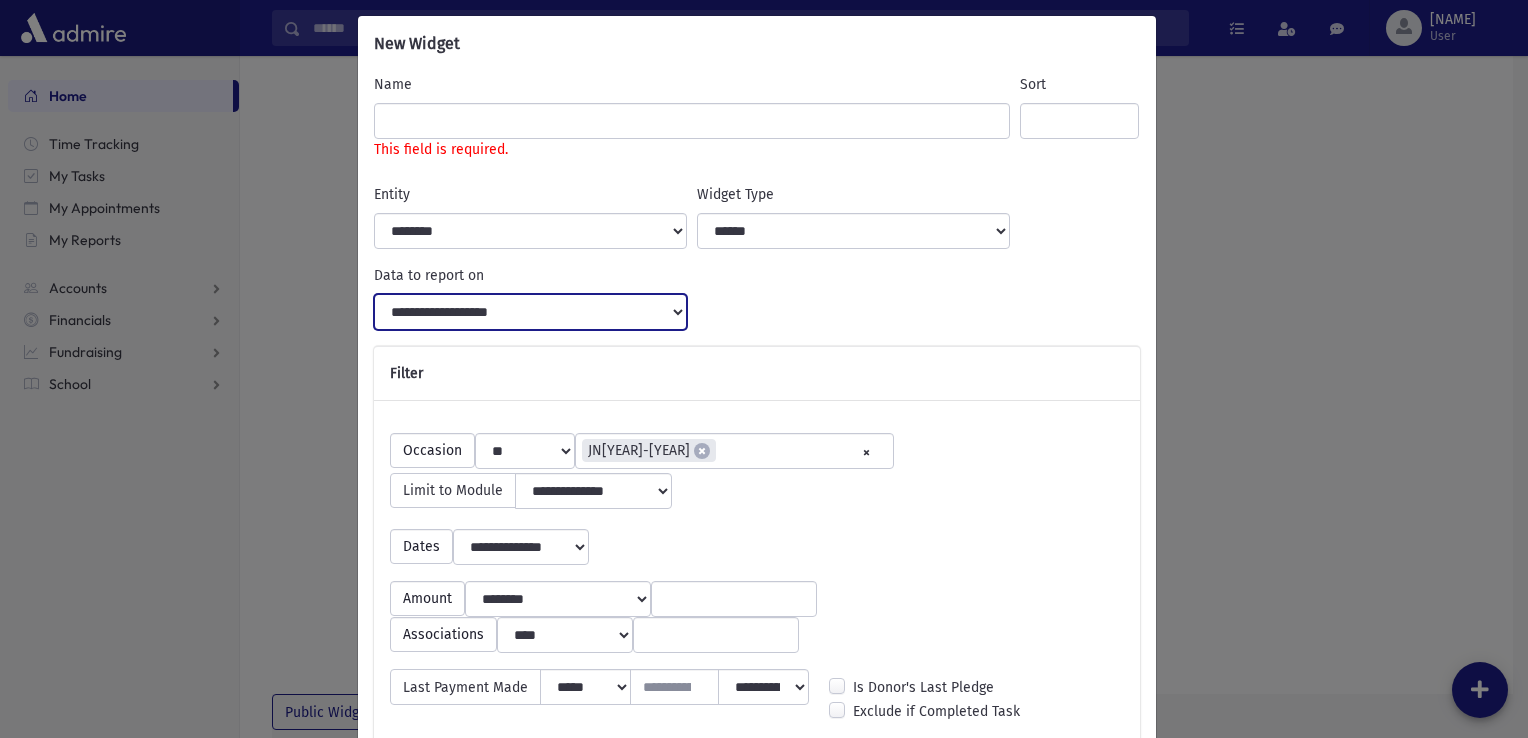 scroll, scrollTop: 0, scrollLeft: 0, axis: both 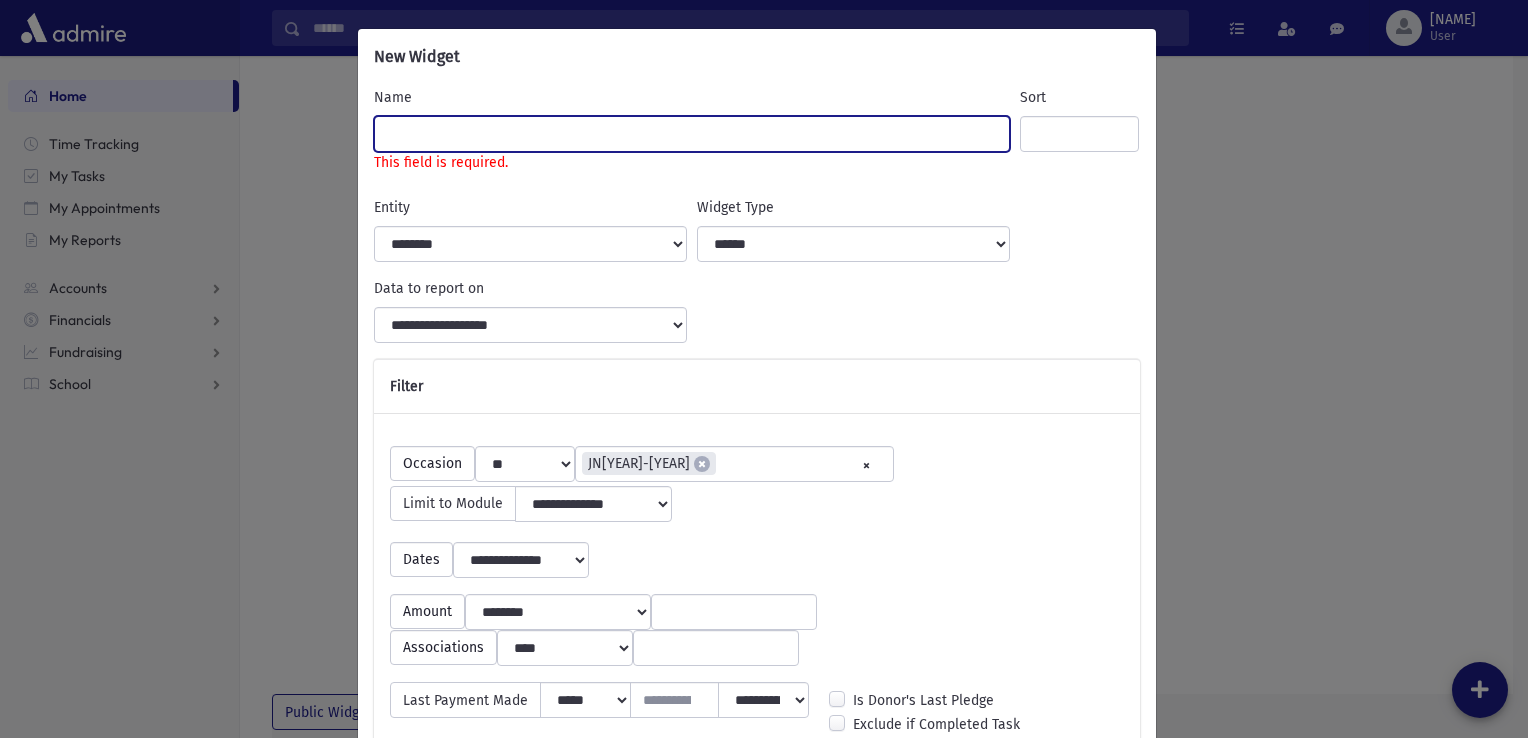 click on "Name" at bounding box center (692, 134) 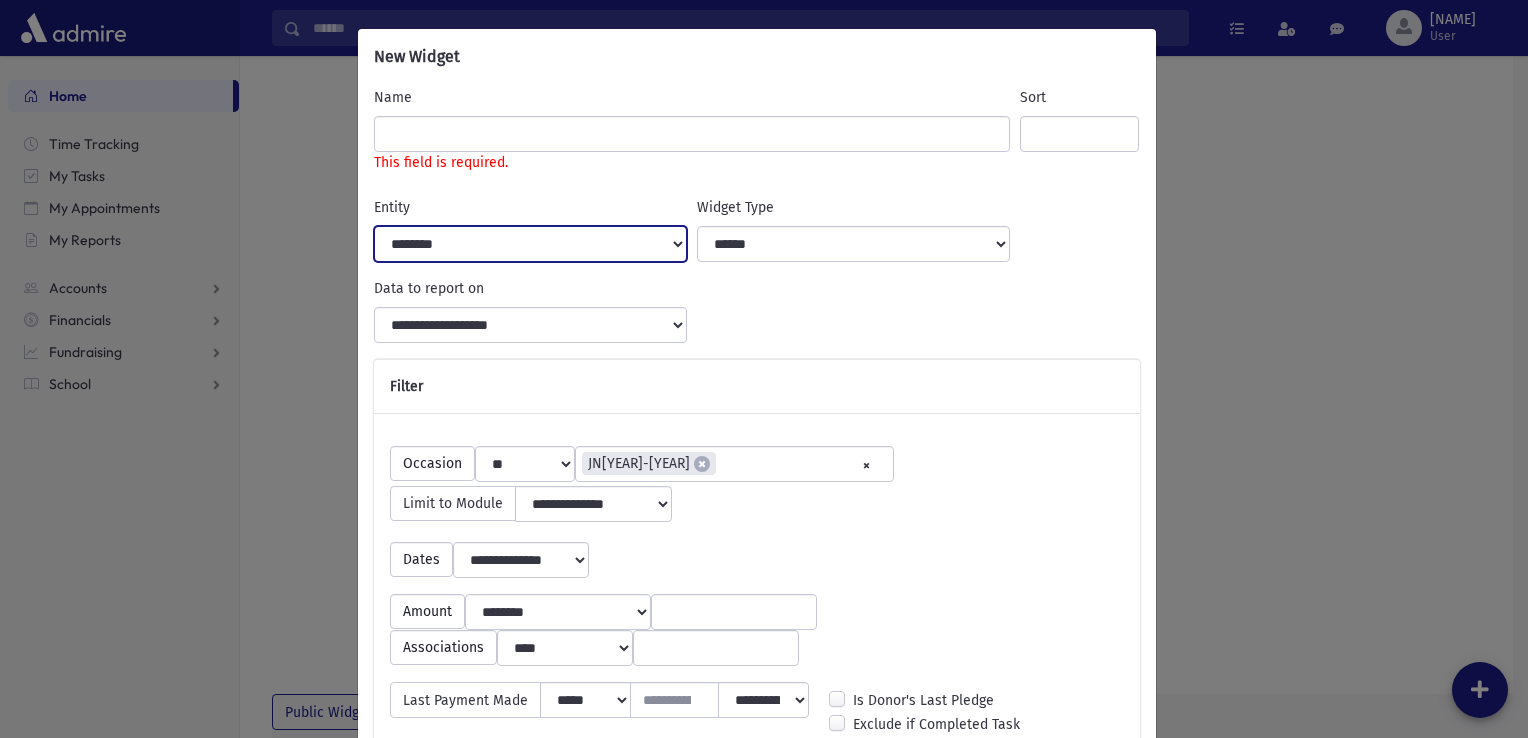 click on "**********" at bounding box center [531, 244] 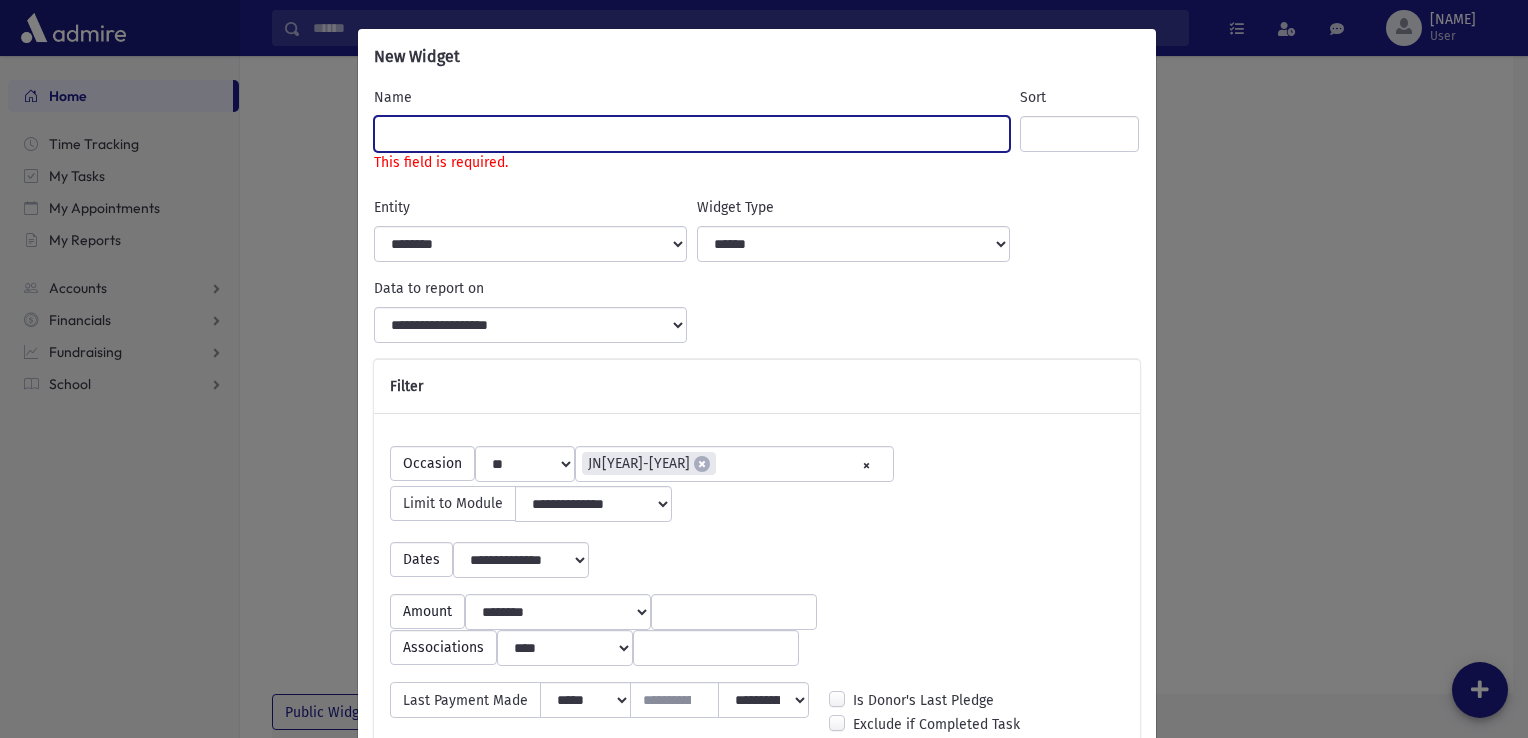 click on "Name" at bounding box center (692, 134) 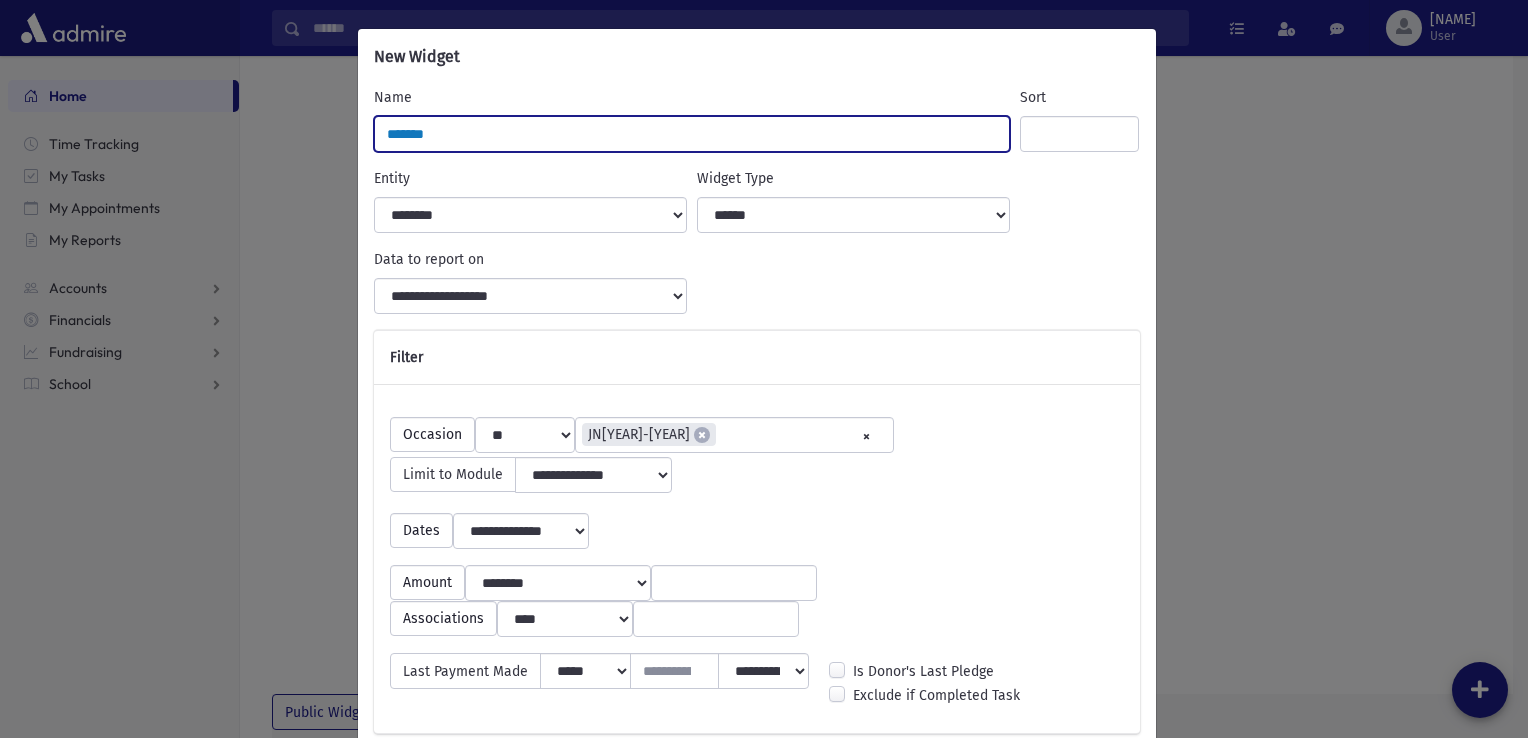 type on "*******" 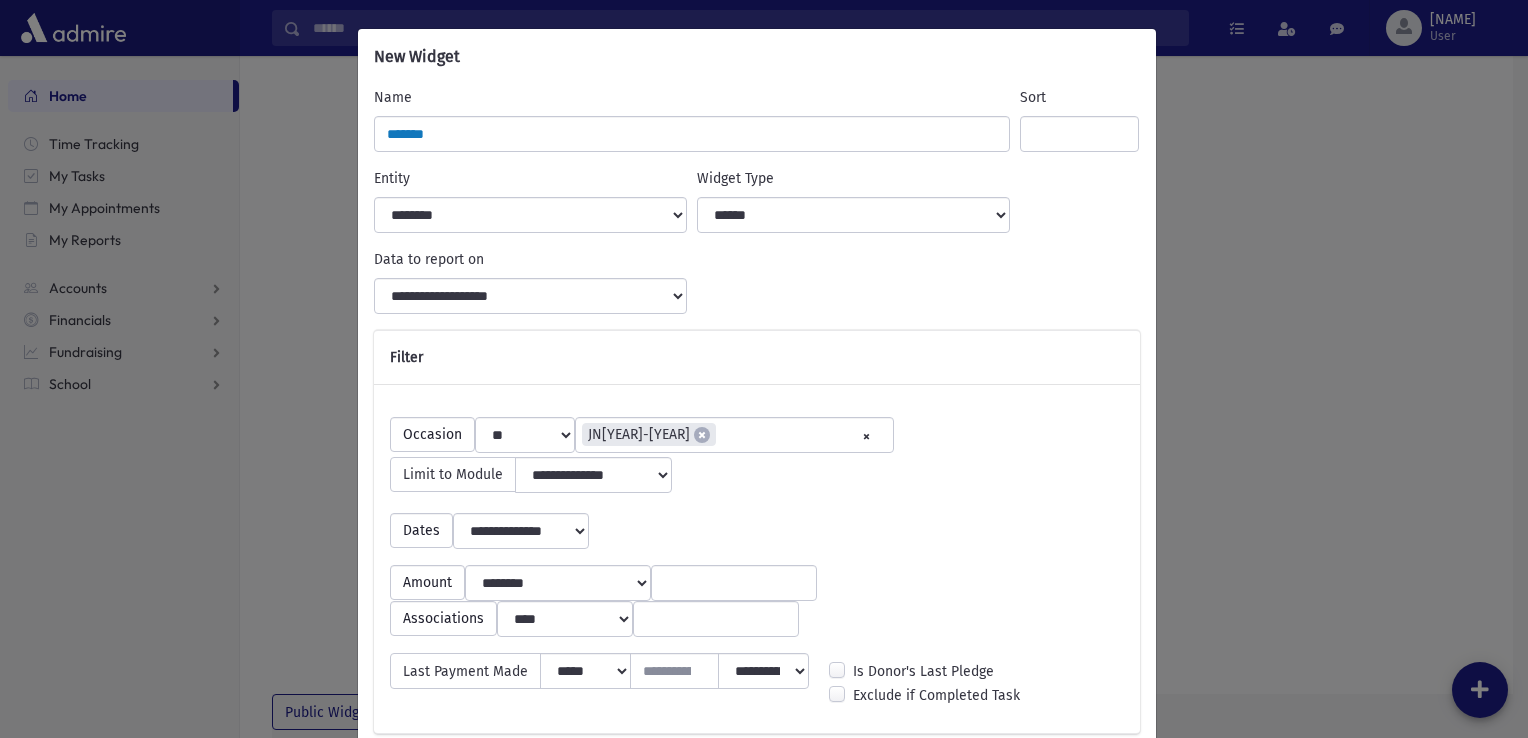 click on "Filter" at bounding box center [757, 358] 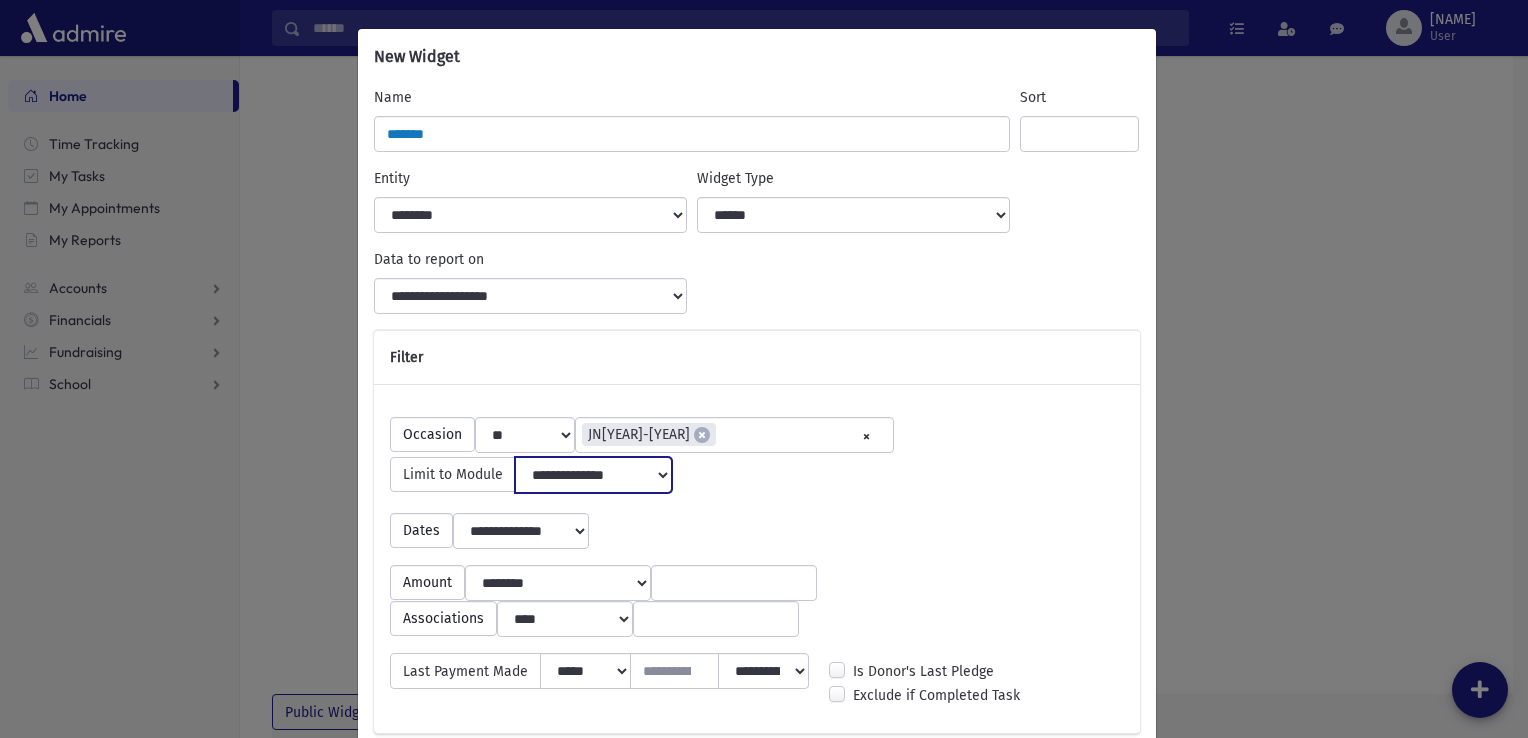 click on "**********" at bounding box center [594, 475] 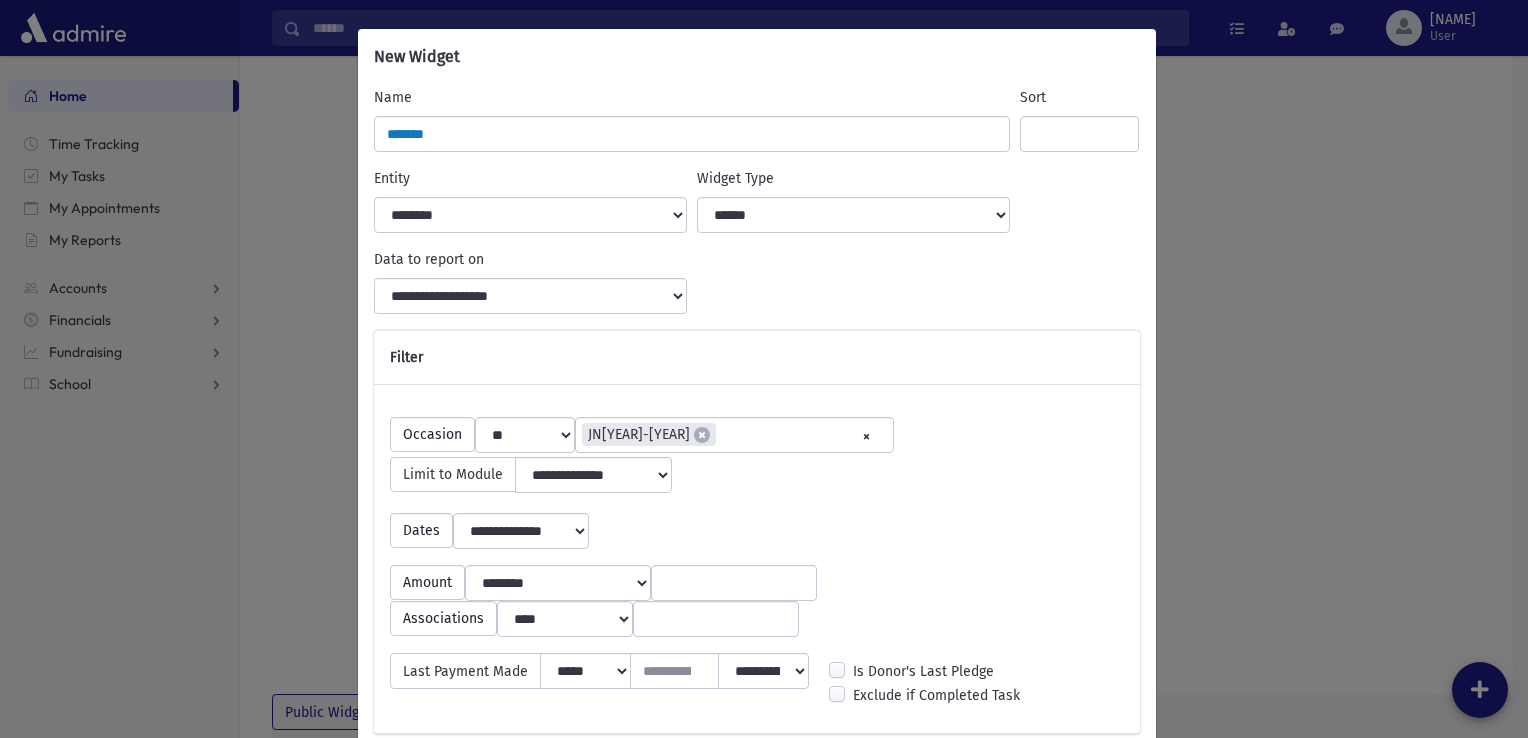 click on "**********" at bounding box center (757, 523) 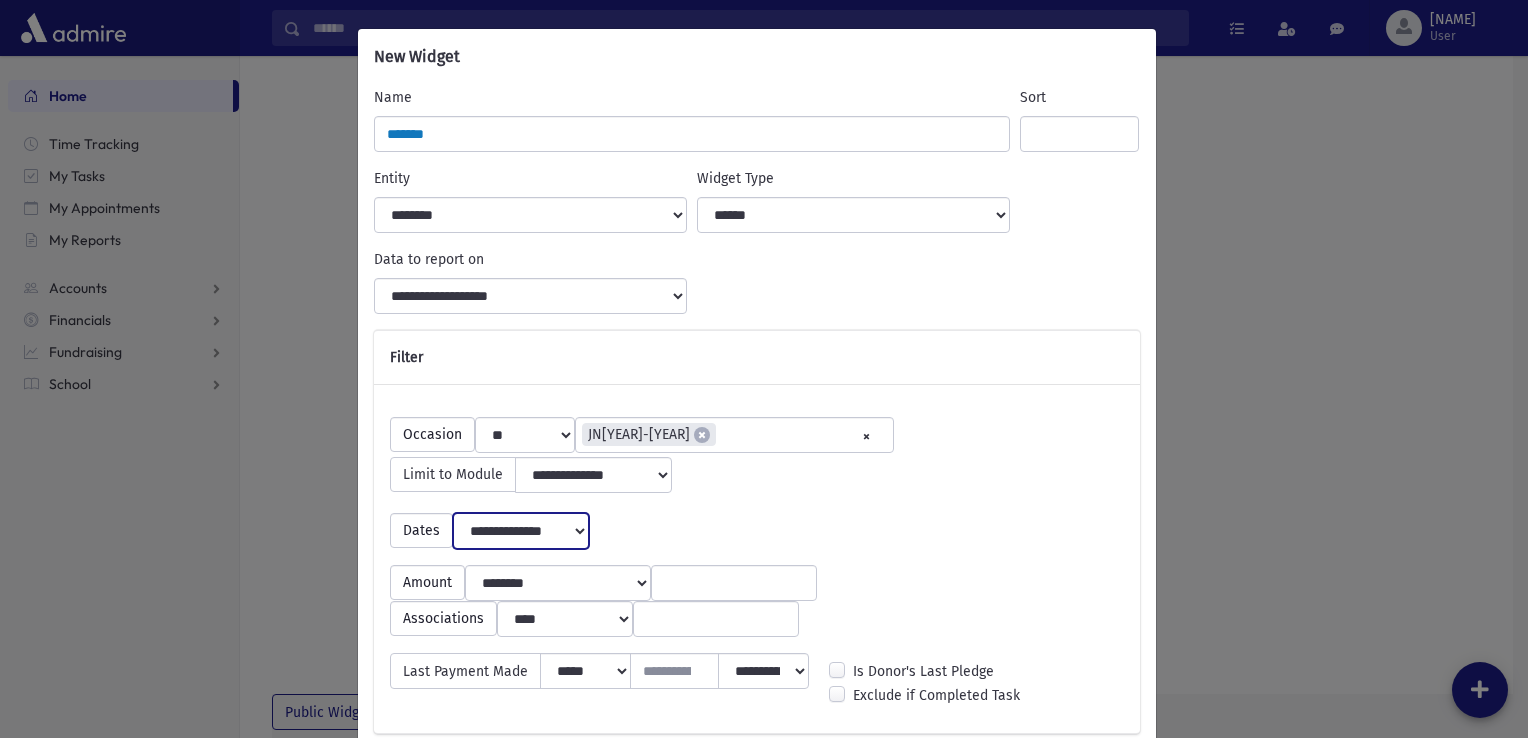 click on "**********" at bounding box center [521, 531] 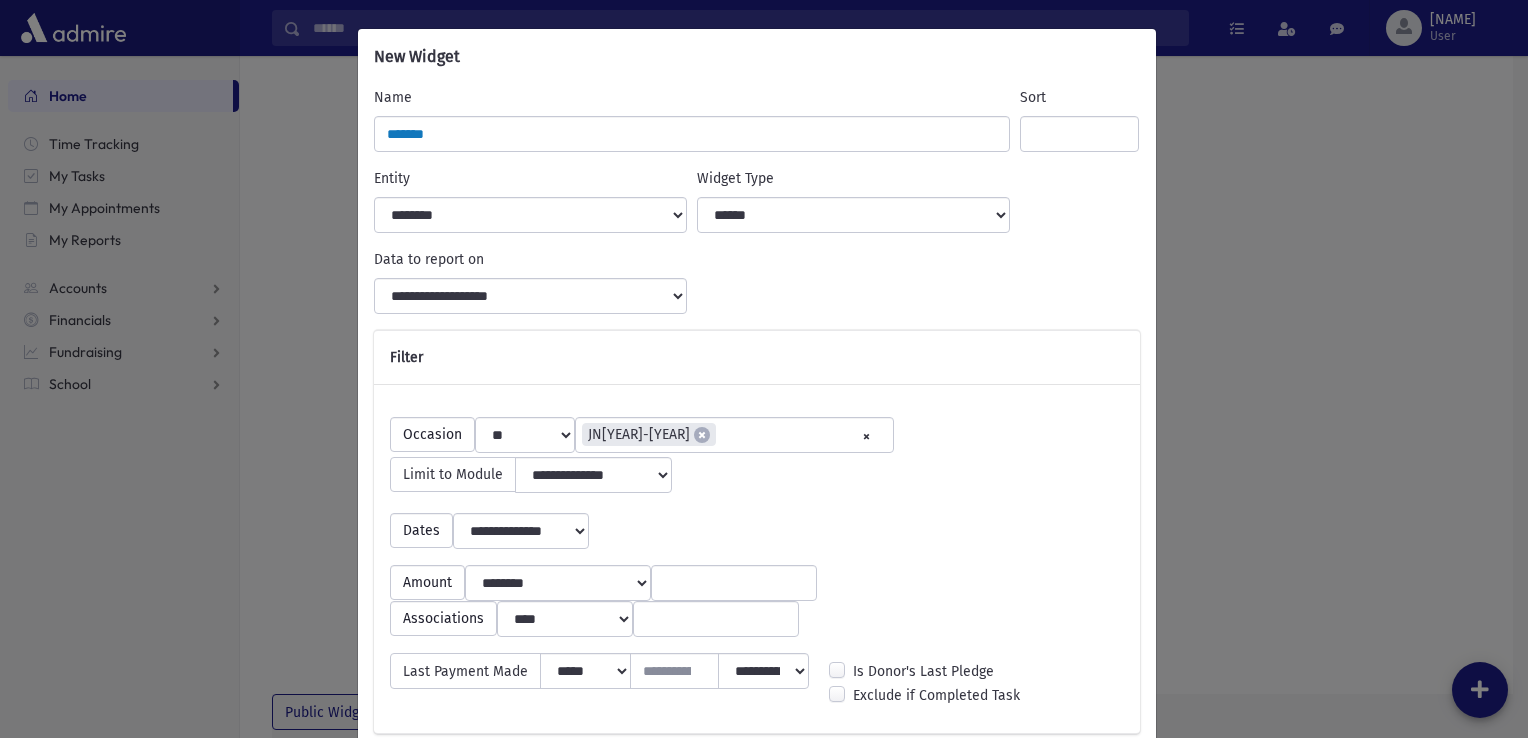 click on "**********" at bounding box center [757, 523] 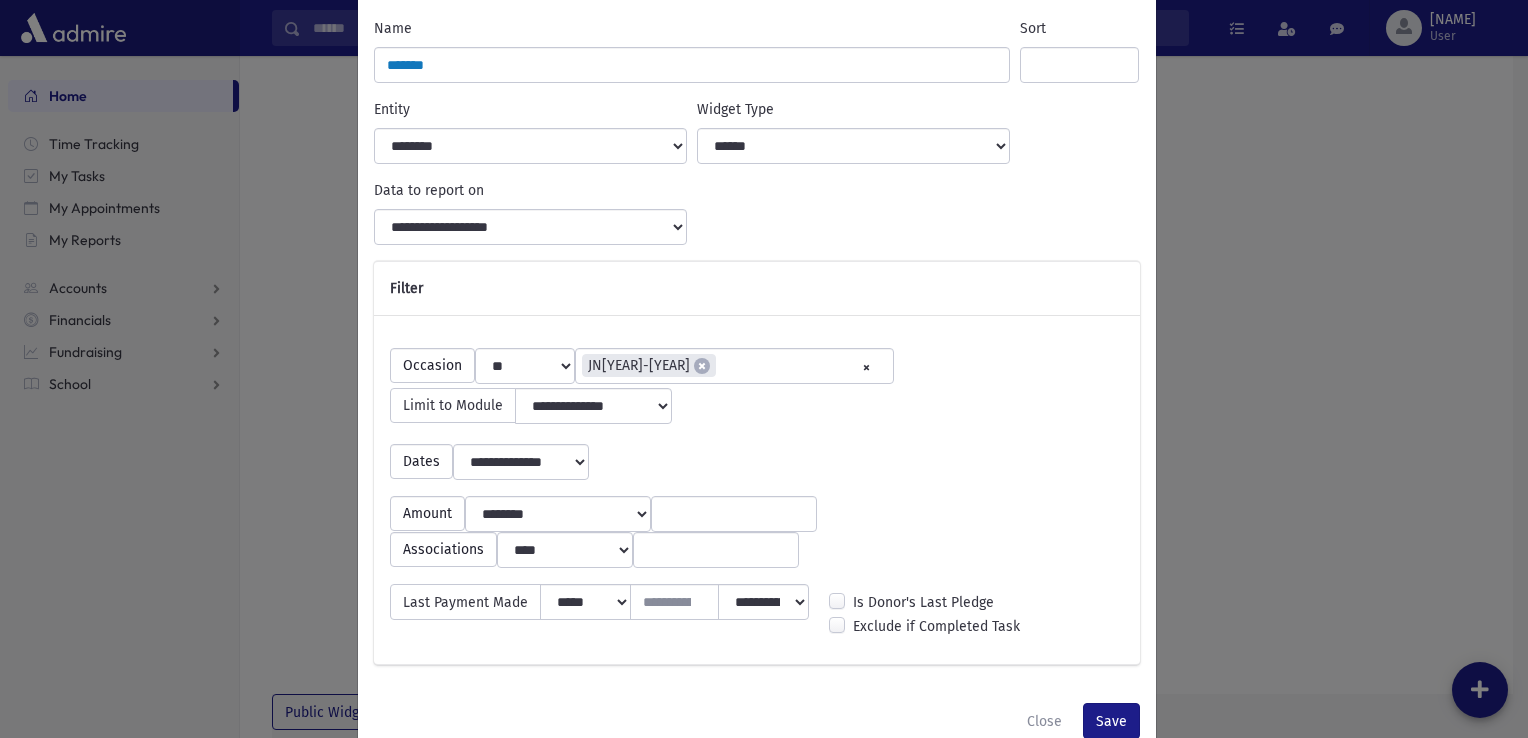 scroll, scrollTop: 100, scrollLeft: 0, axis: vertical 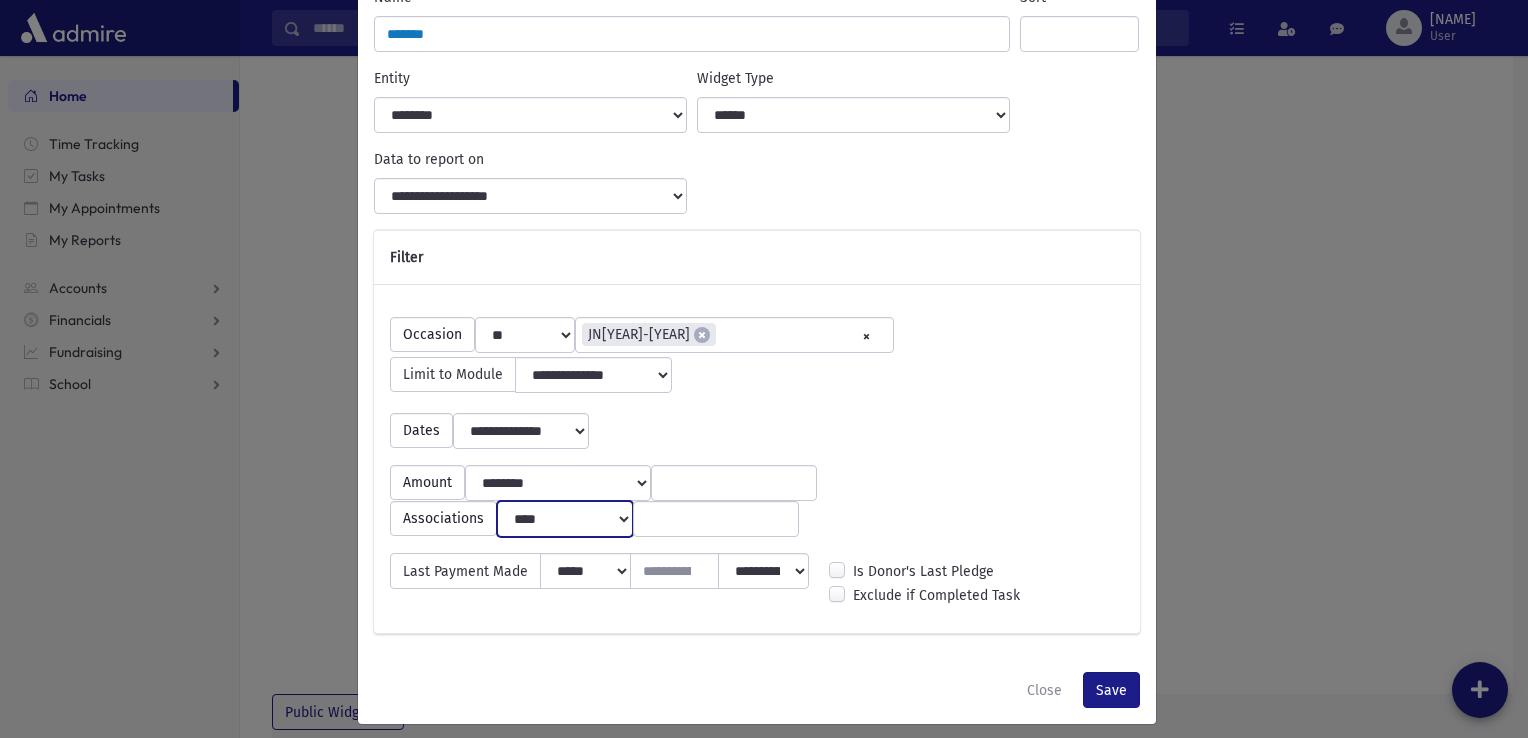 click on "**********" at bounding box center (565, 519) 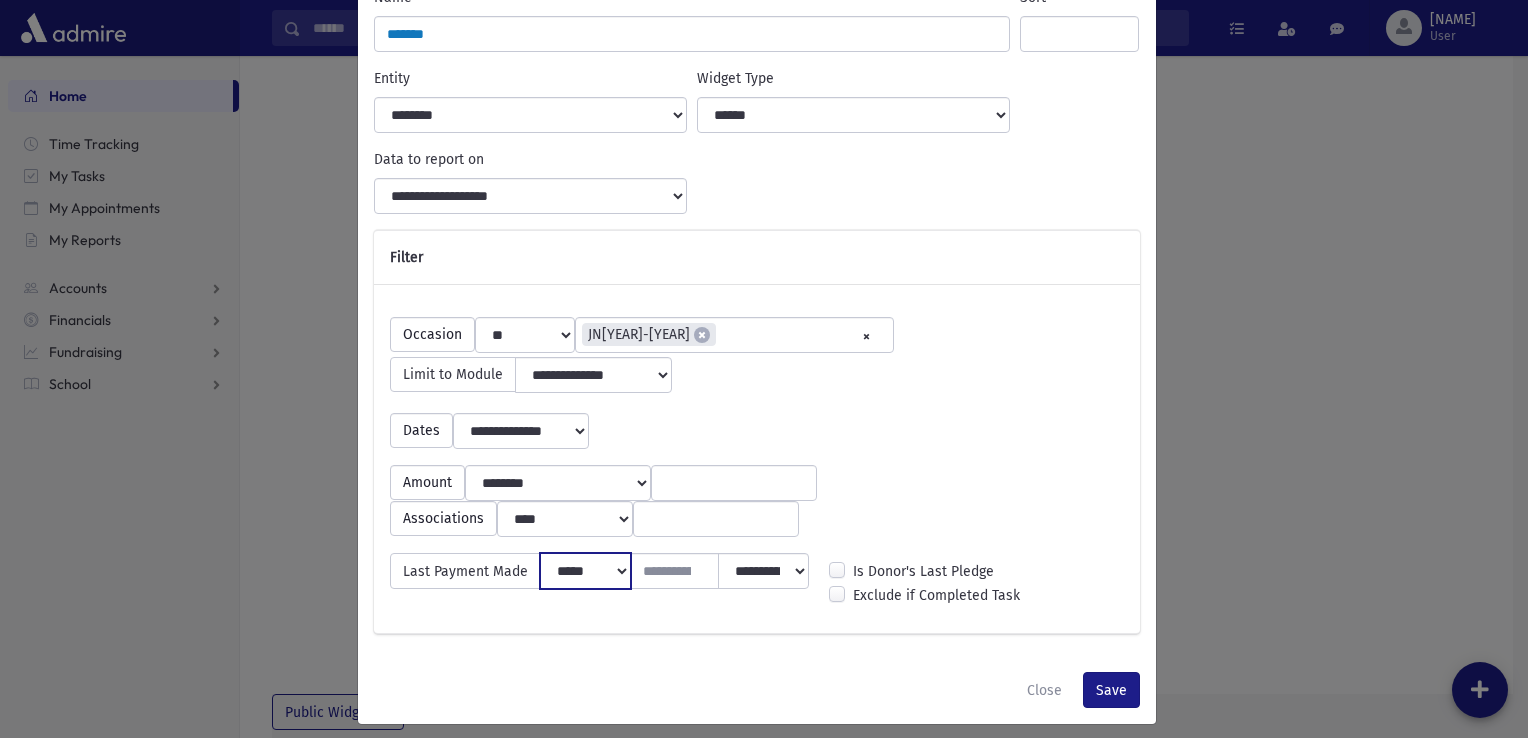 click on "**********" at bounding box center [586, 571] 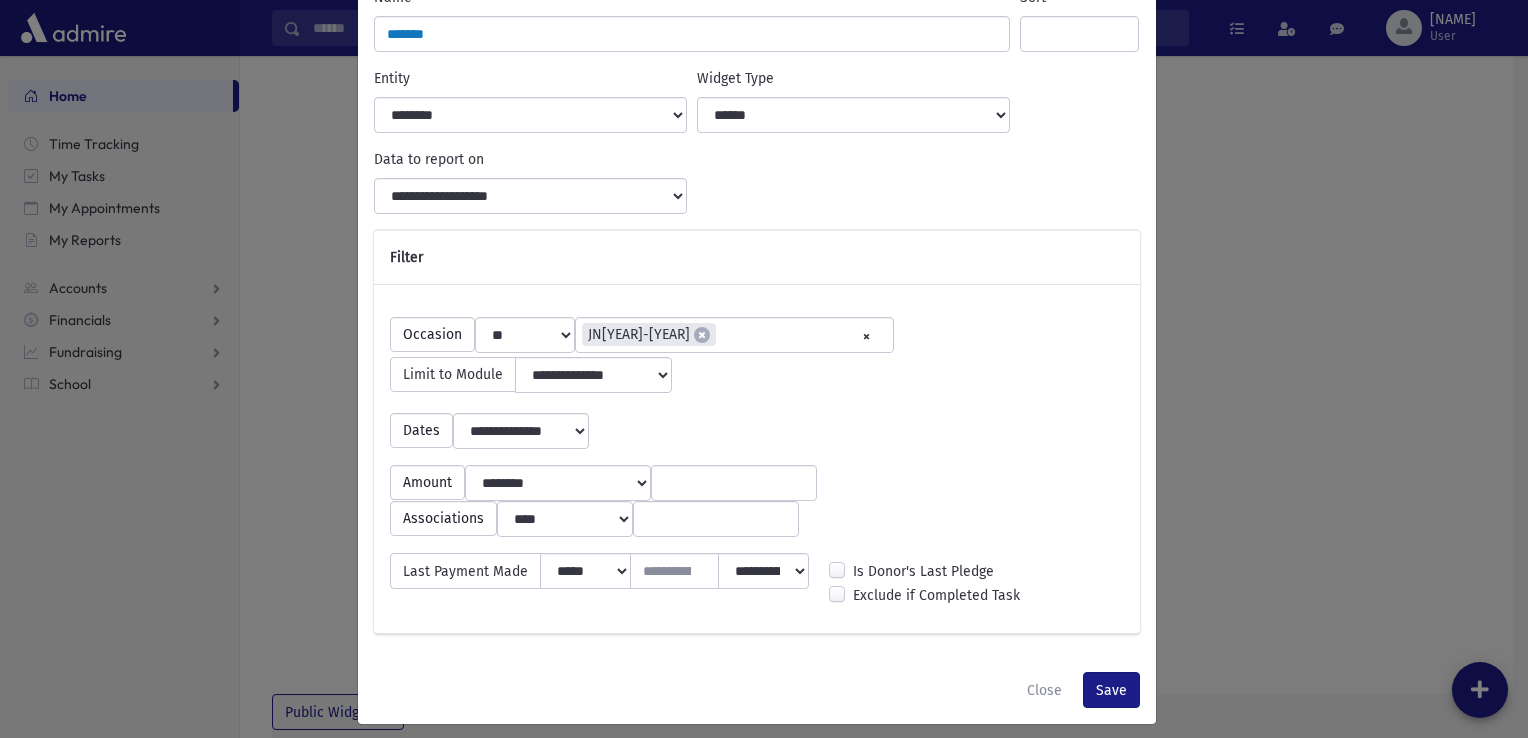 click on "**********" at bounding box center (757, 423) 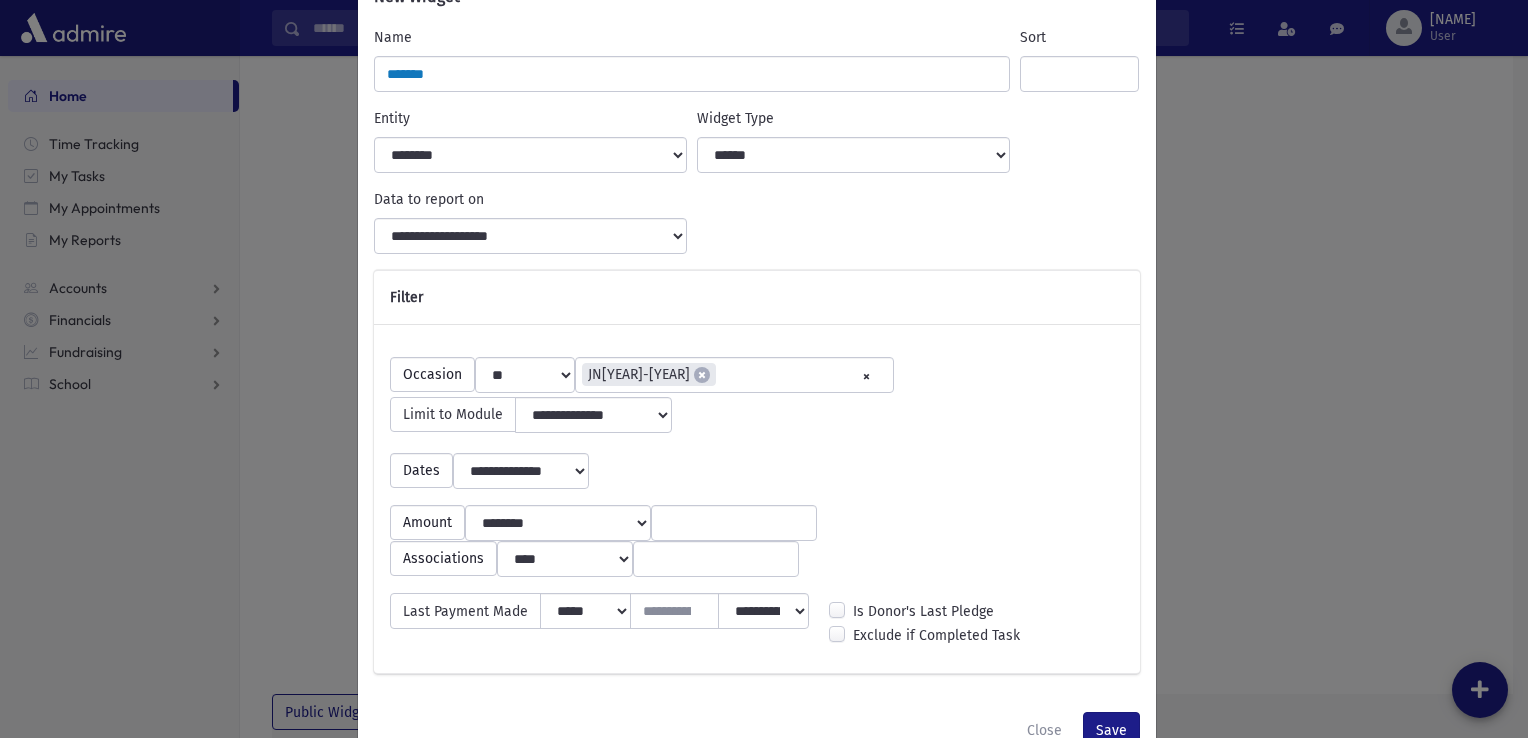 scroll, scrollTop: 113, scrollLeft: 0, axis: vertical 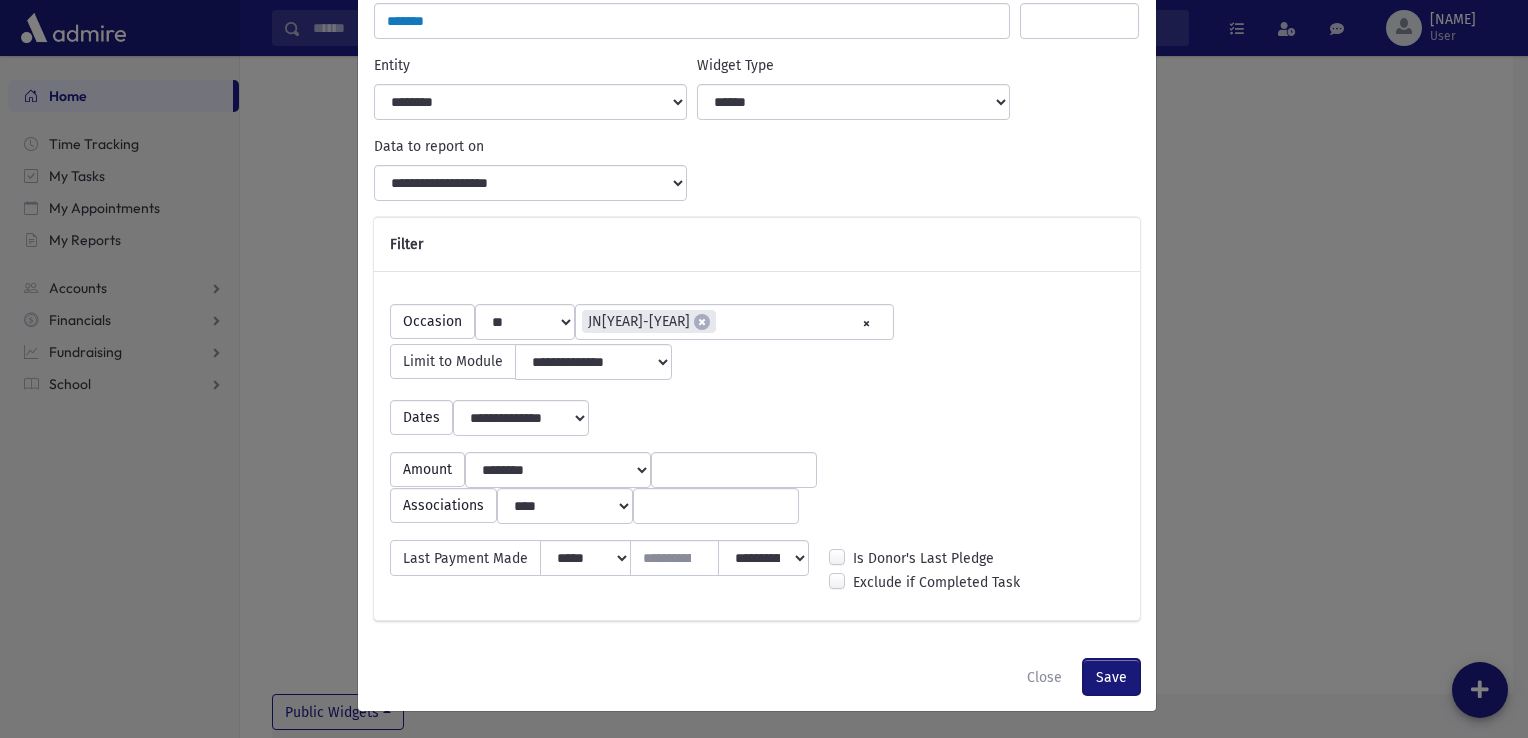 click on "Save" at bounding box center [1111, 677] 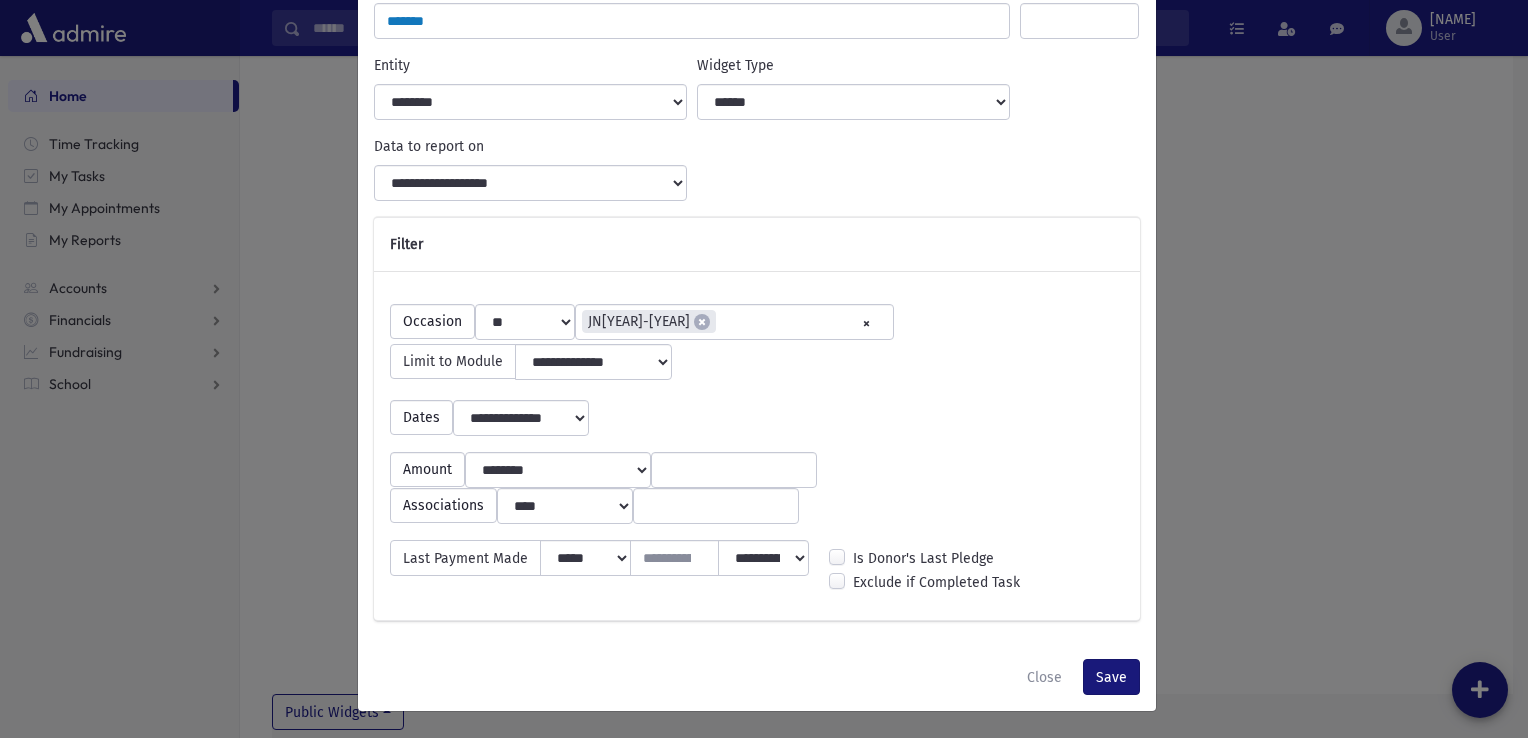 scroll, scrollTop: 0, scrollLeft: 0, axis: both 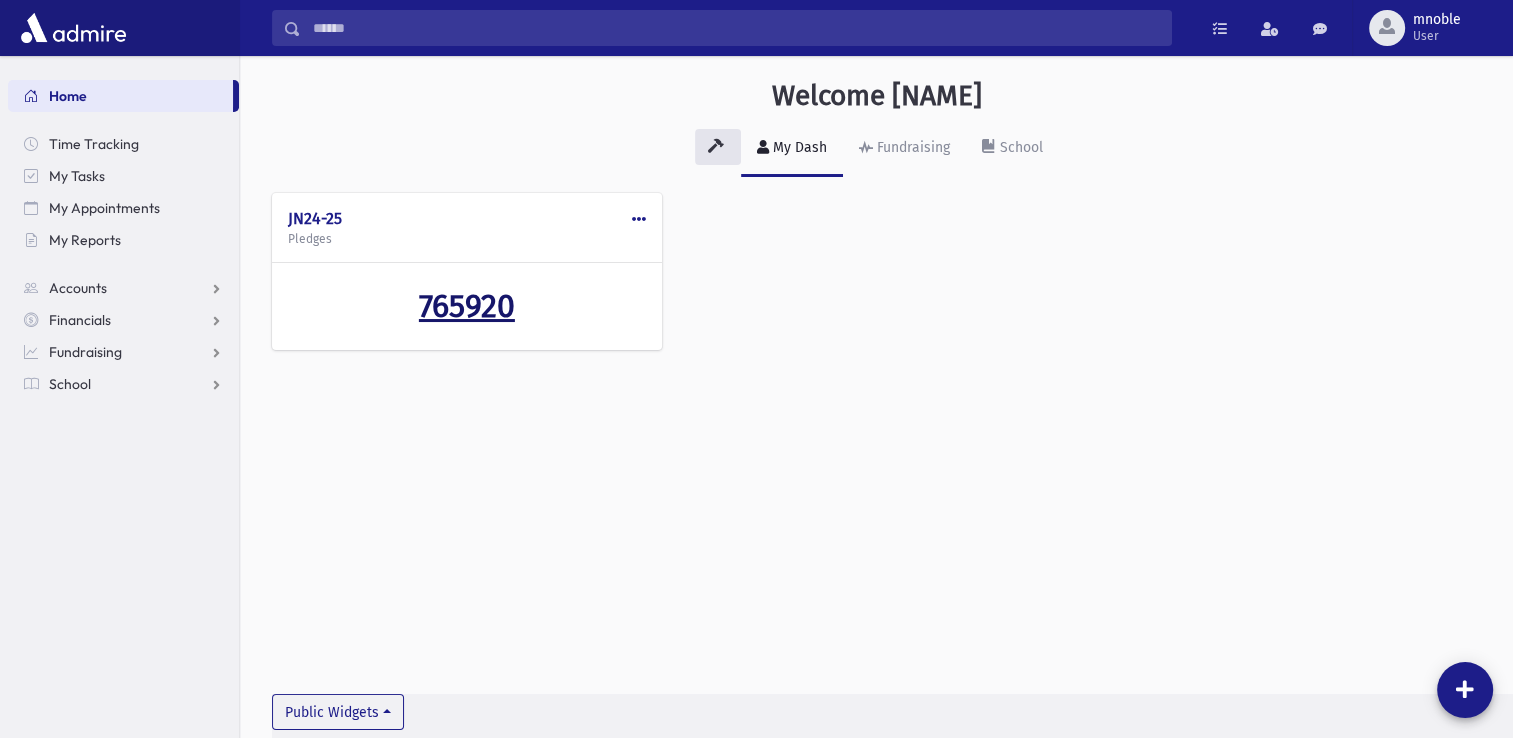 click on "765920" at bounding box center (467, 306) 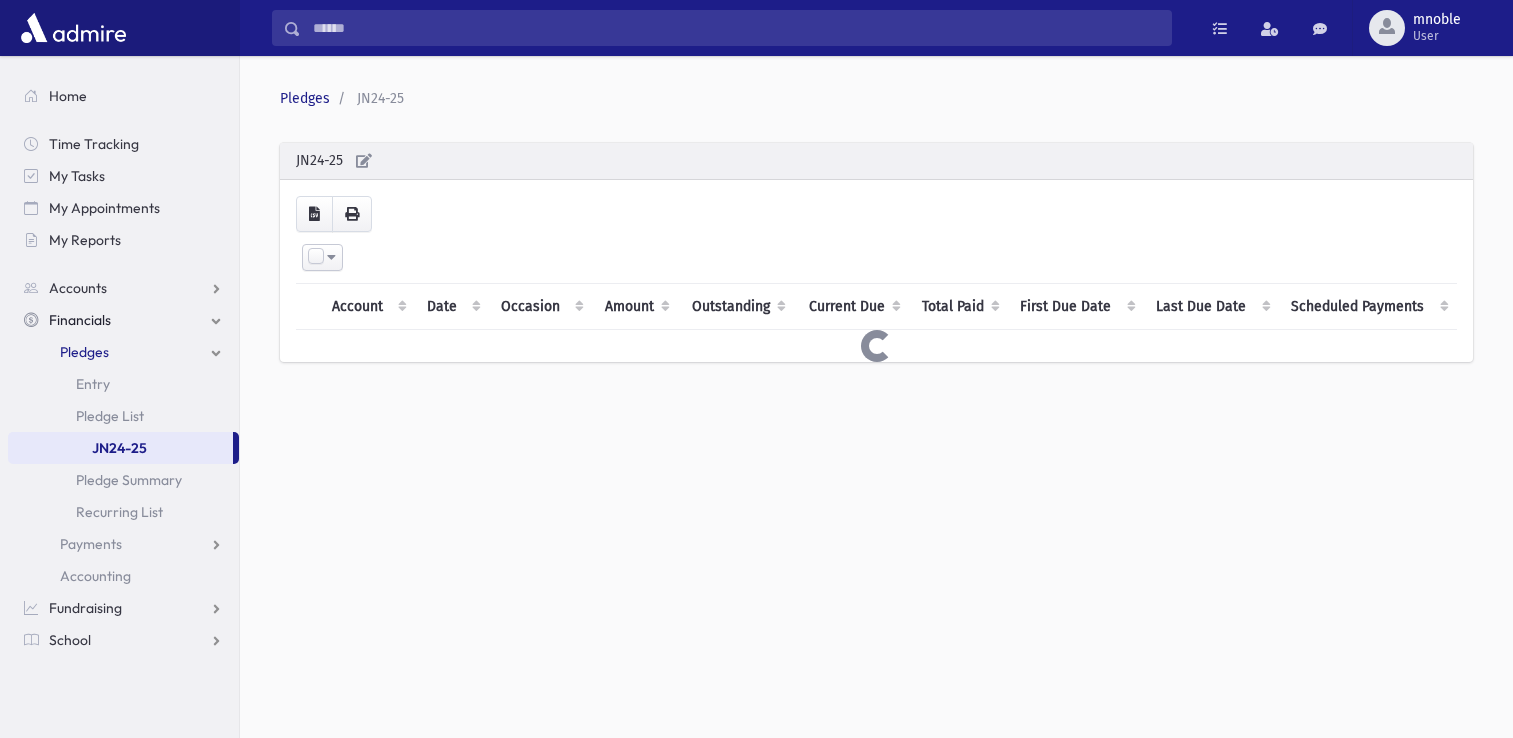 scroll, scrollTop: 0, scrollLeft: 0, axis: both 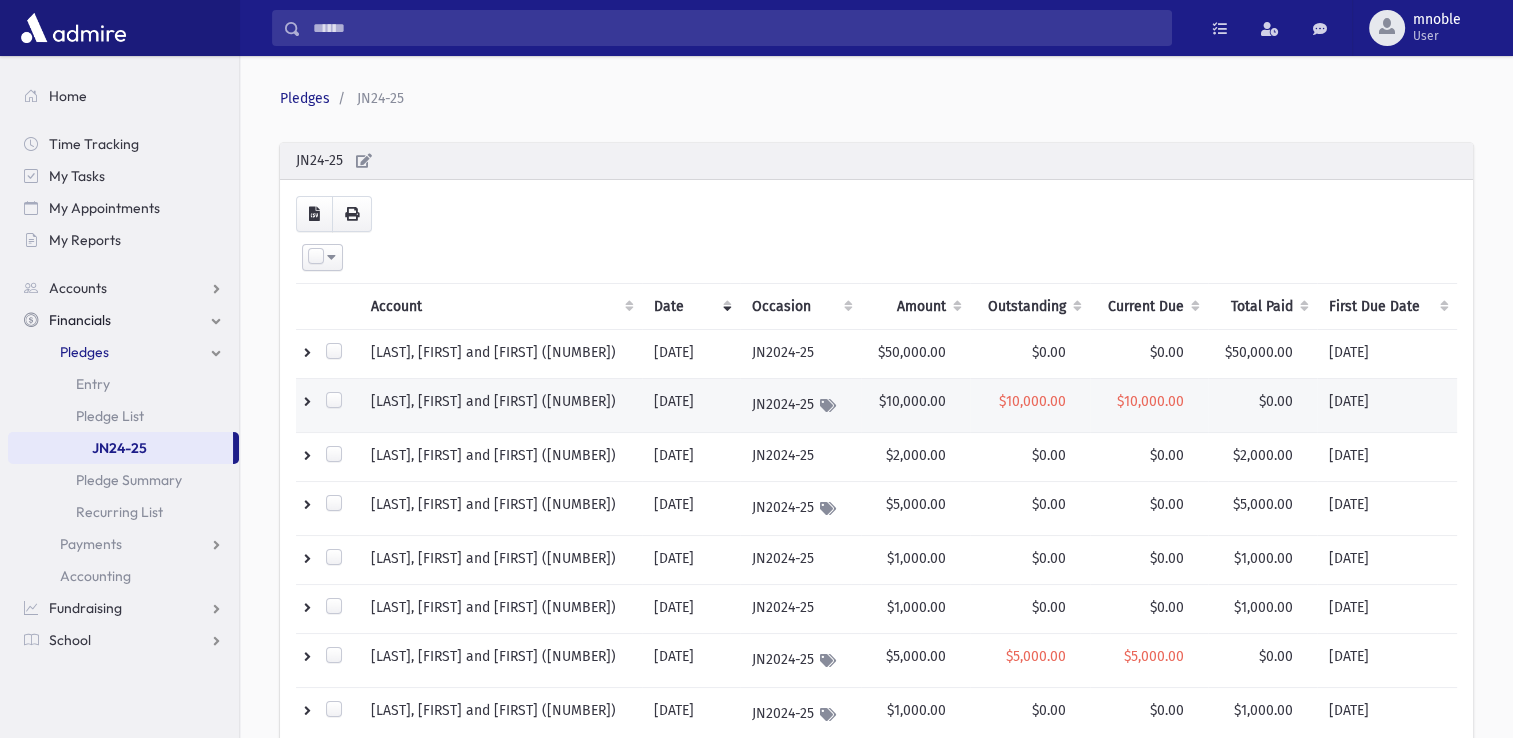 click on "$10,000.00" at bounding box center [915, 406] 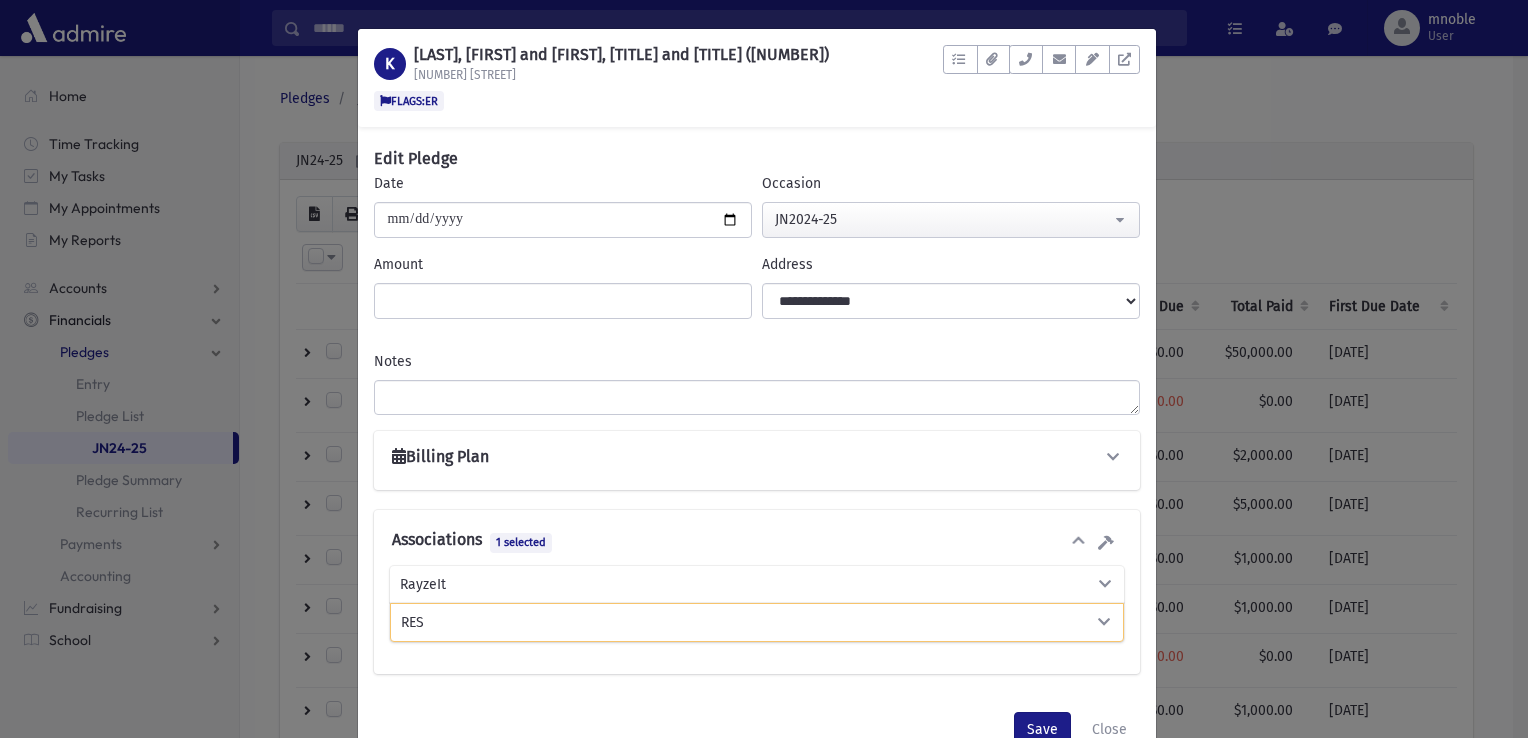 click on "K
KOHANTEB, Raphy and Chavi, Mr. and Mrs. (16888)
3 Tiffin Ln
FLAGS:ER
To Do's
No open tasks
Show List
Documents" at bounding box center [764, 369] 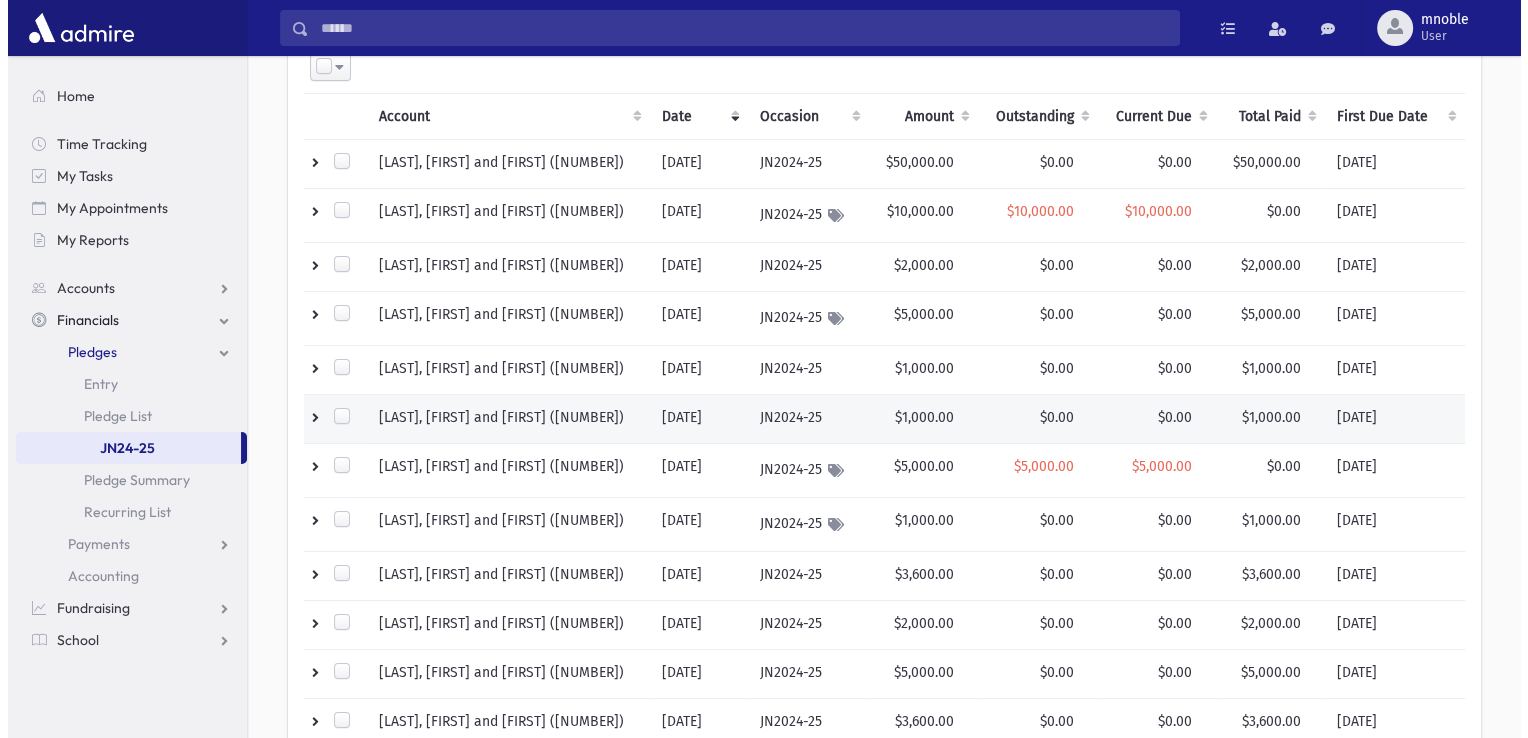 scroll, scrollTop: 0, scrollLeft: 0, axis: both 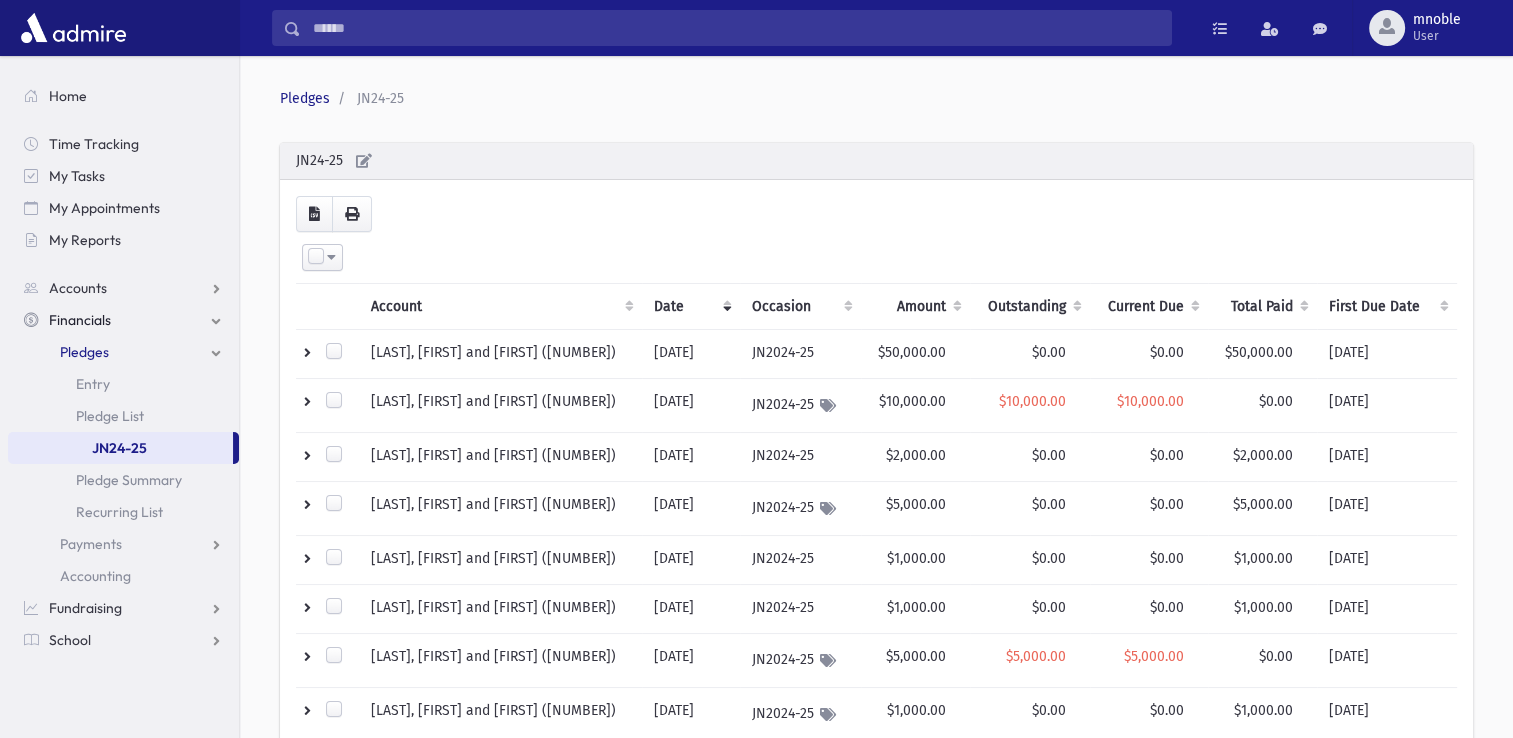 click on "Amount" at bounding box center (915, 307) 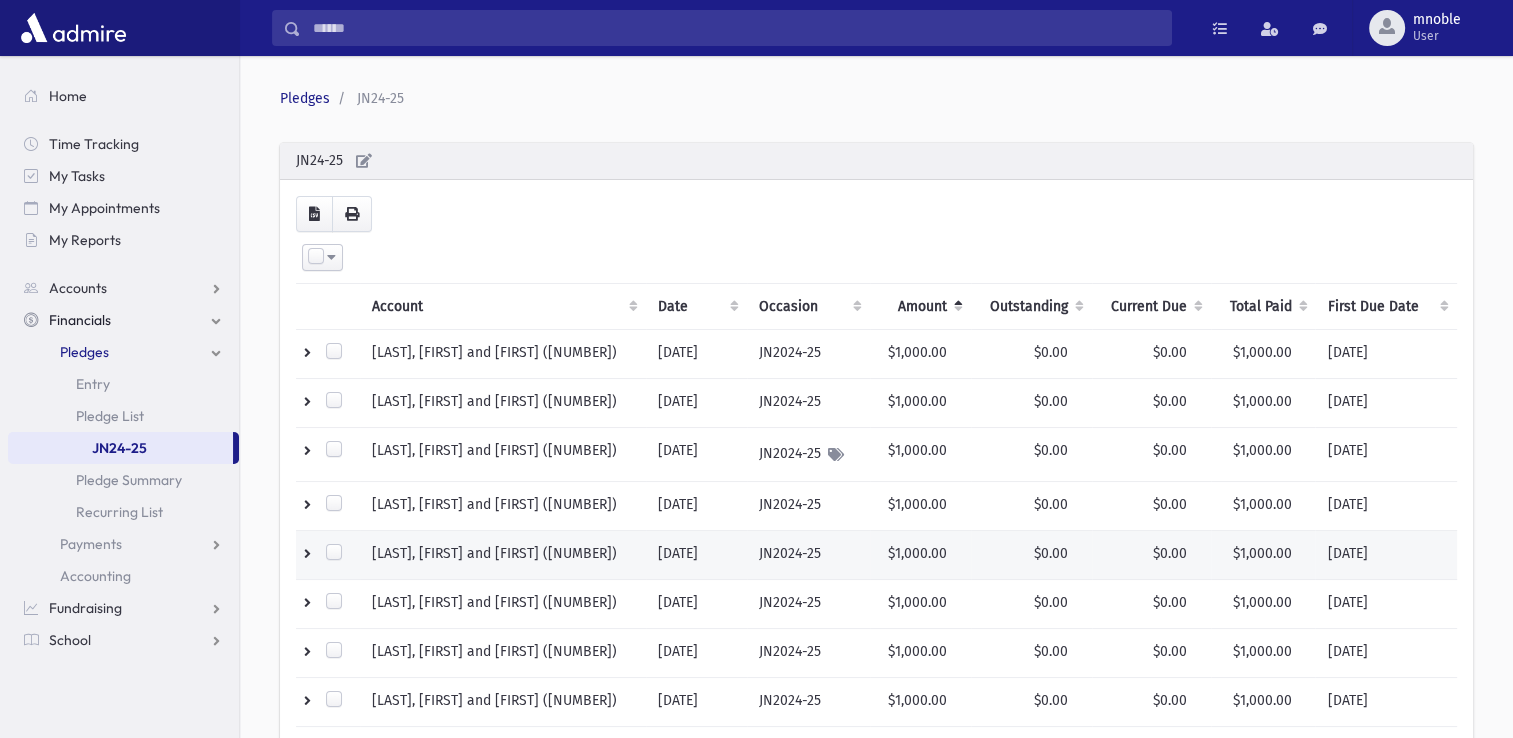 click on "[LAST], [FIRST] and [FIRST] ([PHONE])" at bounding box center (503, 555) 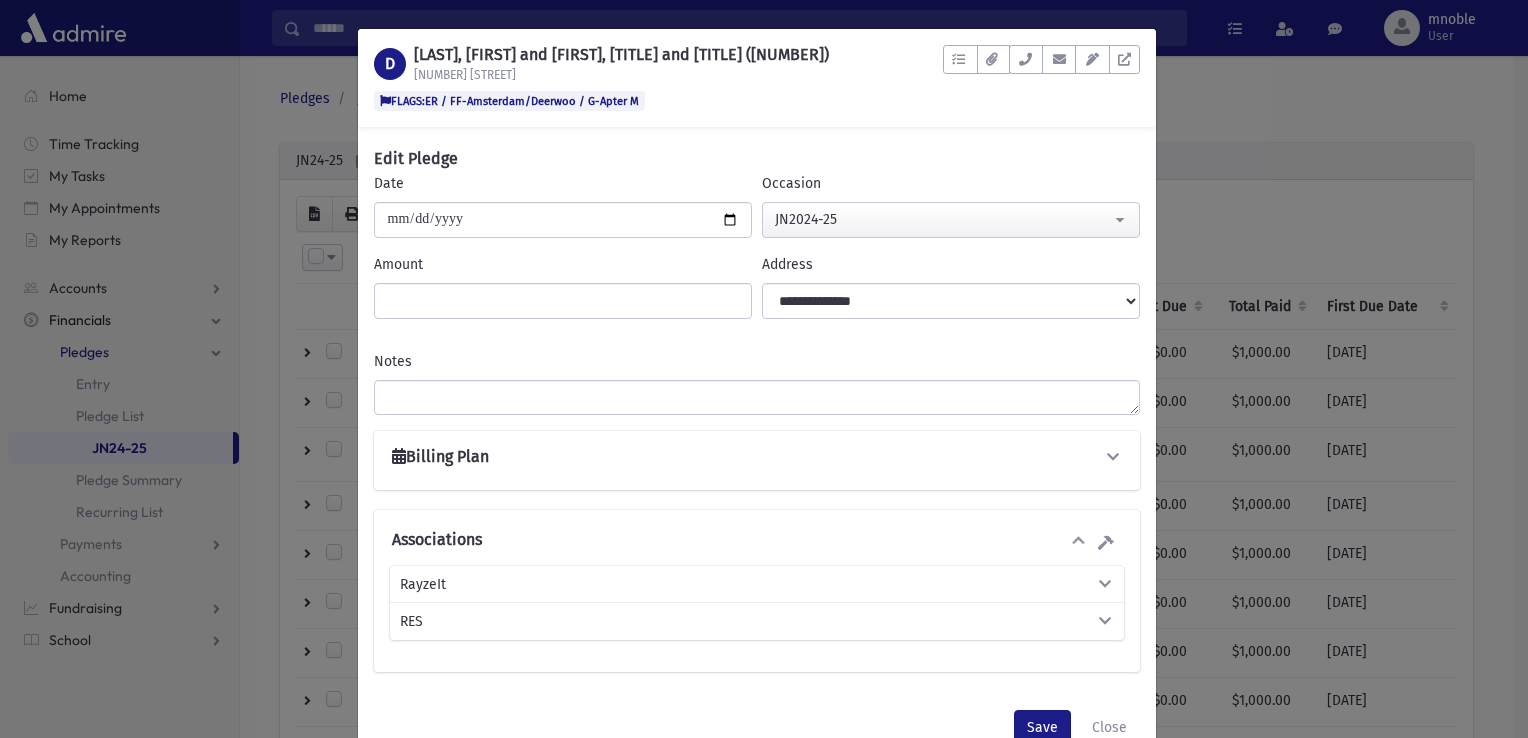 click on "D
DAVID, Asher and Ruchie, Mr. and Mrs. (9122)
10 Moccasin Pl
FLAGS:ER / FF-Amsterdam/Deerwoo / G-Apter M
To Do's
No open tasks
Show List" at bounding box center (764, 369) 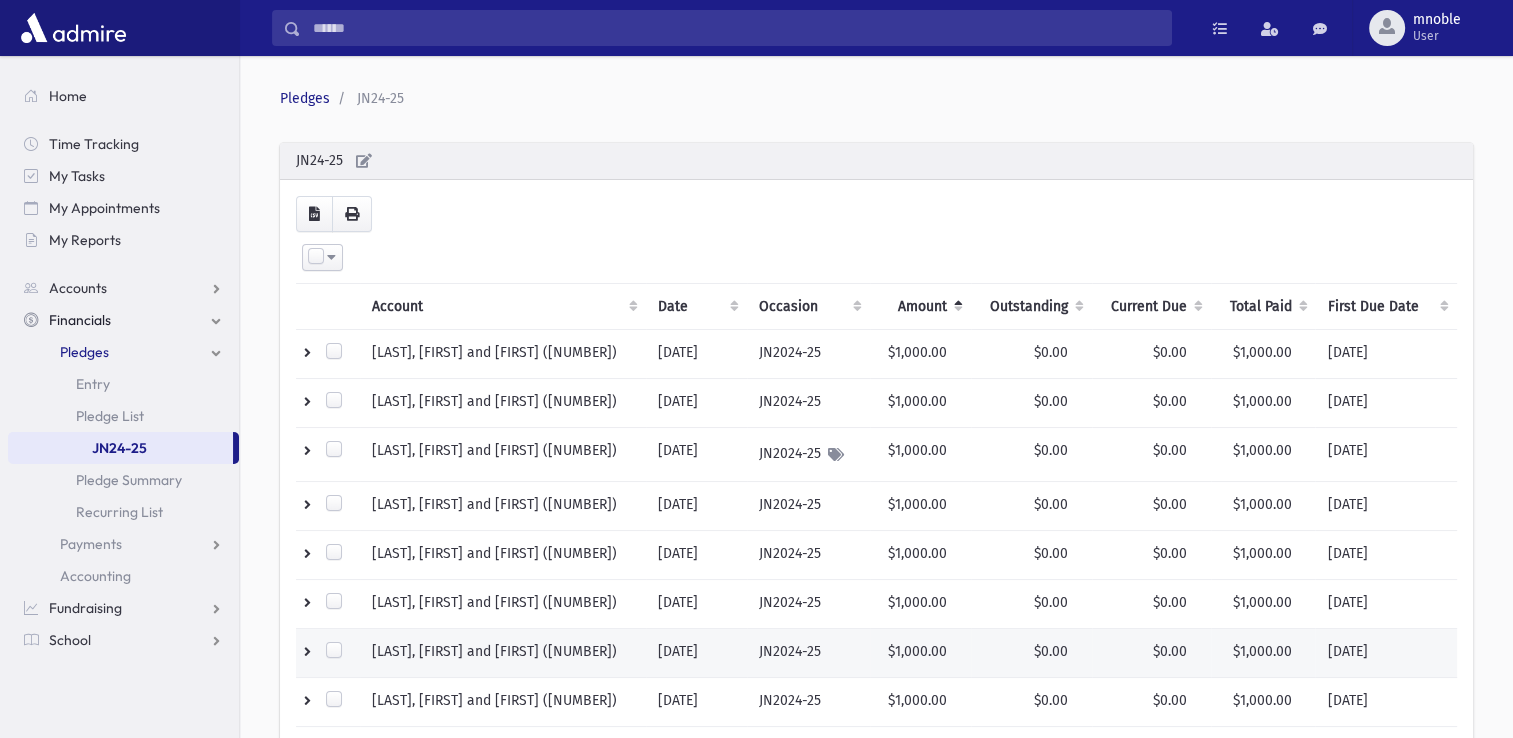 click on "[LAST], [FIRST] and [FIRST] ([PHONE])" at bounding box center [503, 653] 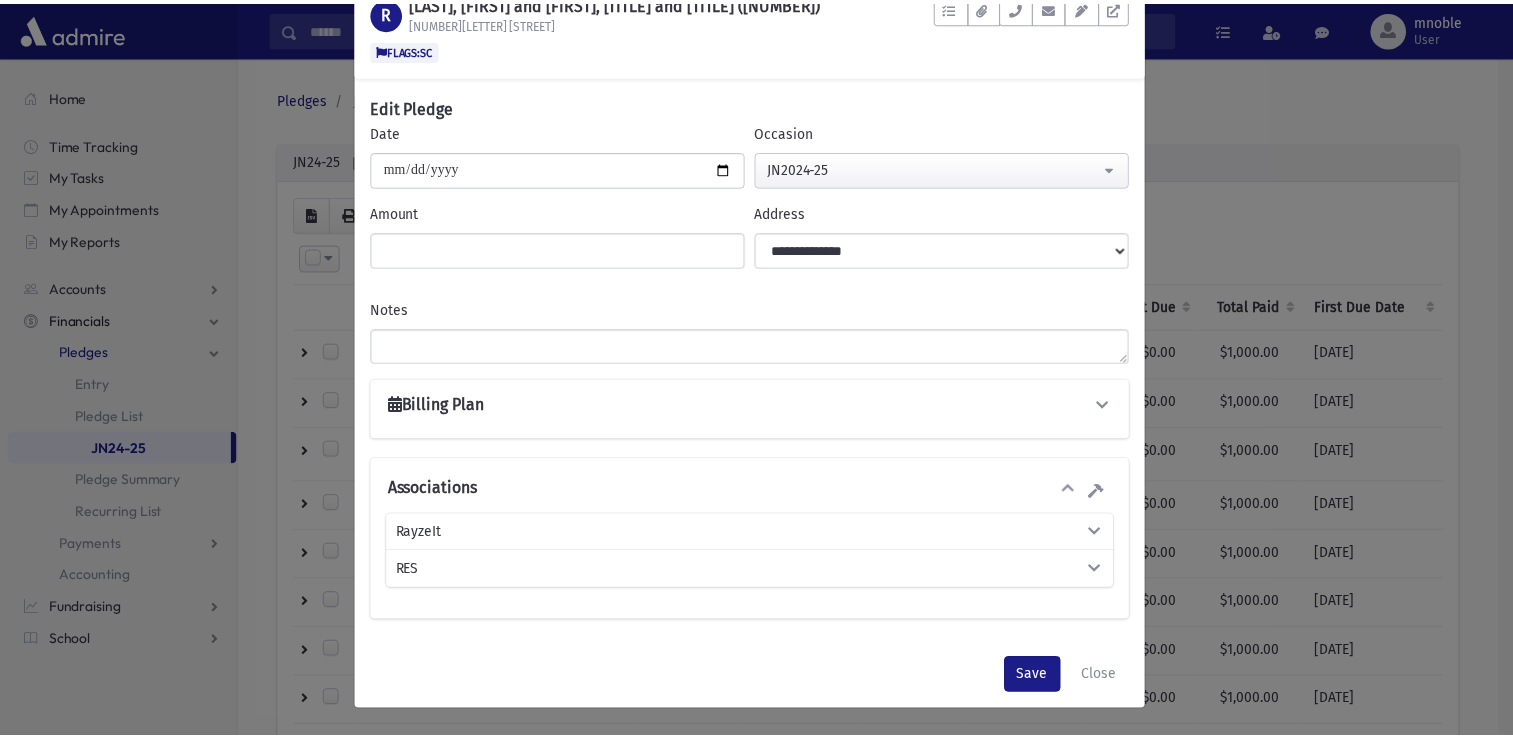 scroll, scrollTop: 0, scrollLeft: 0, axis: both 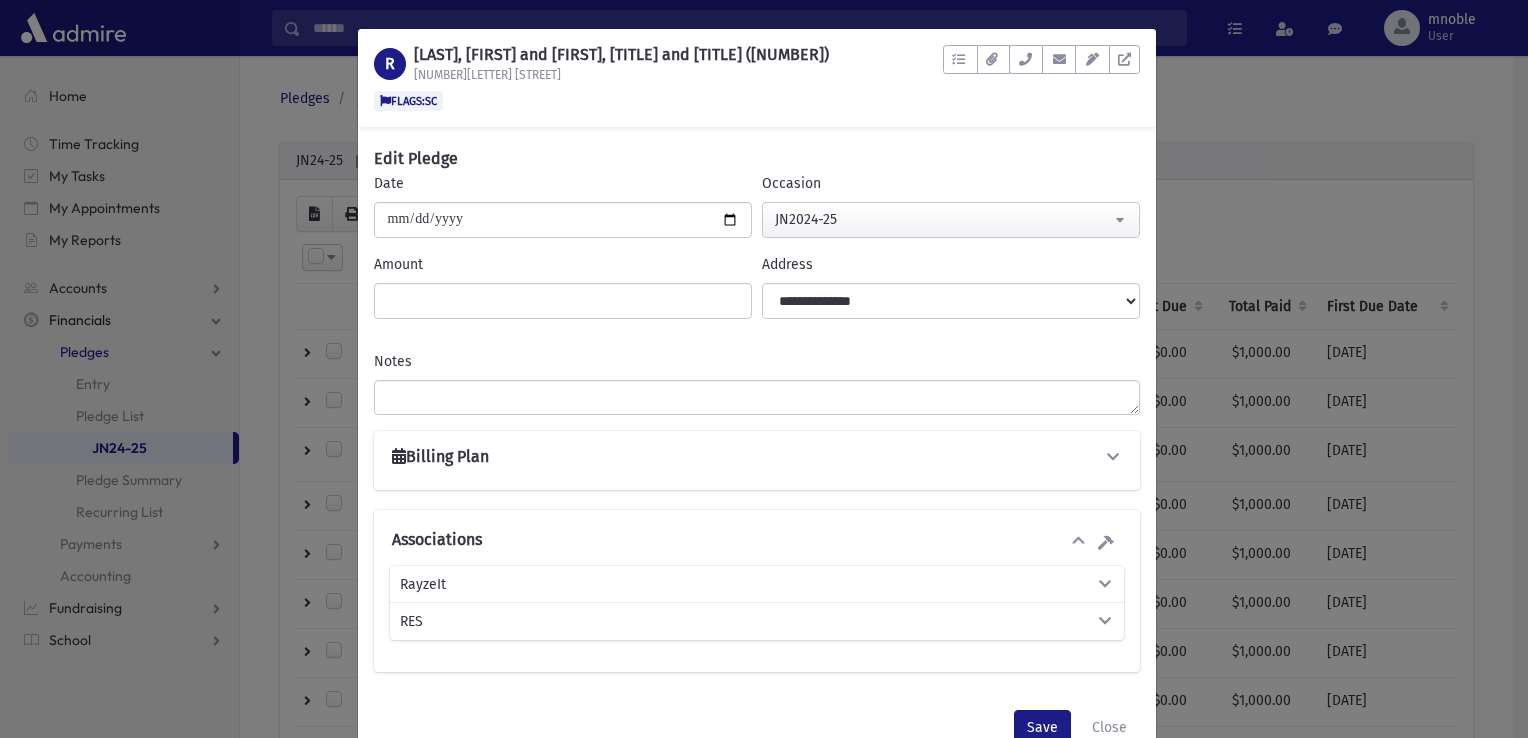 click on "R
ROSENTHAL, Daniel and Orli, Mr. and Dr. (20429)
7A Linda Dr
FLAGS:SC
To Do's
No open tasks
Show List
Documents" at bounding box center [764, 369] 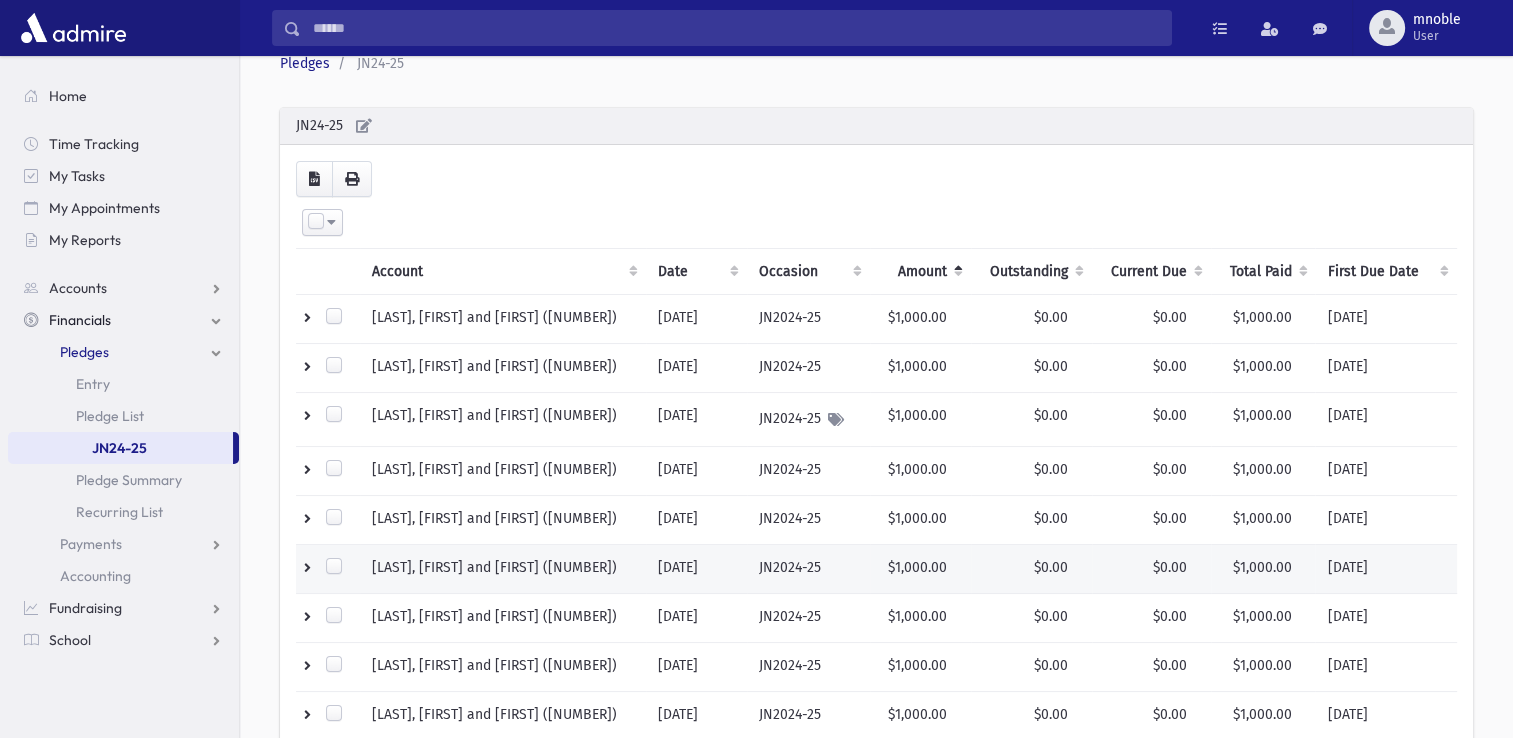 scroll, scrollTop: 0, scrollLeft: 0, axis: both 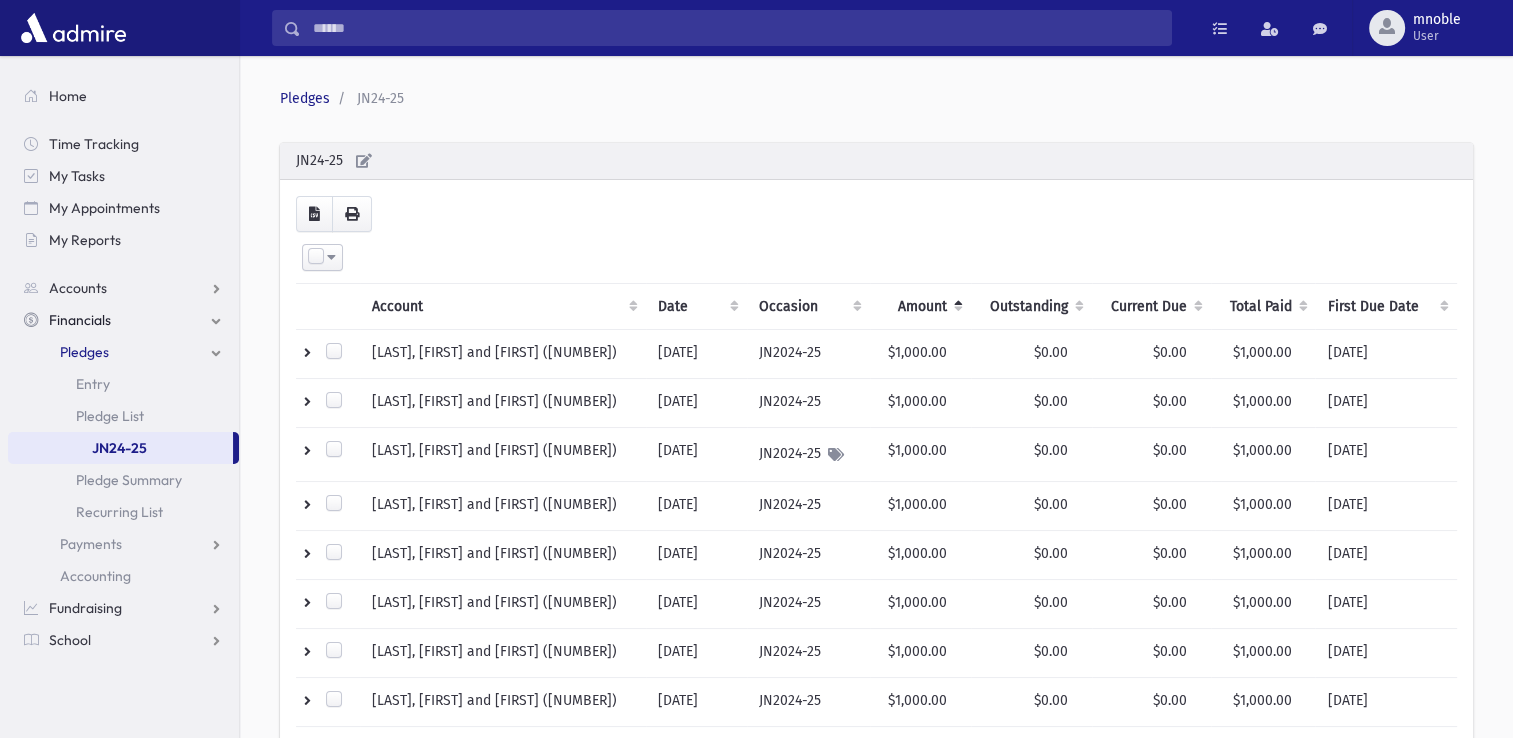 click on "Select All   Deselect All   Invert Selection
Create Tasks" at bounding box center (876, 258) 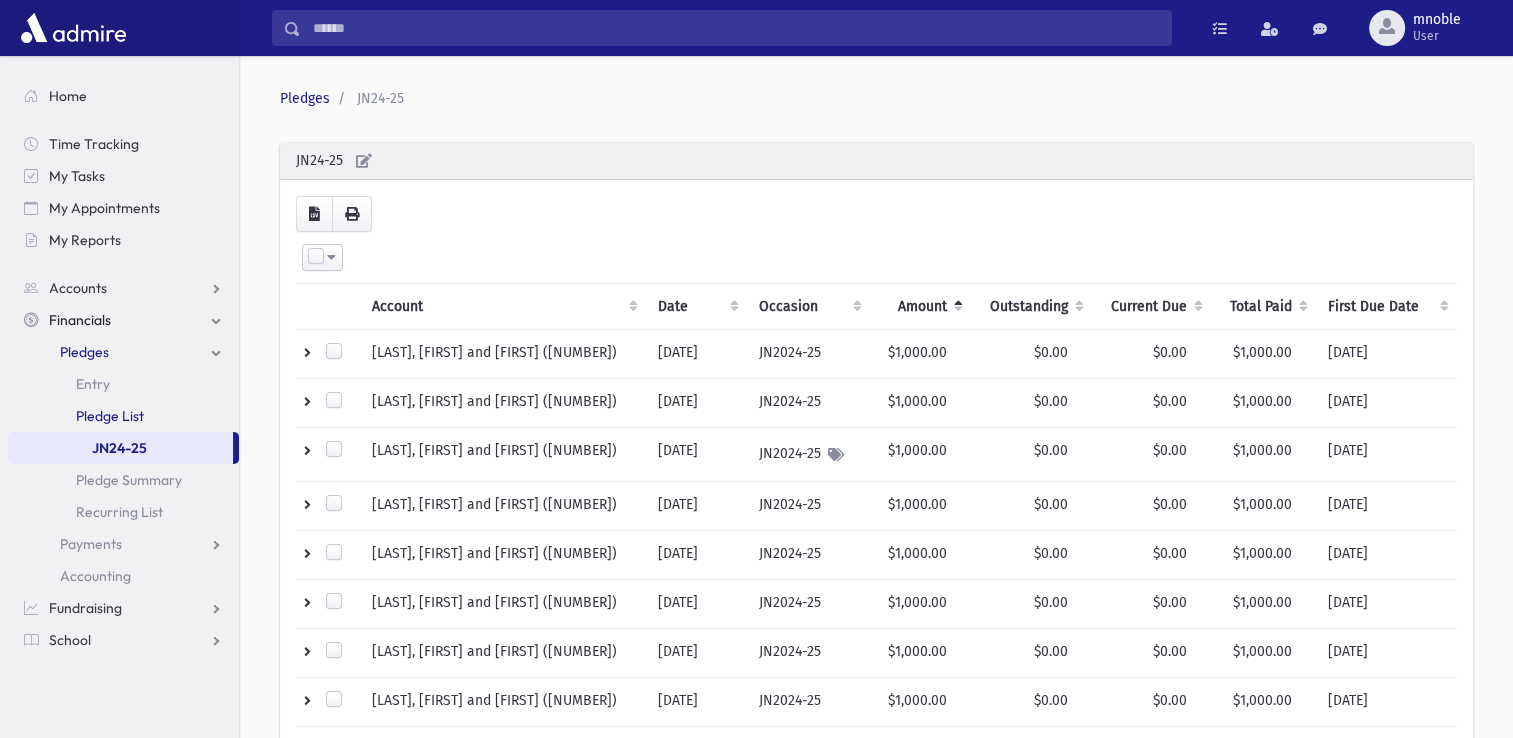 click on "Pledge List" at bounding box center (123, 416) 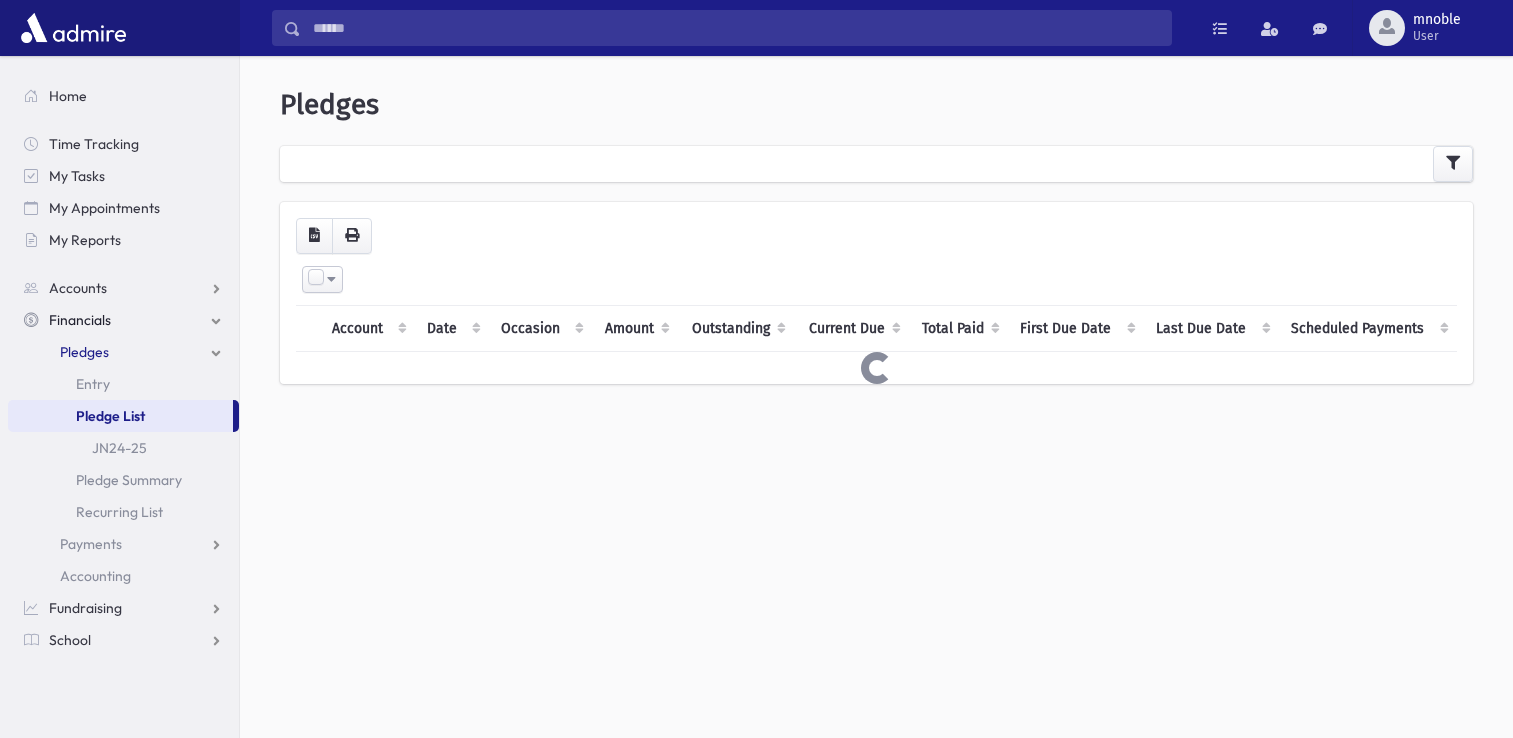 scroll, scrollTop: 0, scrollLeft: 0, axis: both 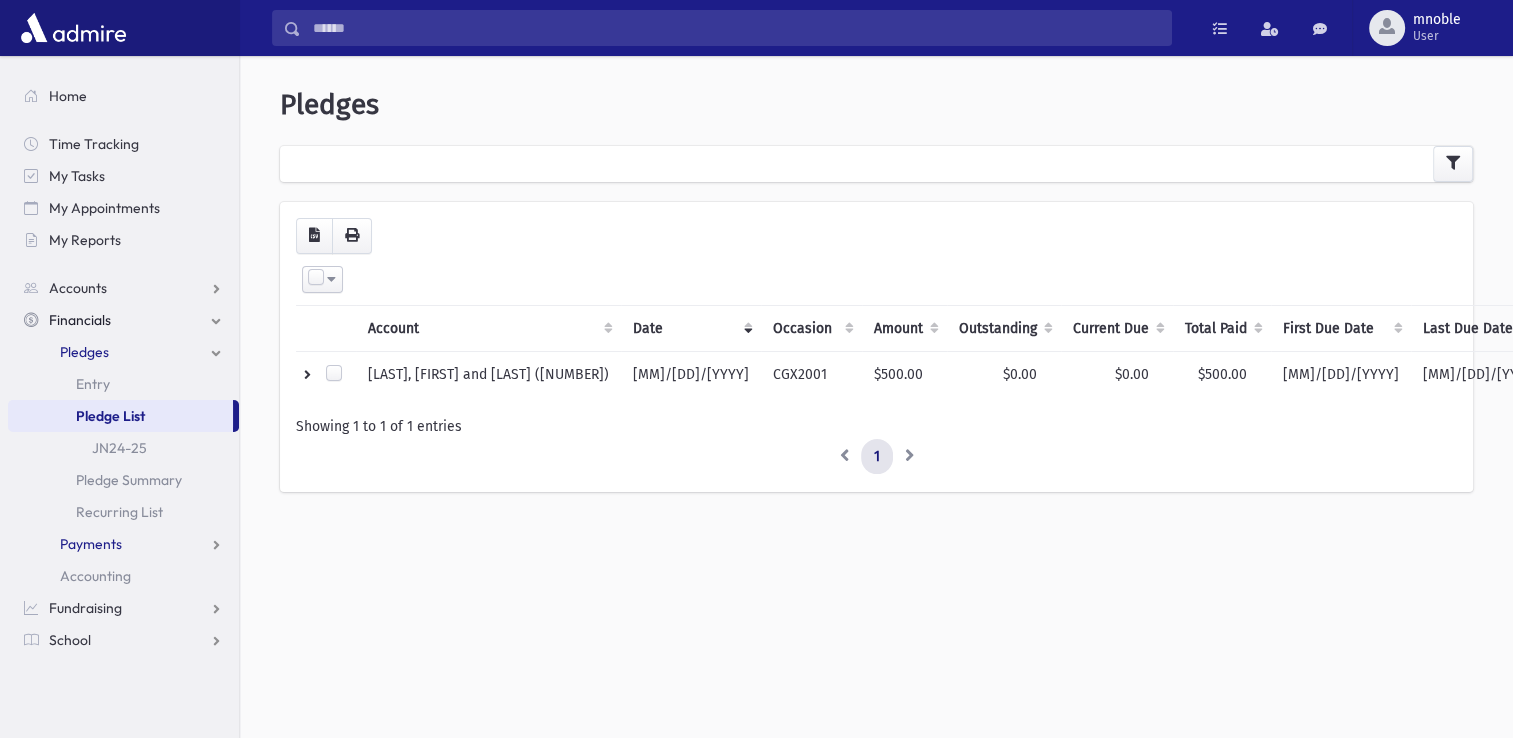 click on "Payments" at bounding box center (123, 544) 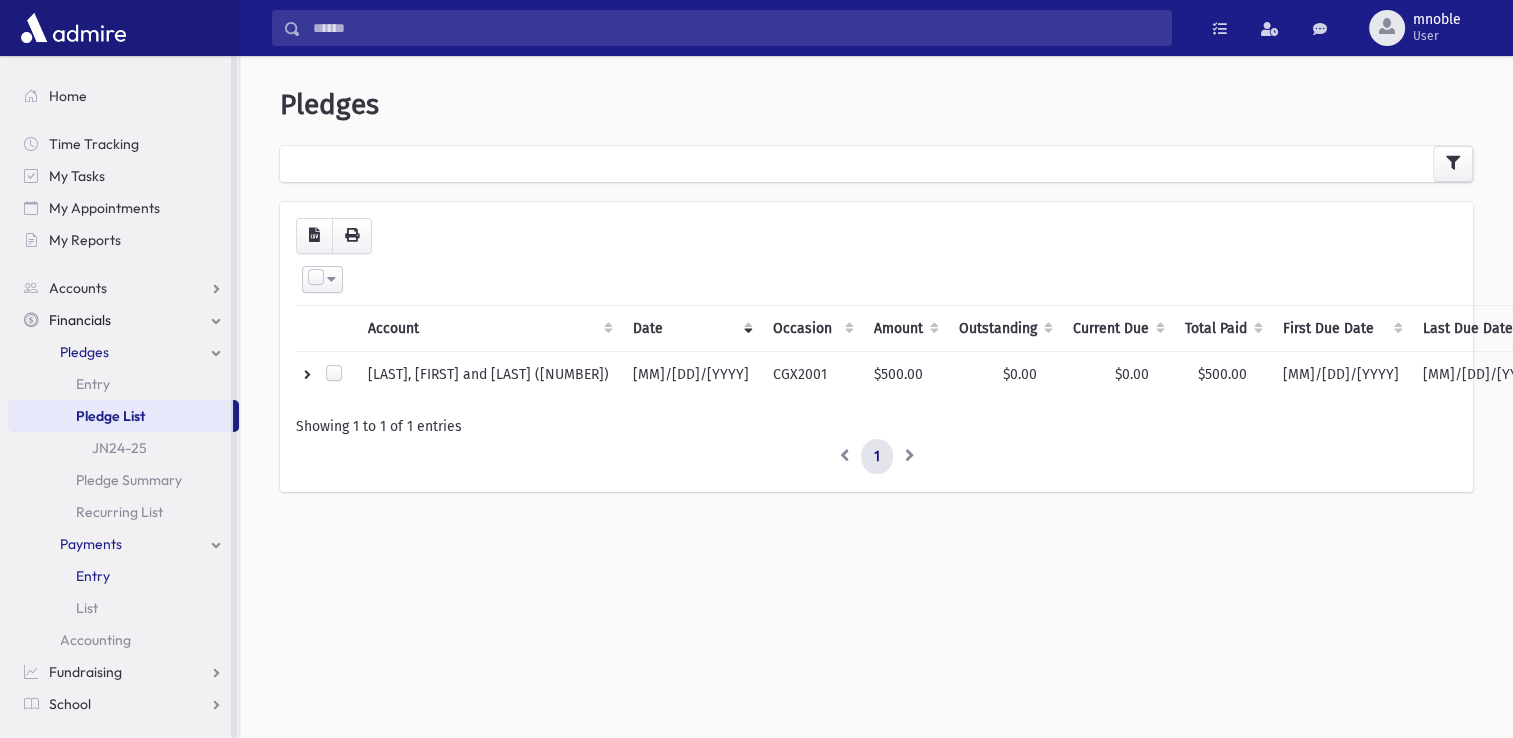scroll, scrollTop: 1, scrollLeft: 0, axis: vertical 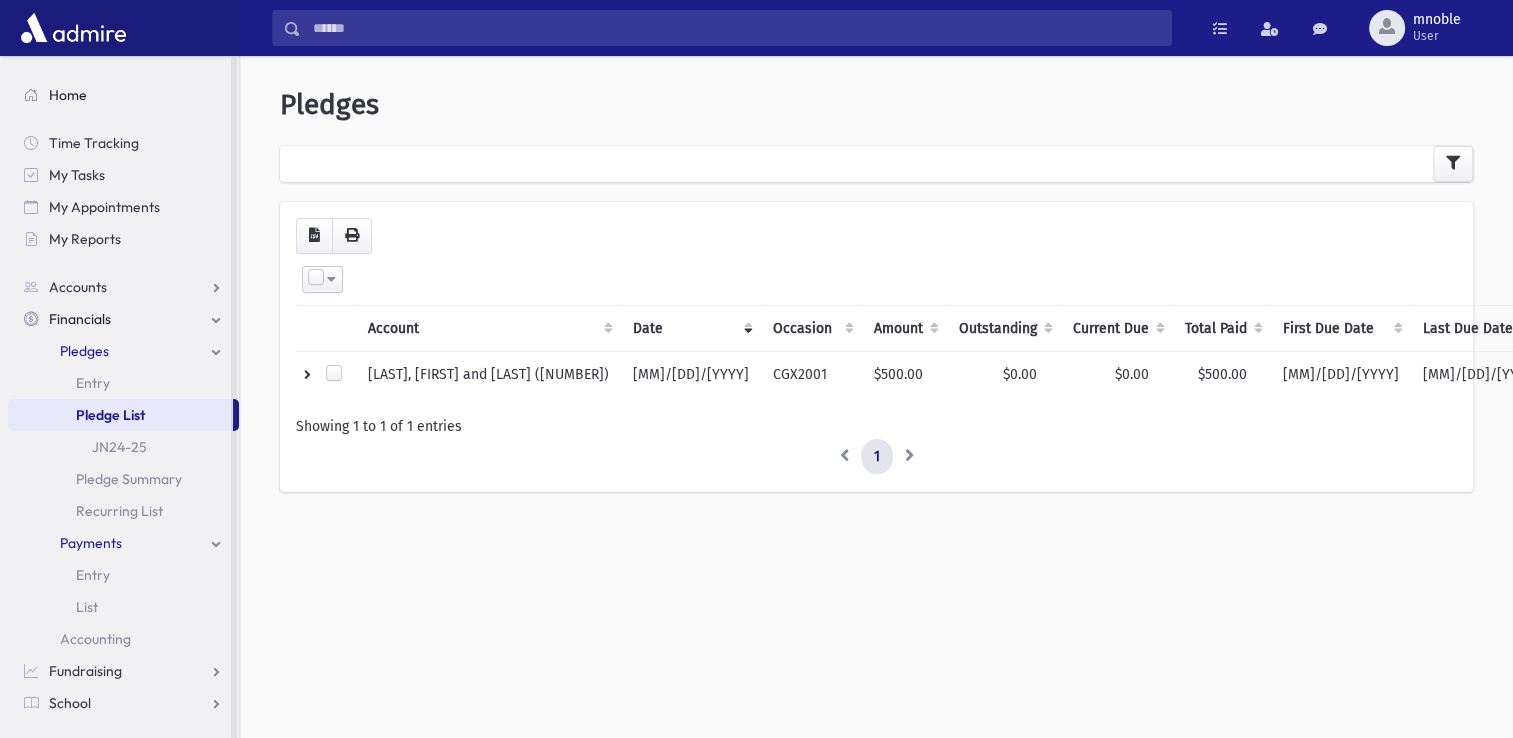 click on "Home" at bounding box center (68, 95) 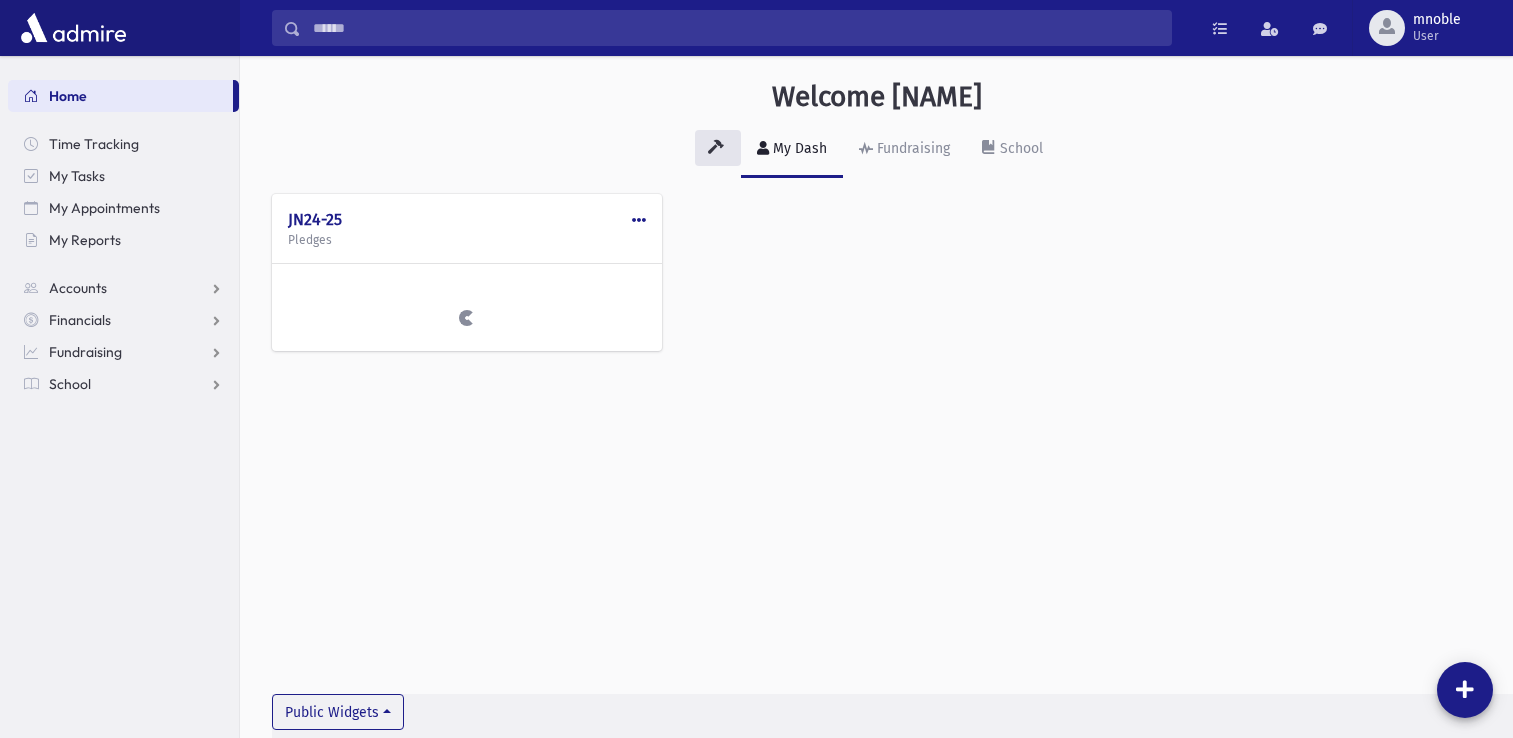 scroll, scrollTop: 0, scrollLeft: 0, axis: both 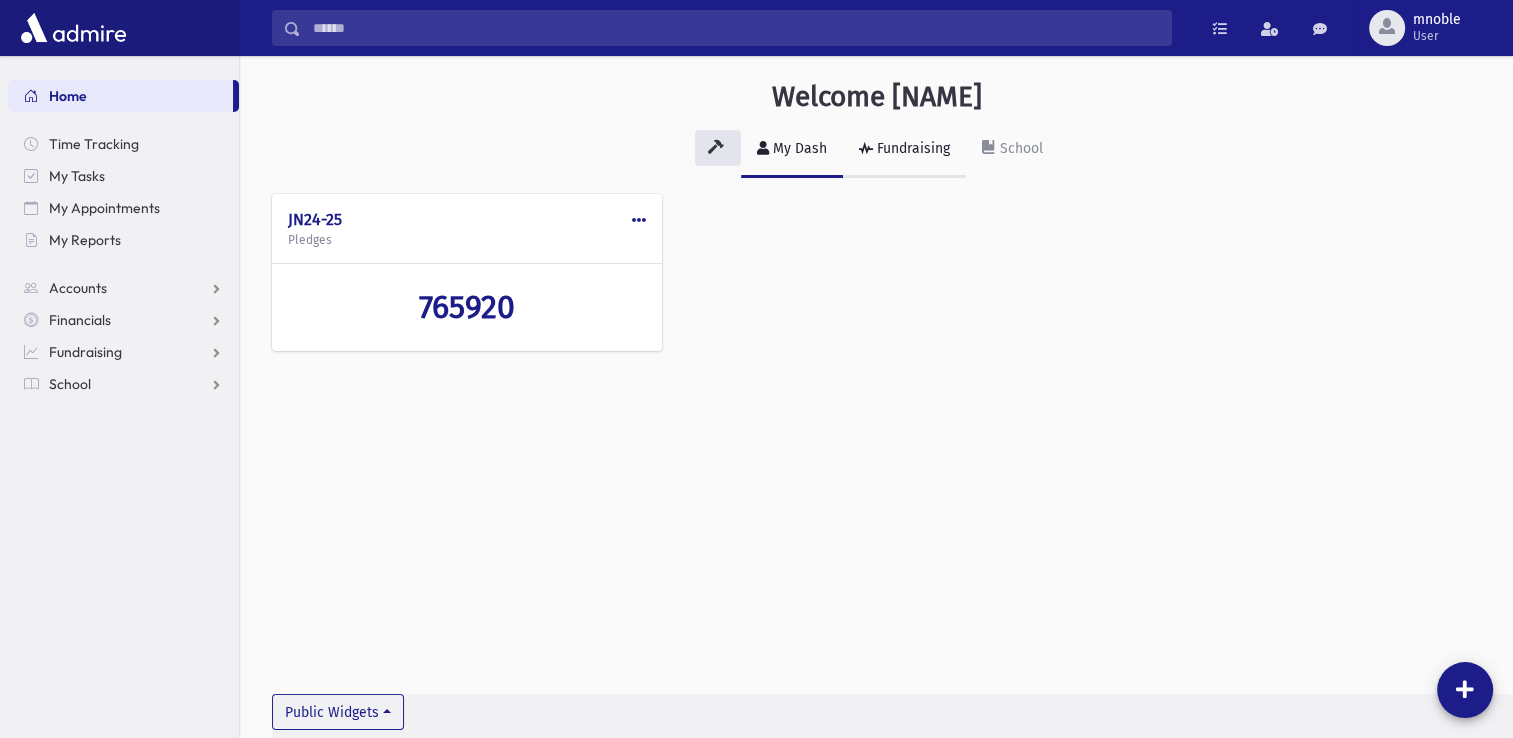 click on "Fundraising" at bounding box center (911, 148) 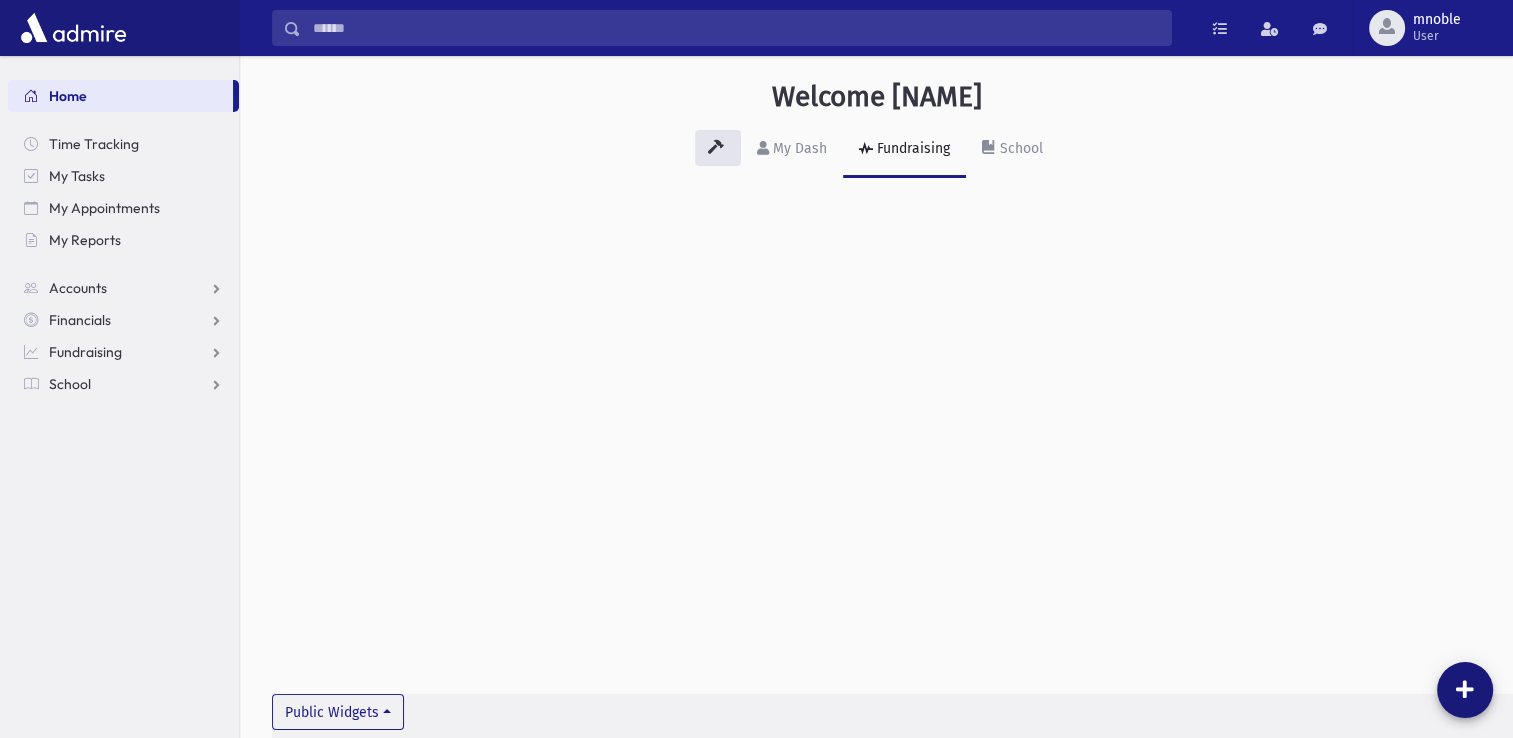 click at bounding box center [1465, 690] 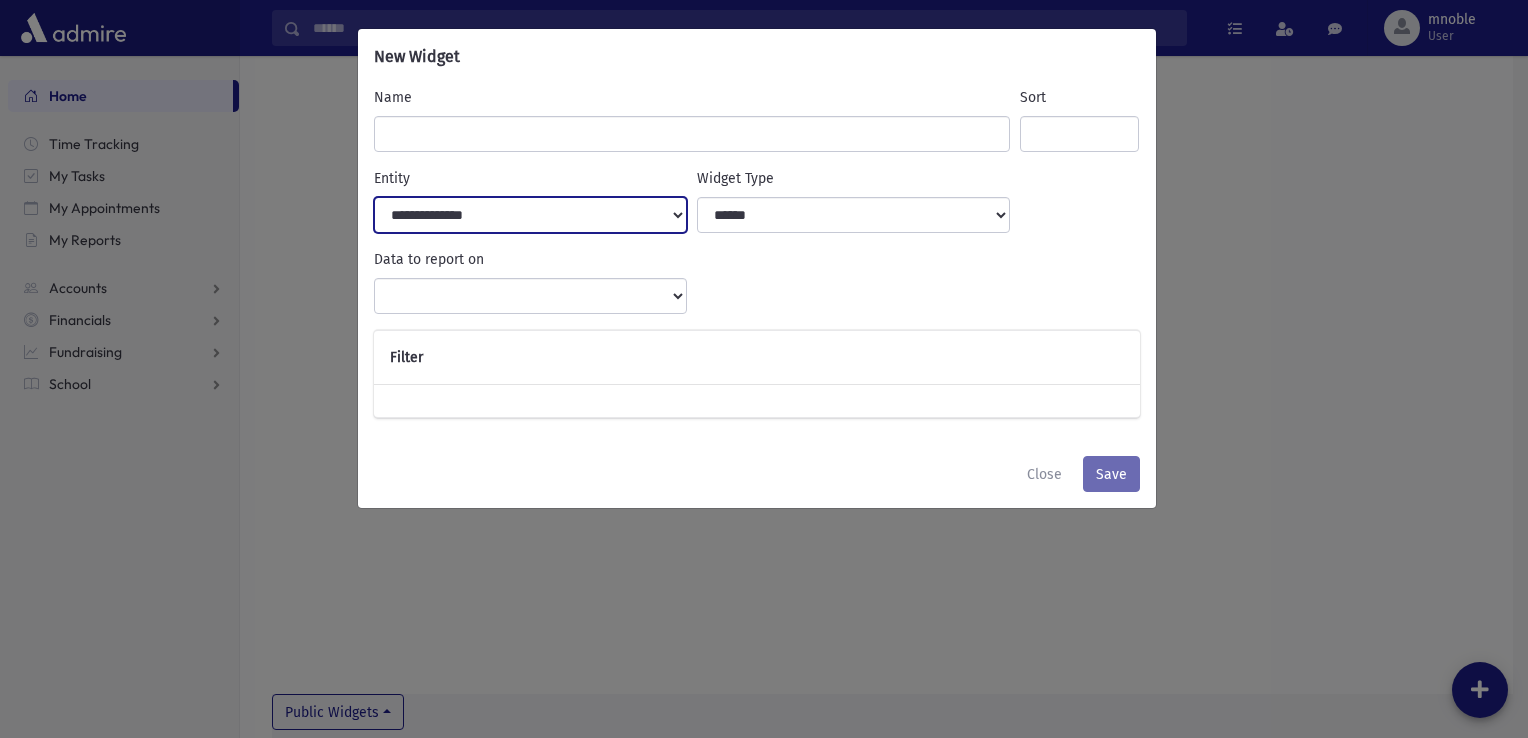 click on "**********" at bounding box center [531, 215] 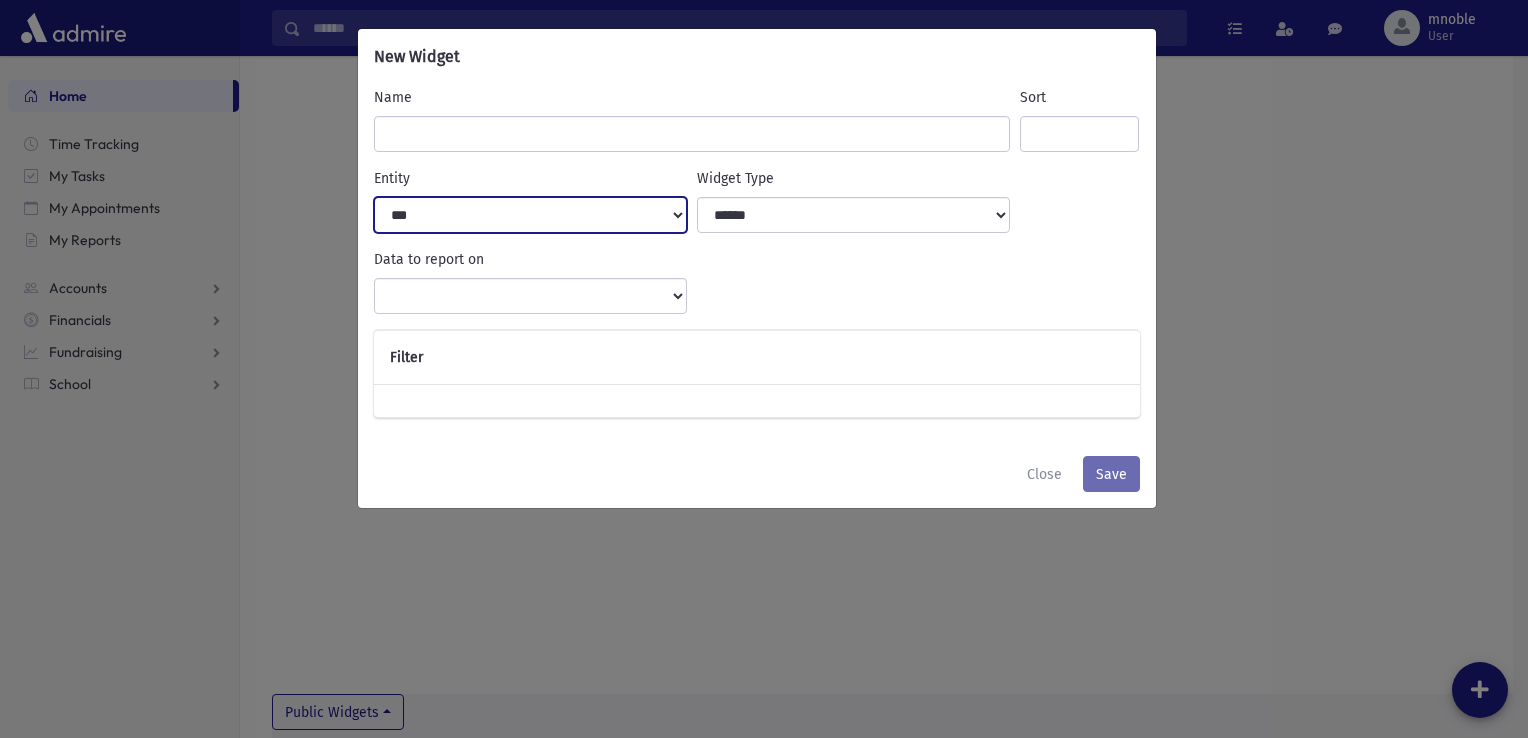 click on "**********" at bounding box center (531, 215) 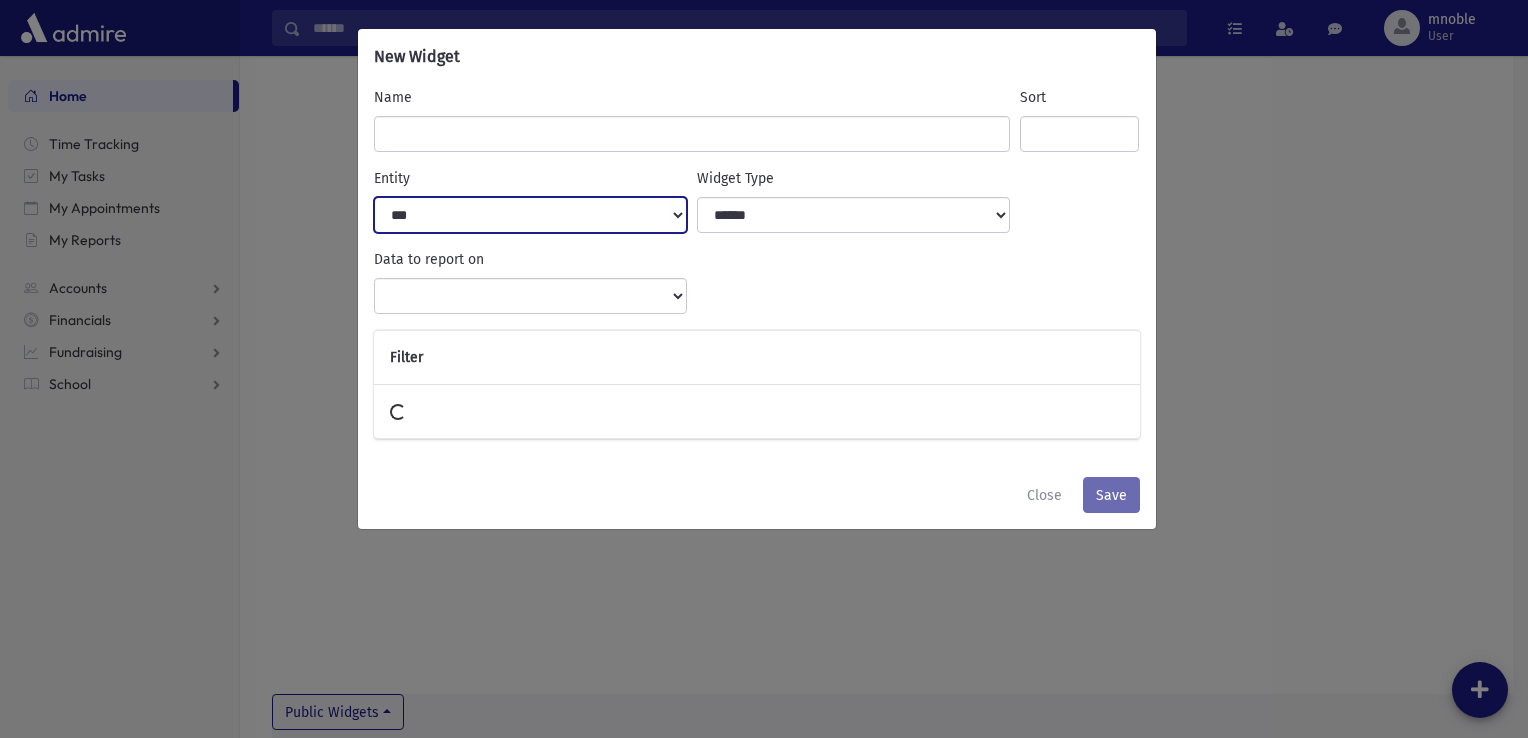 select 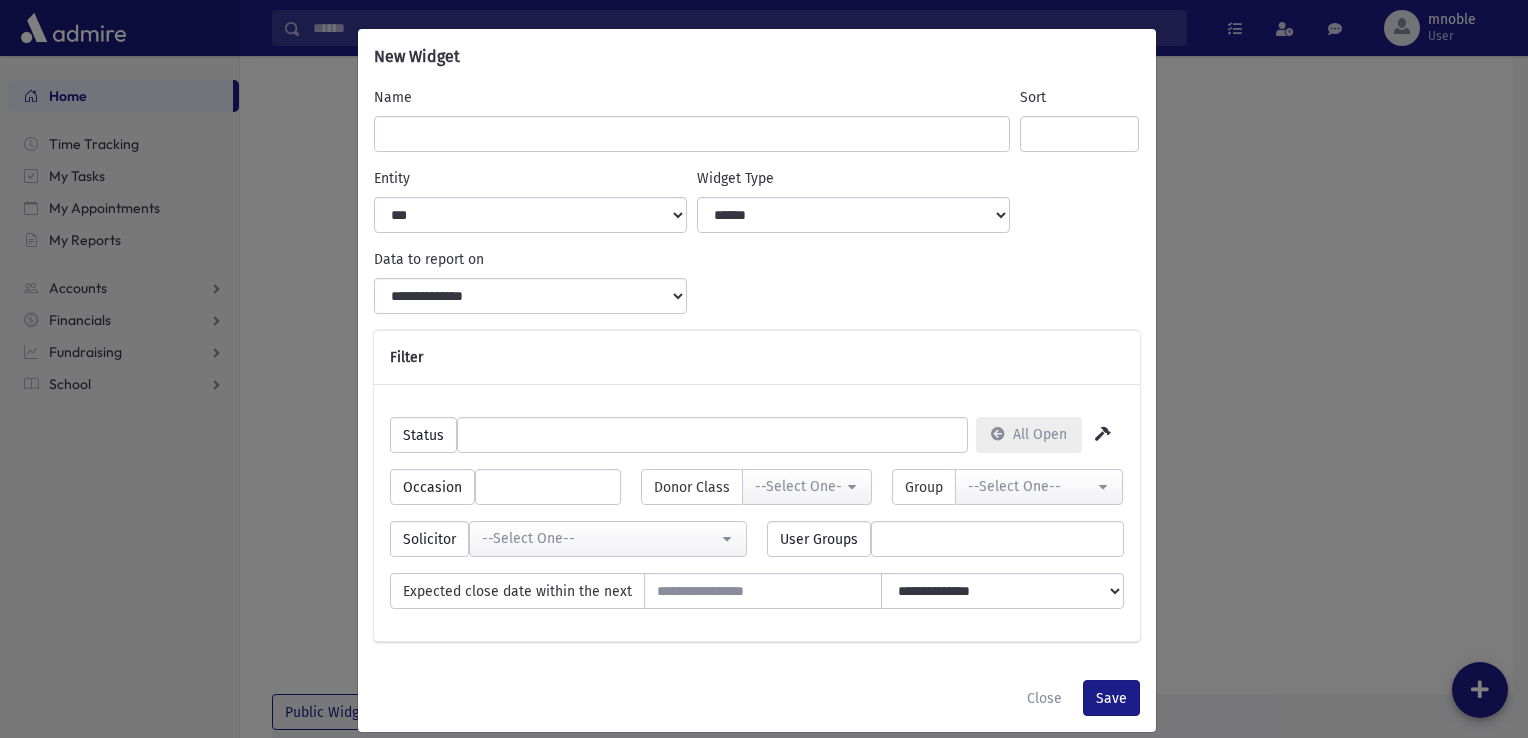 click at bounding box center (713, 433) 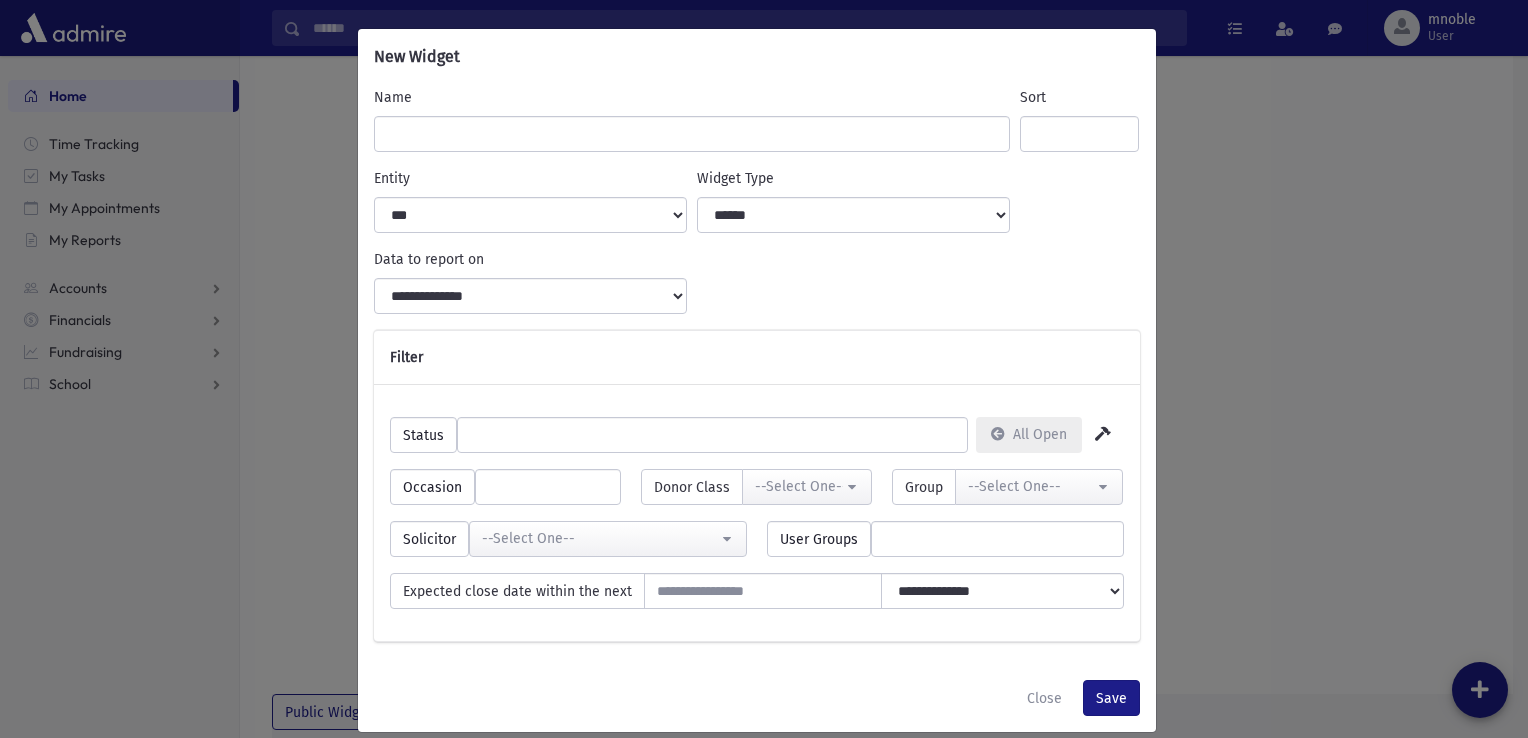 click on "Filter" at bounding box center (757, 358) 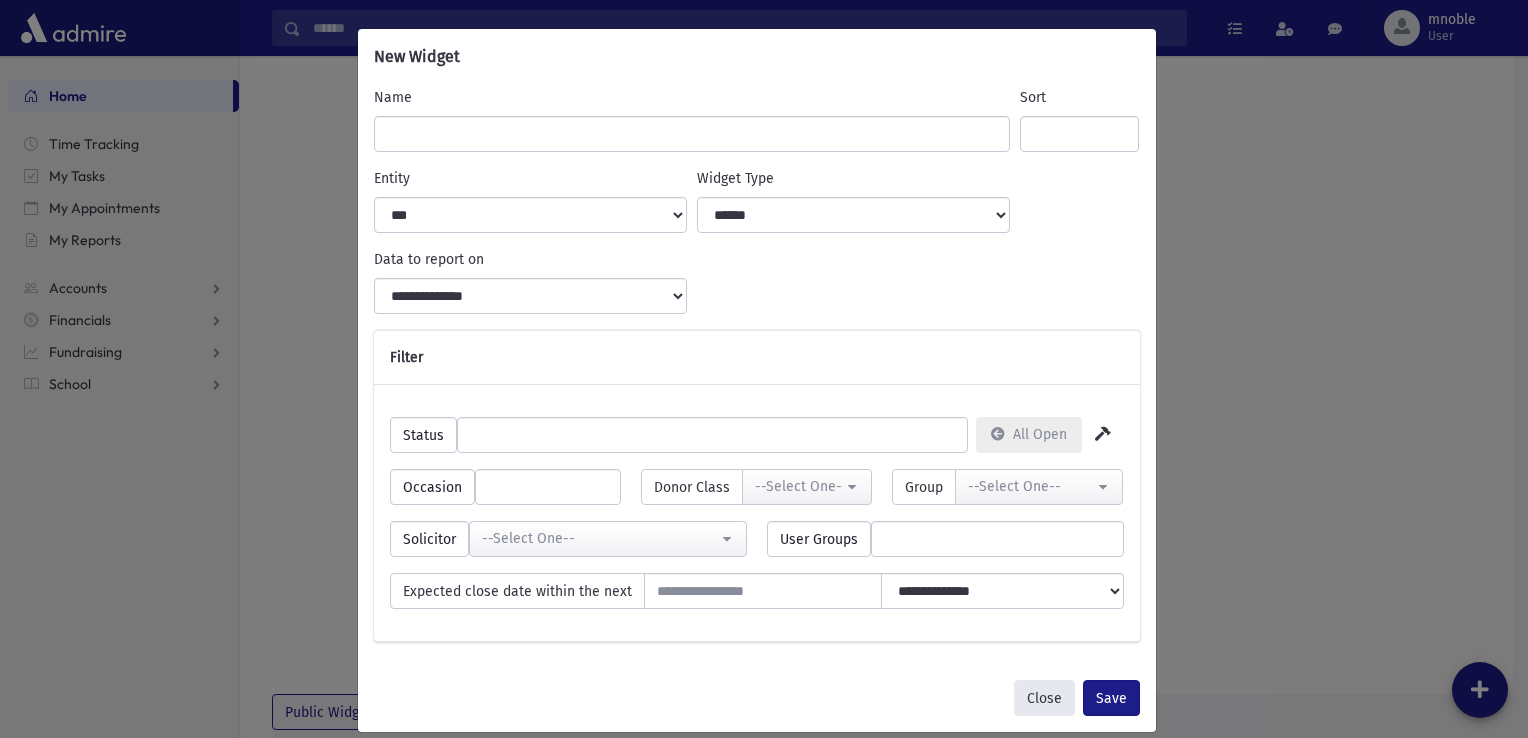 click on "Close" at bounding box center (1044, 698) 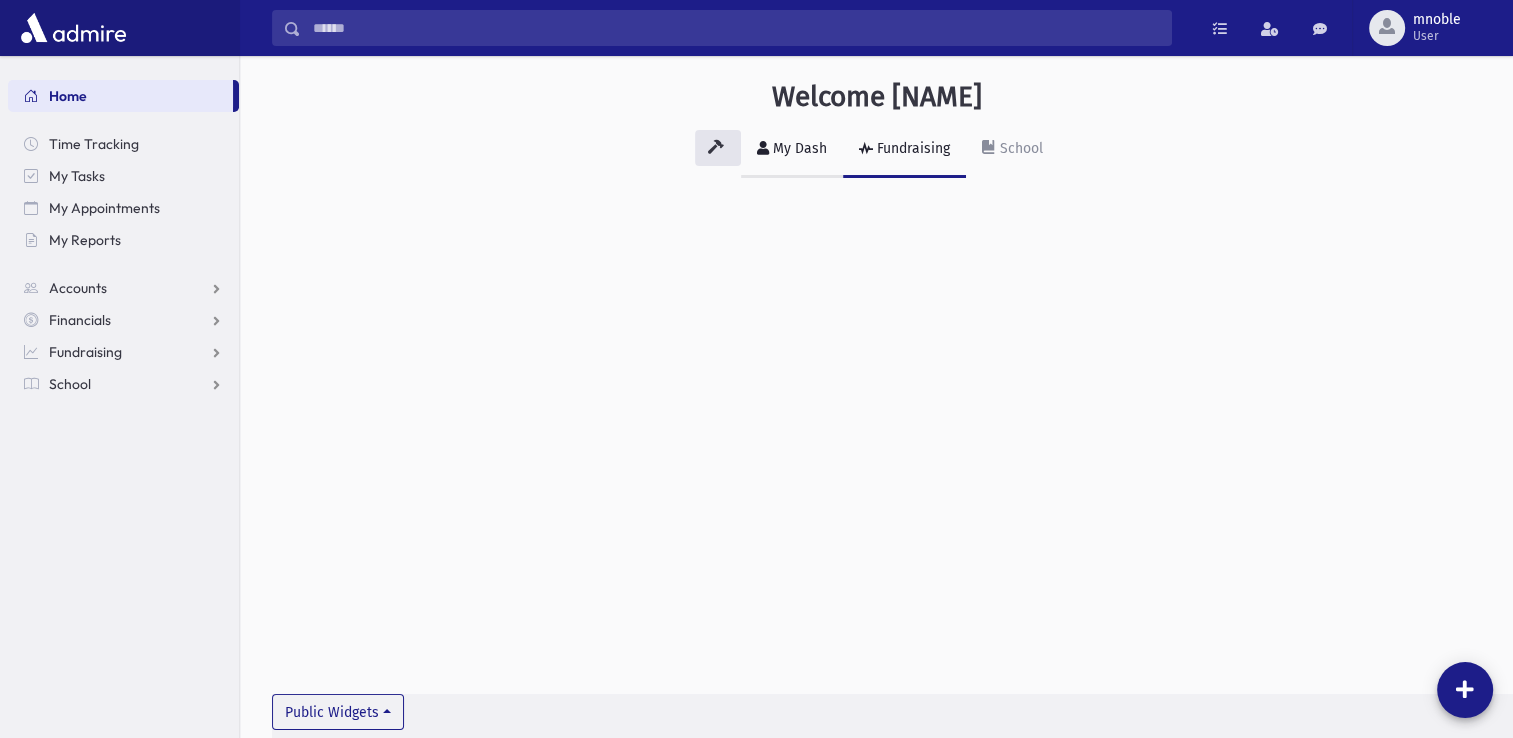 click on "My Dash" at bounding box center (798, 148) 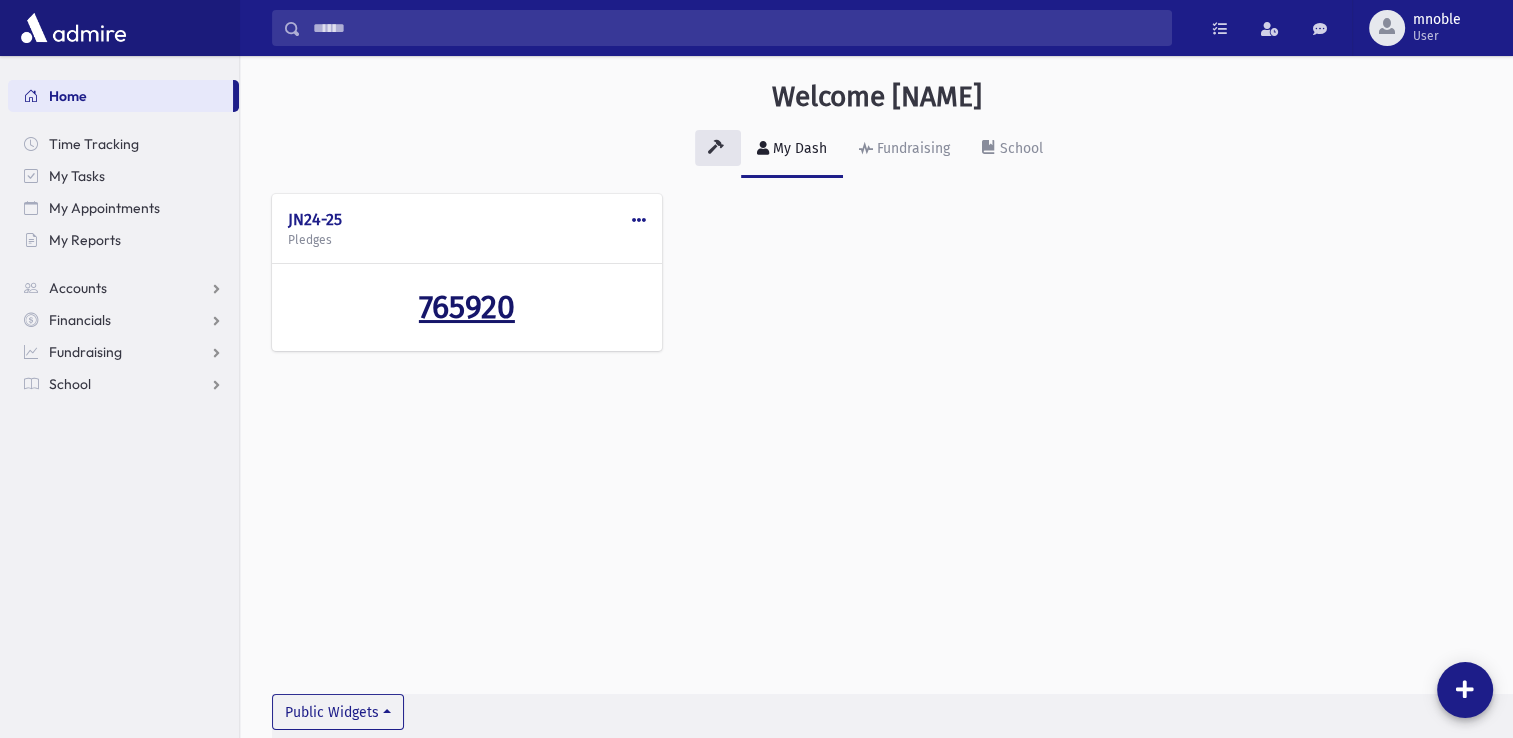 click on "765920" at bounding box center [467, 307] 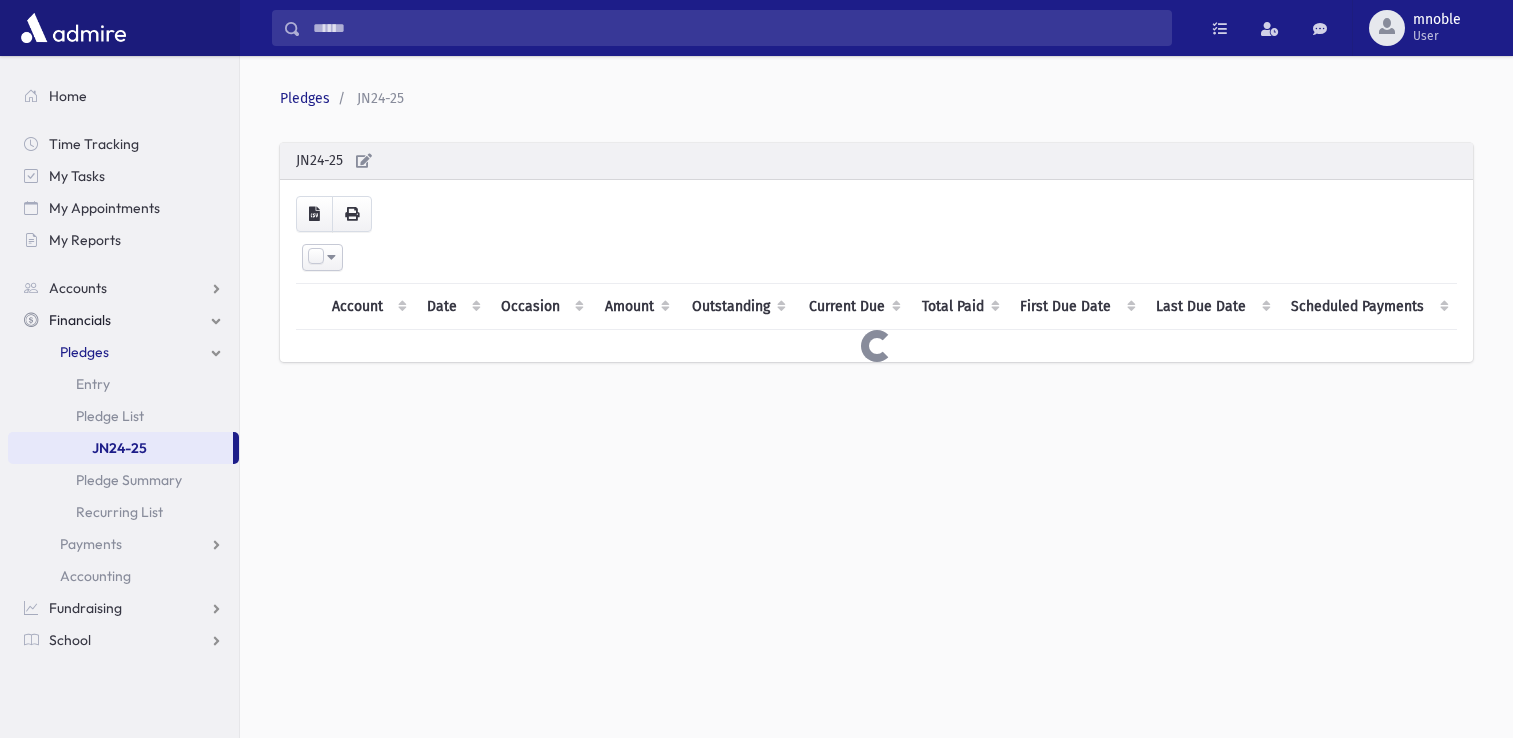 scroll, scrollTop: 0, scrollLeft: 0, axis: both 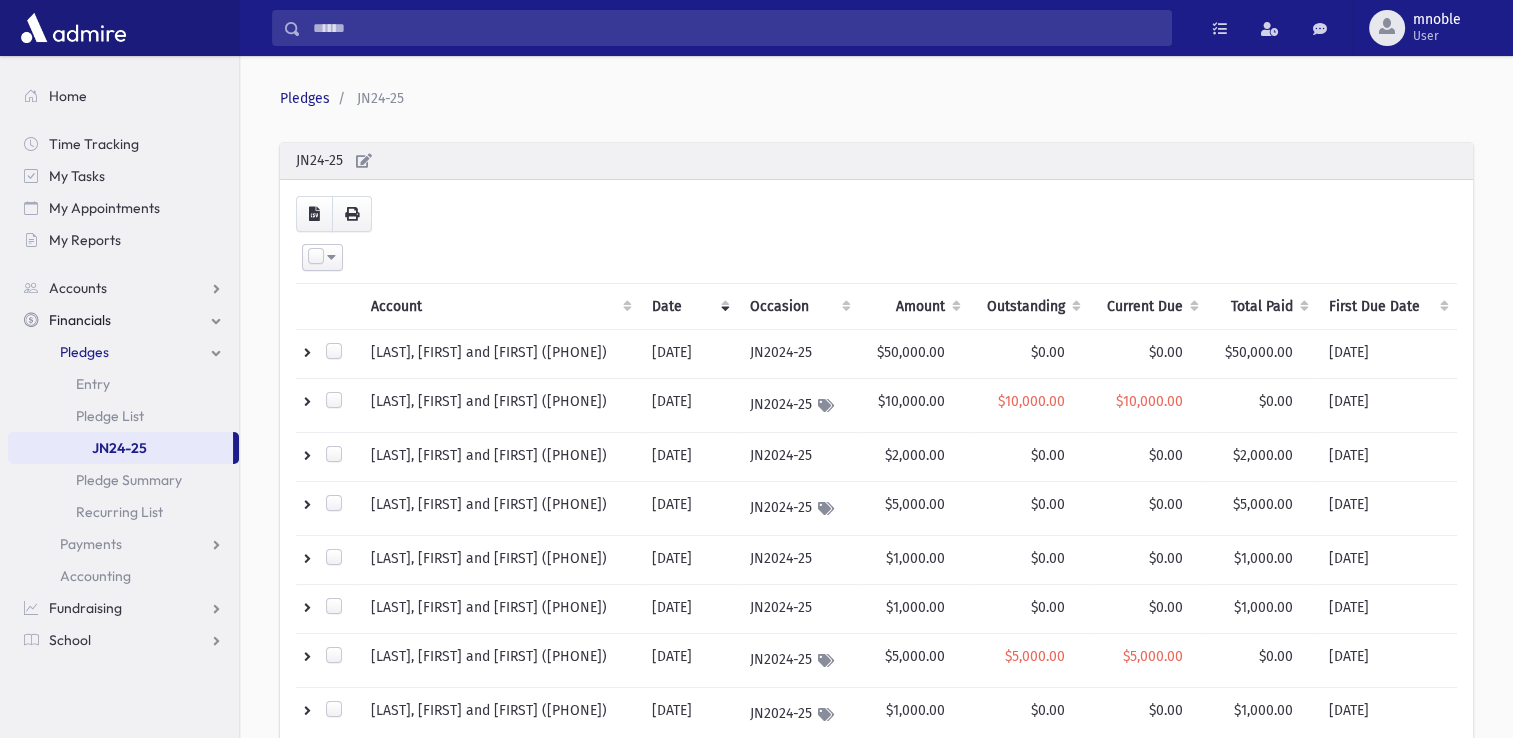 click on "Amount" at bounding box center (914, 307) 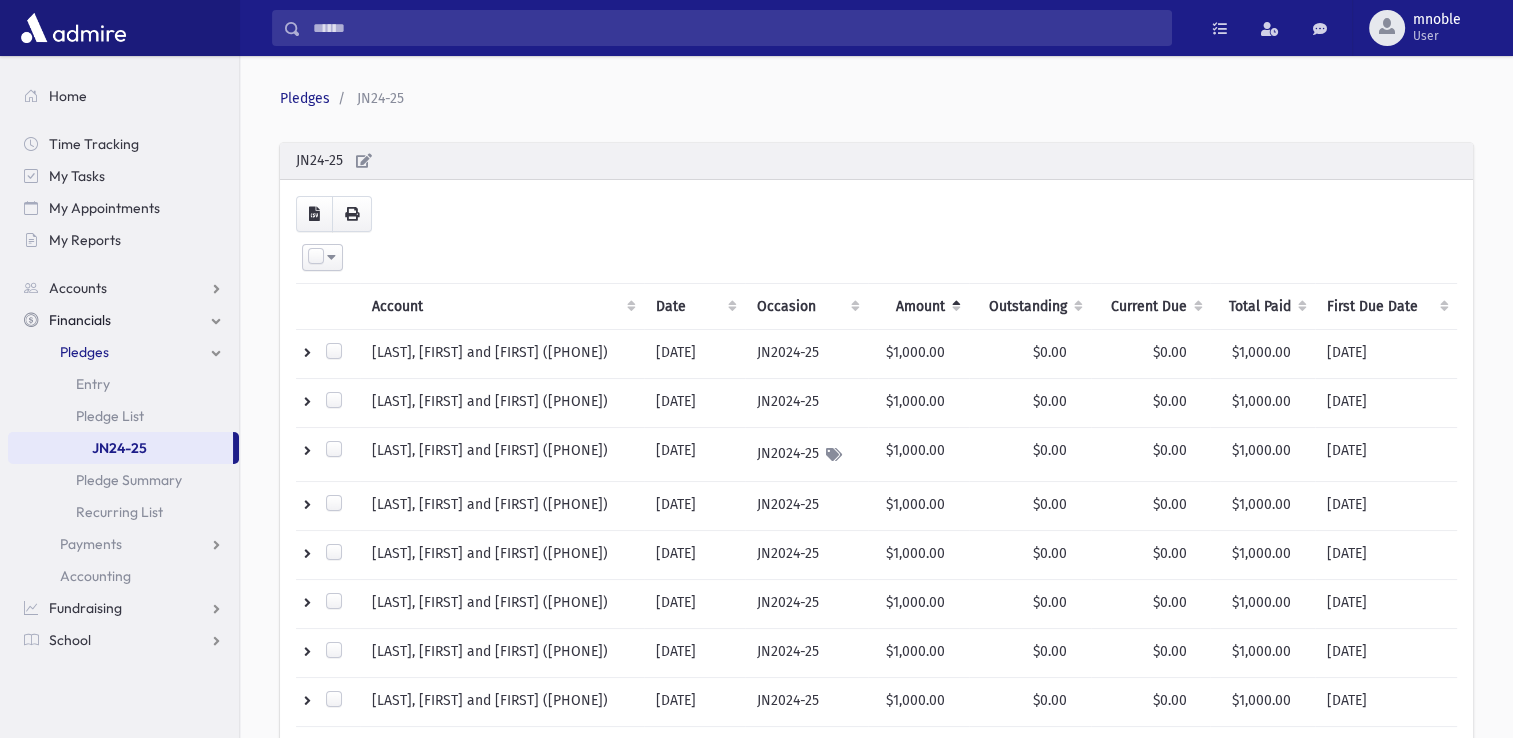 click on "Amount" at bounding box center [918, 307] 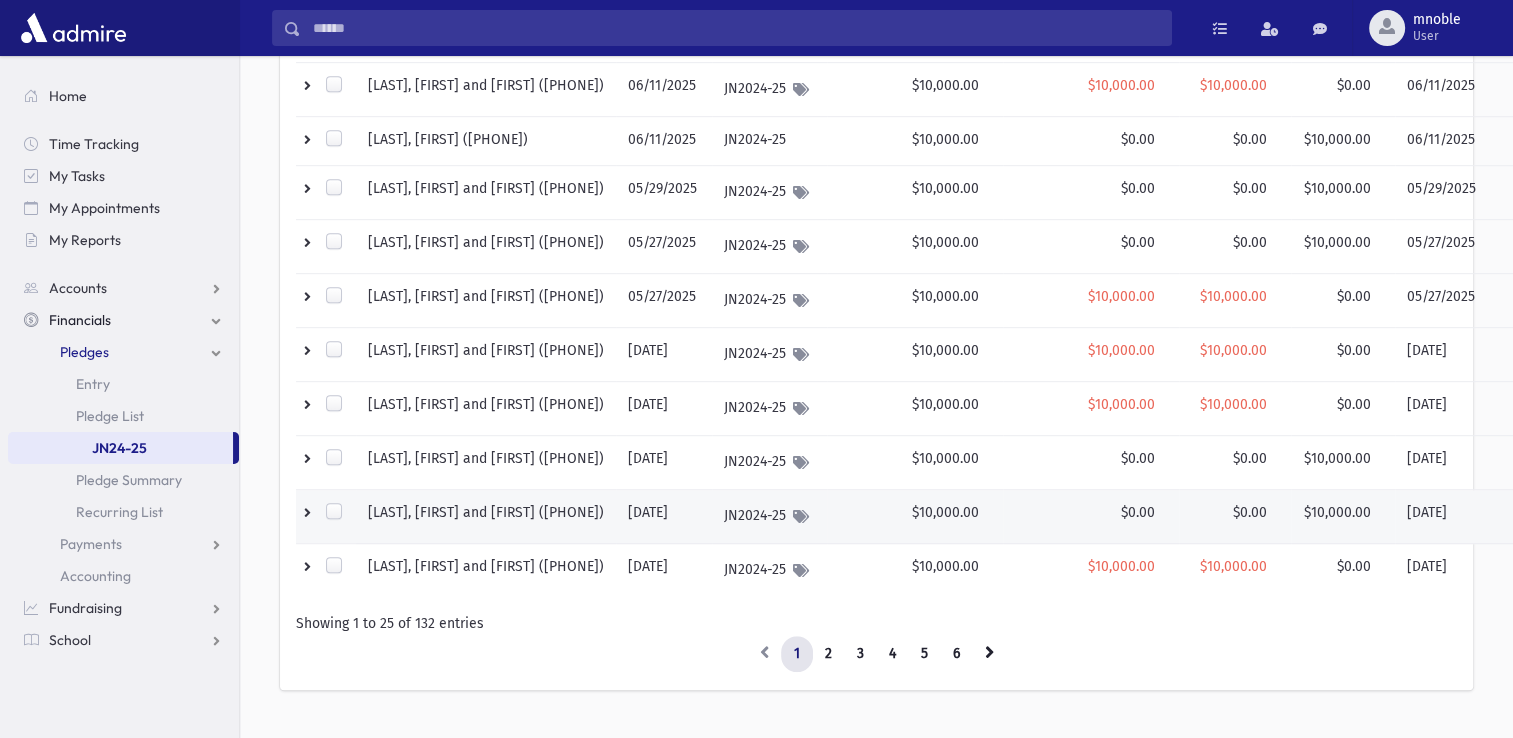 scroll, scrollTop: 1096, scrollLeft: 0, axis: vertical 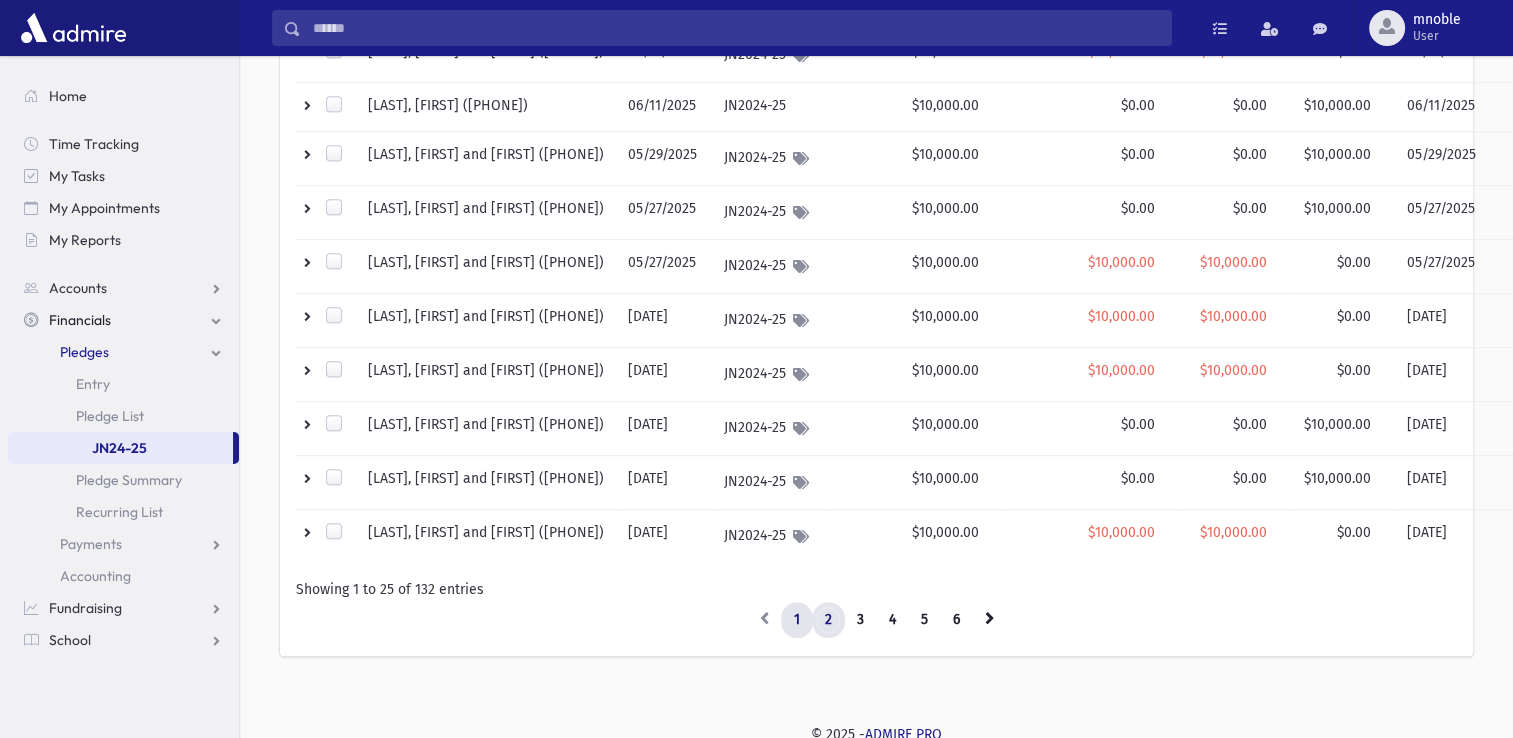 click on "2" at bounding box center [828, 620] 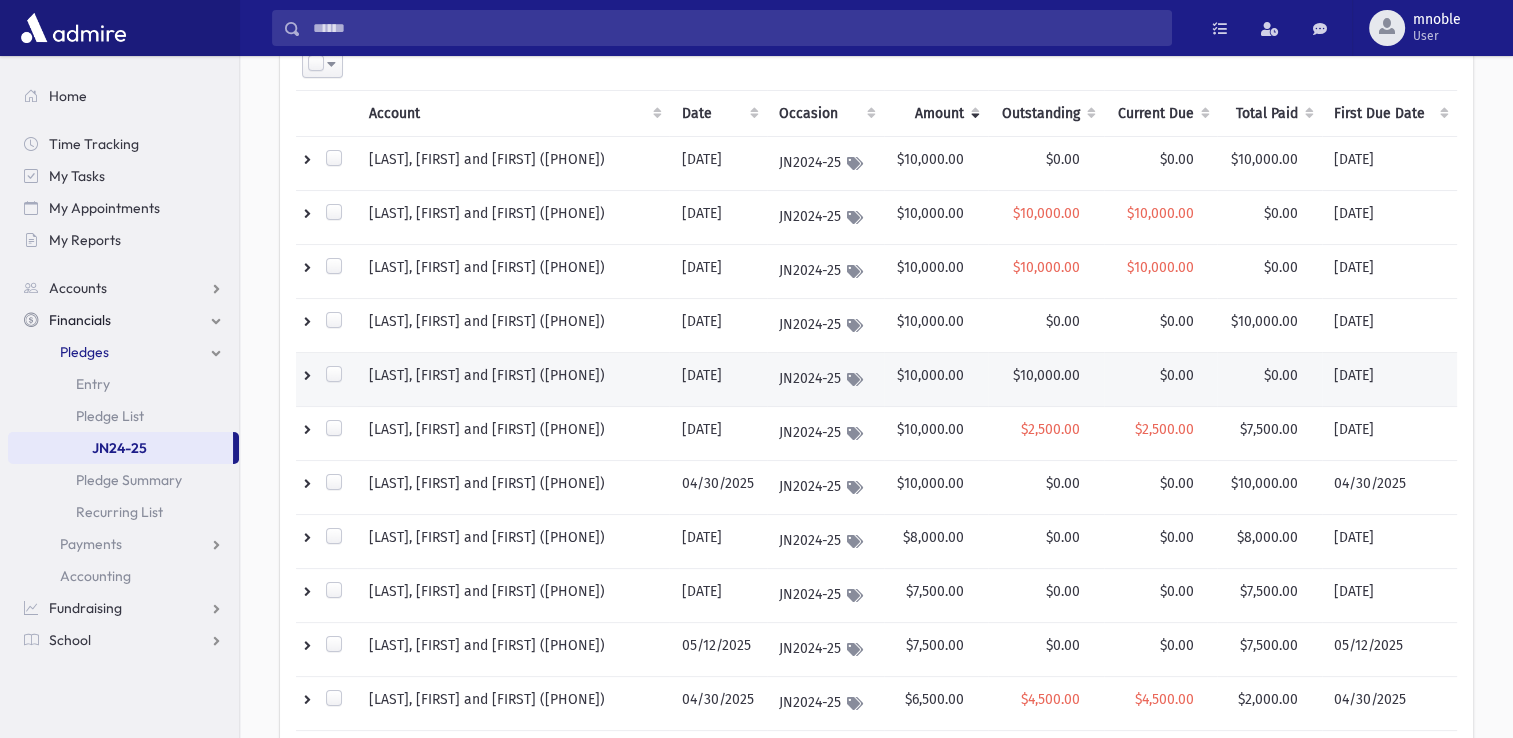 scroll, scrollTop: 85, scrollLeft: 0, axis: vertical 